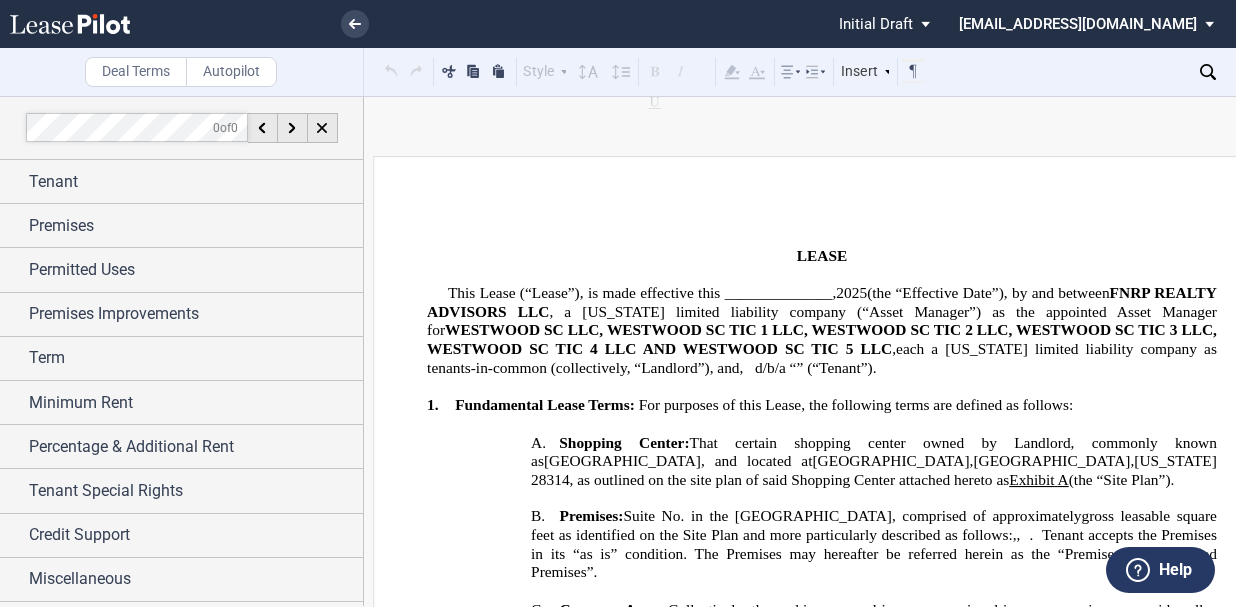 scroll, scrollTop: 0, scrollLeft: 0, axis: both 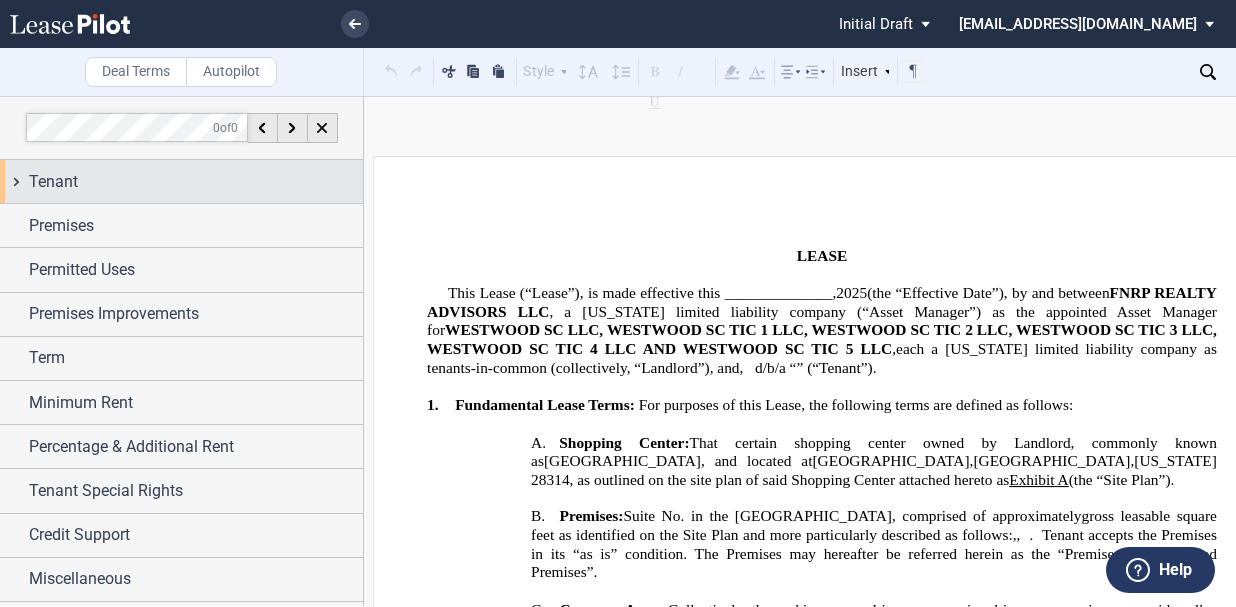 click on "Tenant" at bounding box center (53, 182) 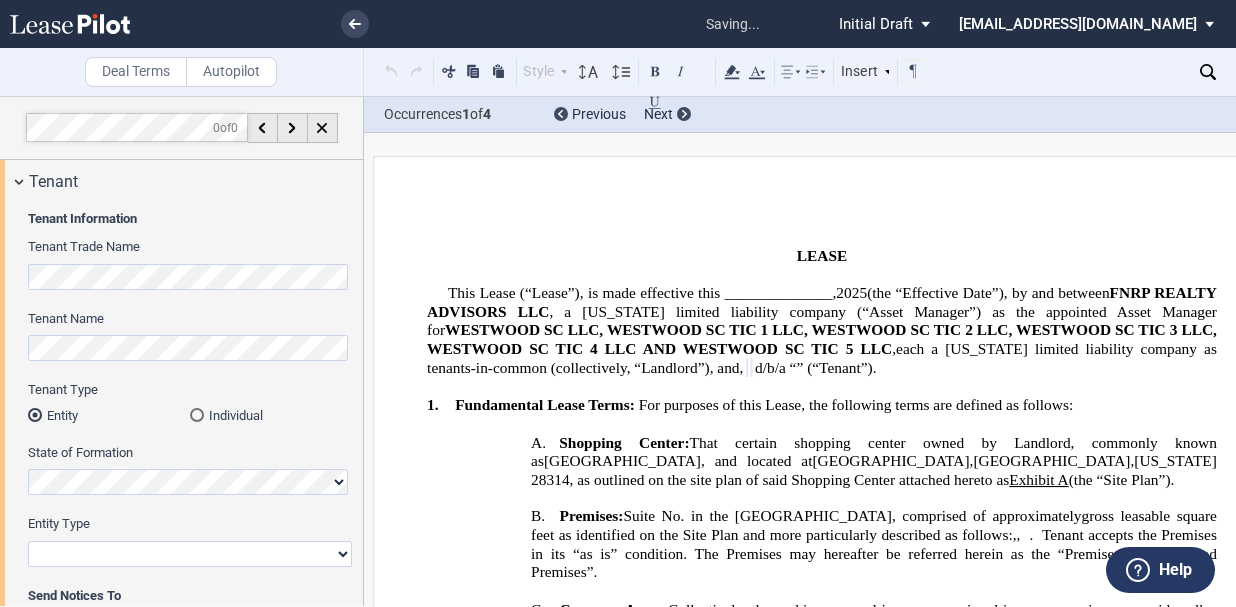 click on "Corporation
Limited Liability Company
General Partnership
Limited Partnership
Other" at bounding box center [190, 554] 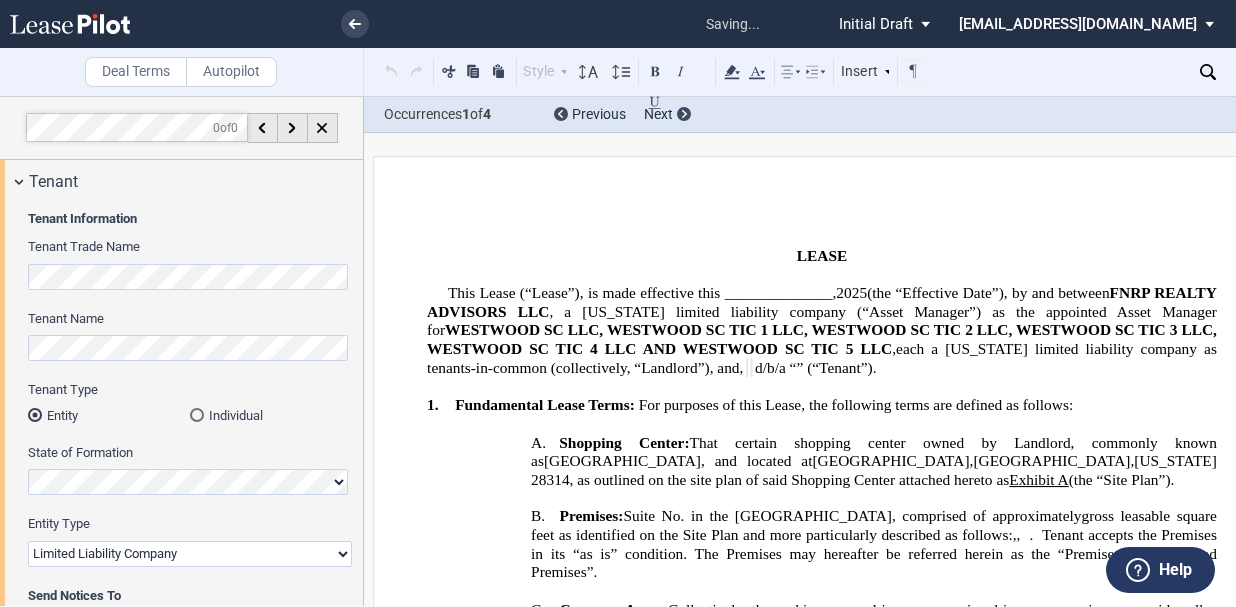 click on "Corporation
Limited Liability Company
General Partnership
Limited Partnership
Other" at bounding box center [190, 554] 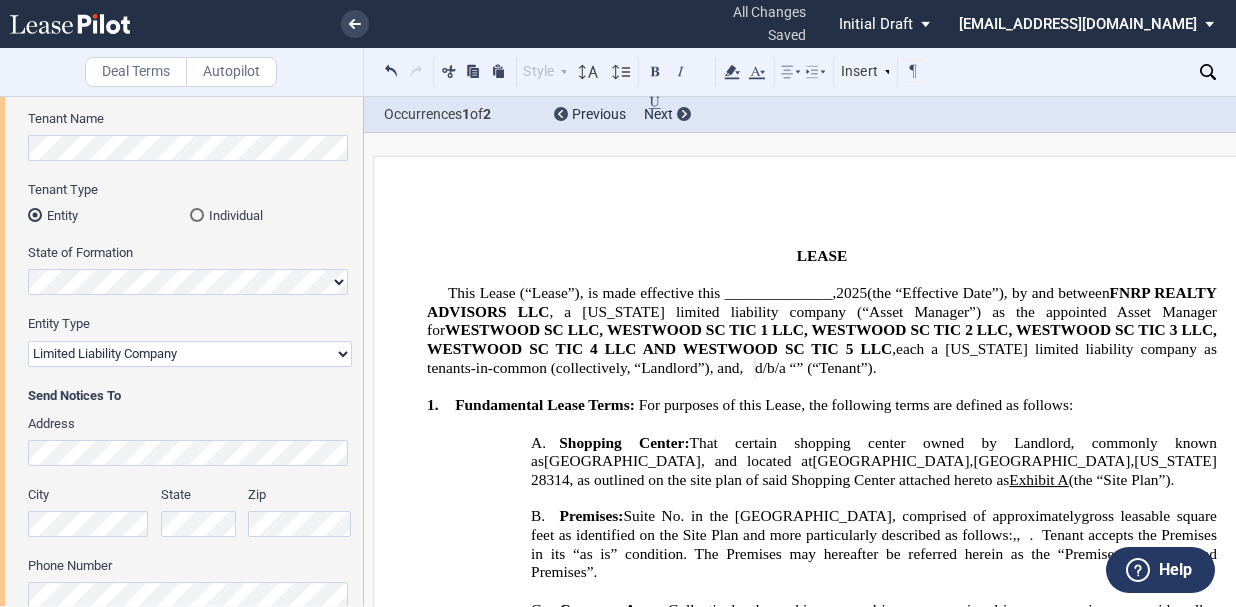 scroll, scrollTop: 300, scrollLeft: 0, axis: vertical 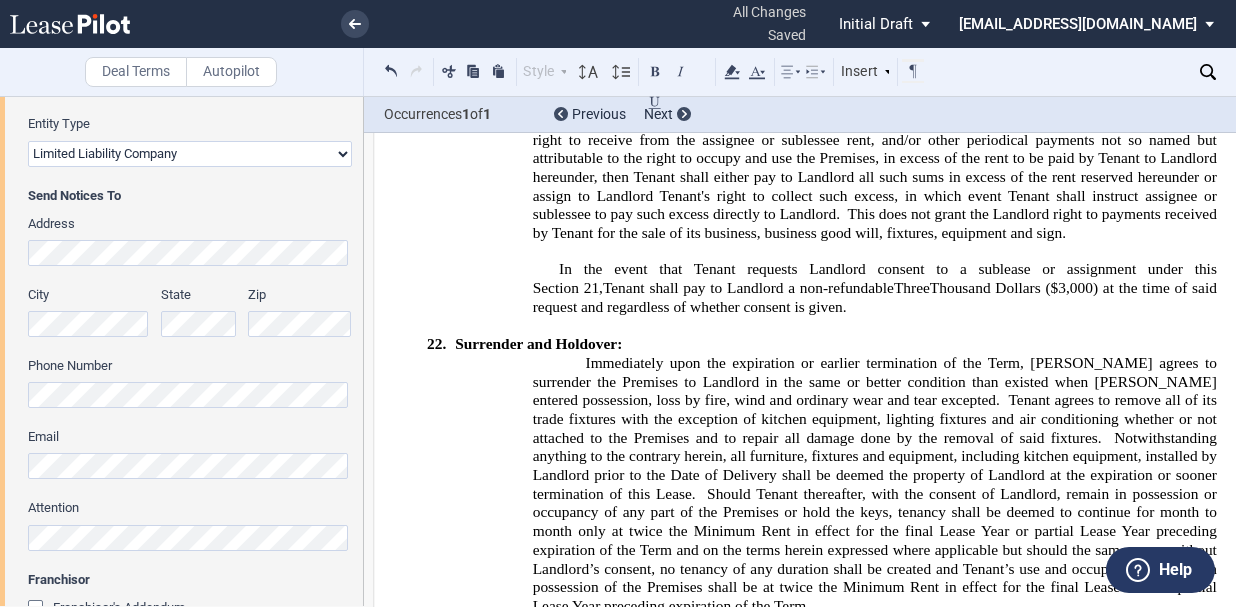 click on "﻿
LEASE
﻿
This Lease (“Lease”), is made effective this ______________,  2025  (the “Effective Date”), by and between  FNRP REALTY ADVISORS LLC , a [US_STATE] limited liability company (“Asset Manager”) as the appointed Asset Manager for  WESTWOOD SC LLC, WESTWOOD SC TIC 1 LLC, WESTWOOD SC TIC 2 LLC, WESTWOOD SC TIC 3 LLC, WESTWOOD SC TIC 4 LLC AND WESTWOOD SC TIC 5 LLC ,  a   [US_STATE]   limited liability company each a [US_STATE] limited liability company as tenants-in-common   (“Landlord”) (collectively, “Landlord”) , and  ﻿ ﻿ ,   ﻿ ﻿   ﻿ ﻿   ﻿ ﻿  an individual  d/b/a “ ﻿ ﻿ ” (“Tenant”).
﻿
!!SET_LEVEL_0!! !!LEASE_LEVEL_1!!
1.          Fundamental Lease Terms:    For purposes of this Lease, the following terms are defined as follows:
﻿
!!SET_LEVEL_1!! !!LEASE_LEVEL_2!!
A. ,  ," at bounding box center [822, -432] 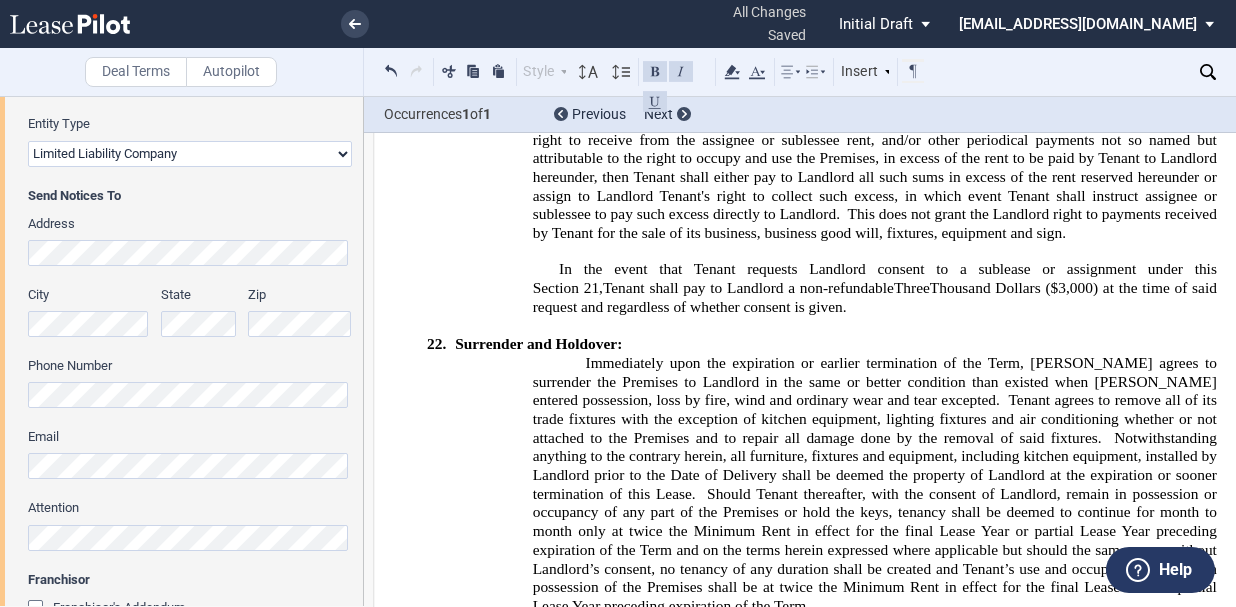 scroll, scrollTop: 600, scrollLeft: 0, axis: vertical 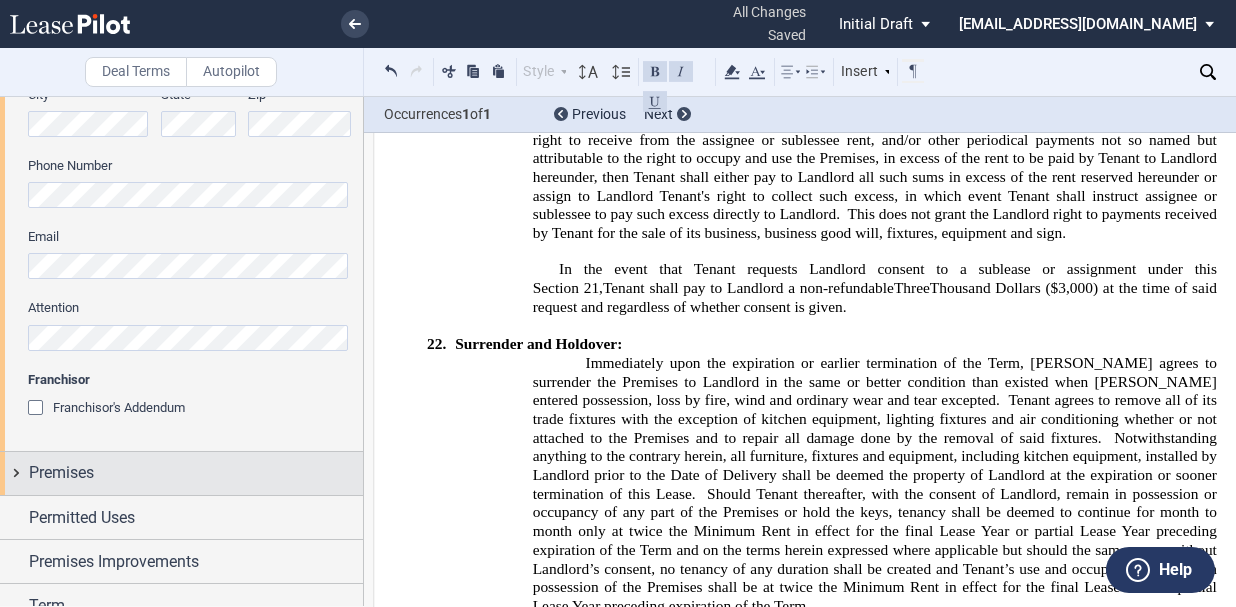 click on "Premises" at bounding box center (61, 473) 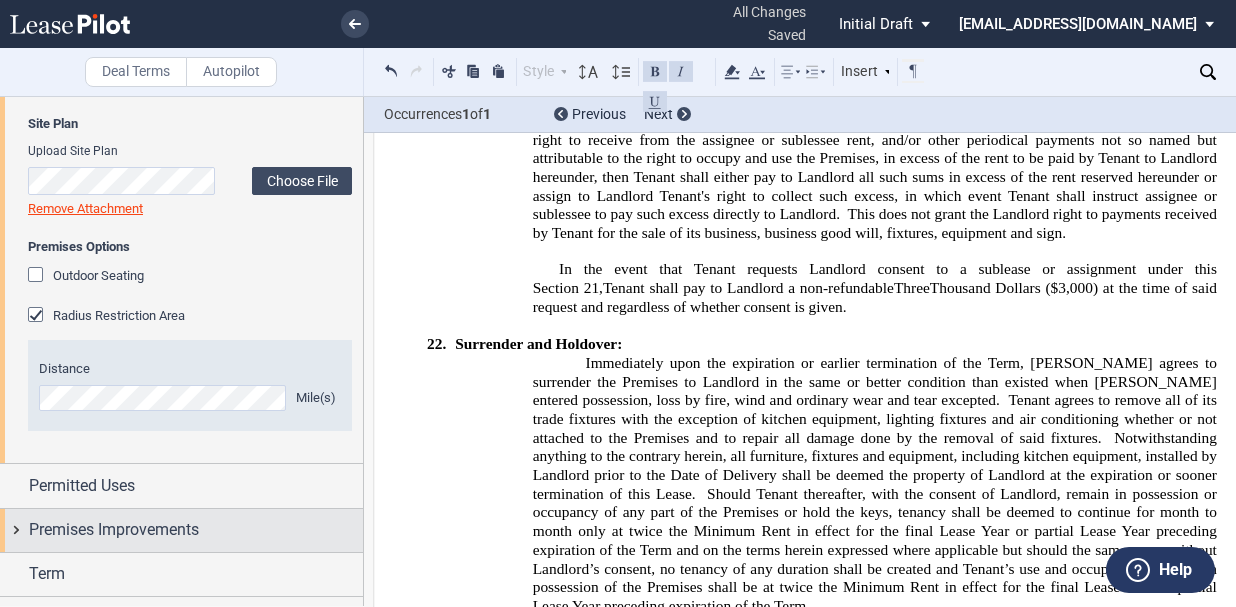 scroll, scrollTop: 1500, scrollLeft: 0, axis: vertical 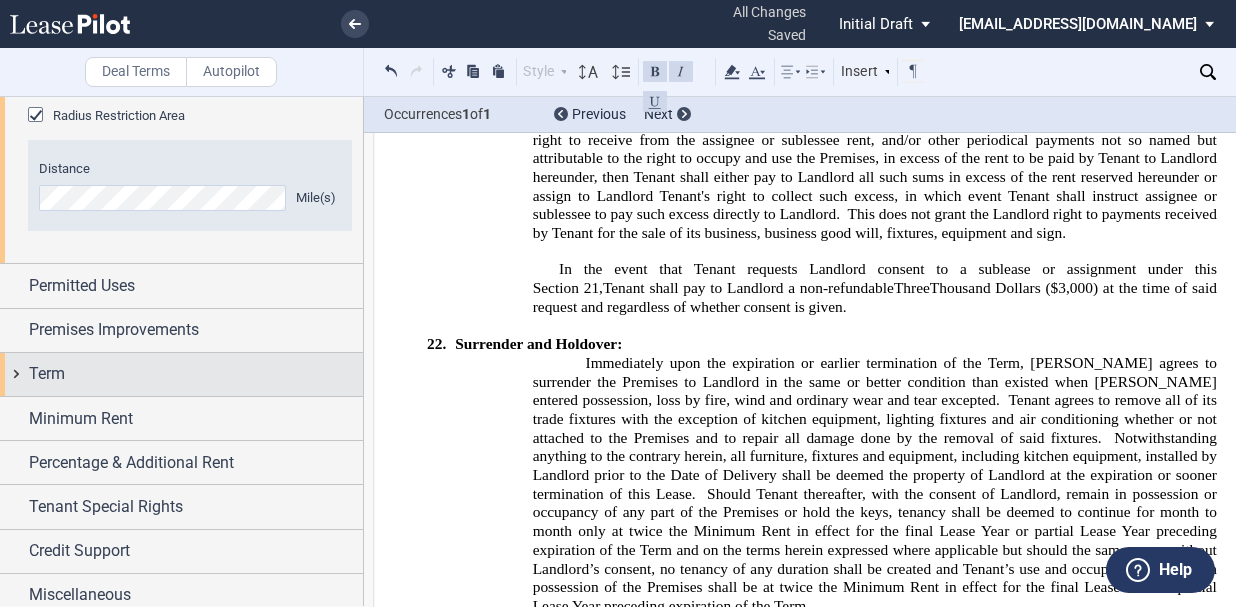 click on "Term" at bounding box center (47, 374) 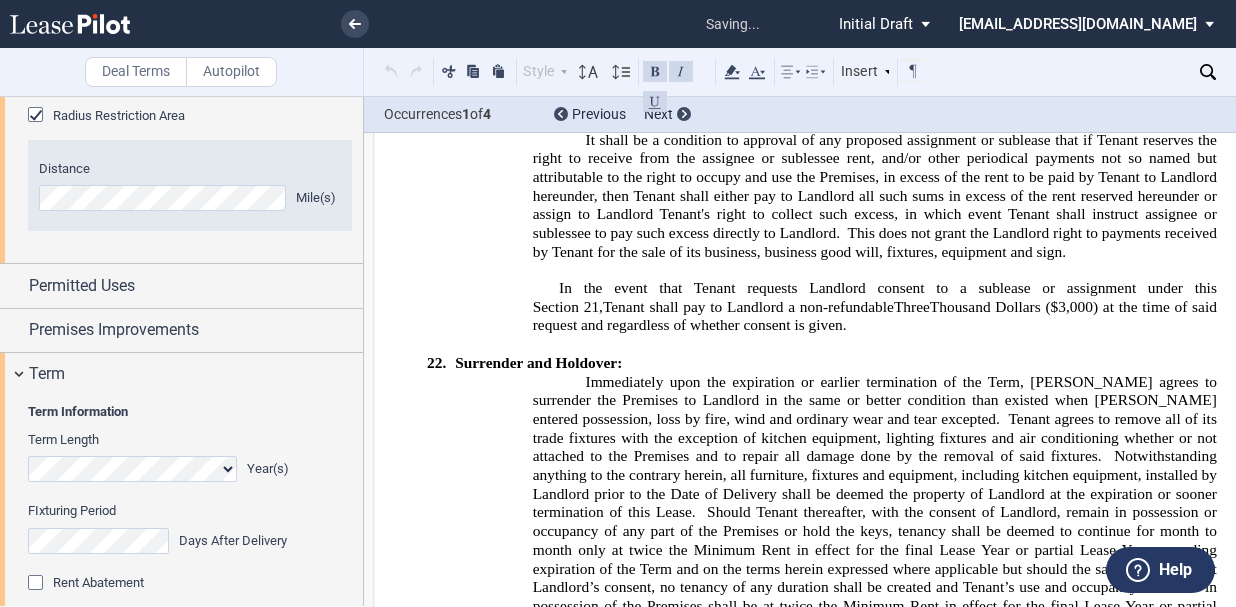 scroll, scrollTop: 12818, scrollLeft: 0, axis: vertical 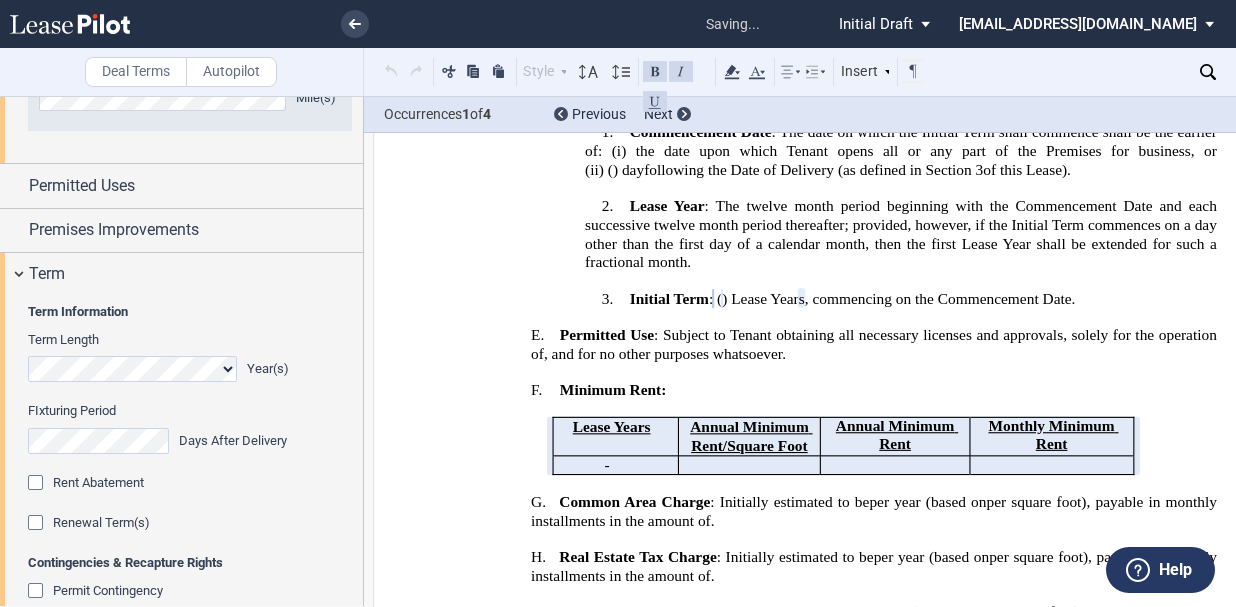 click 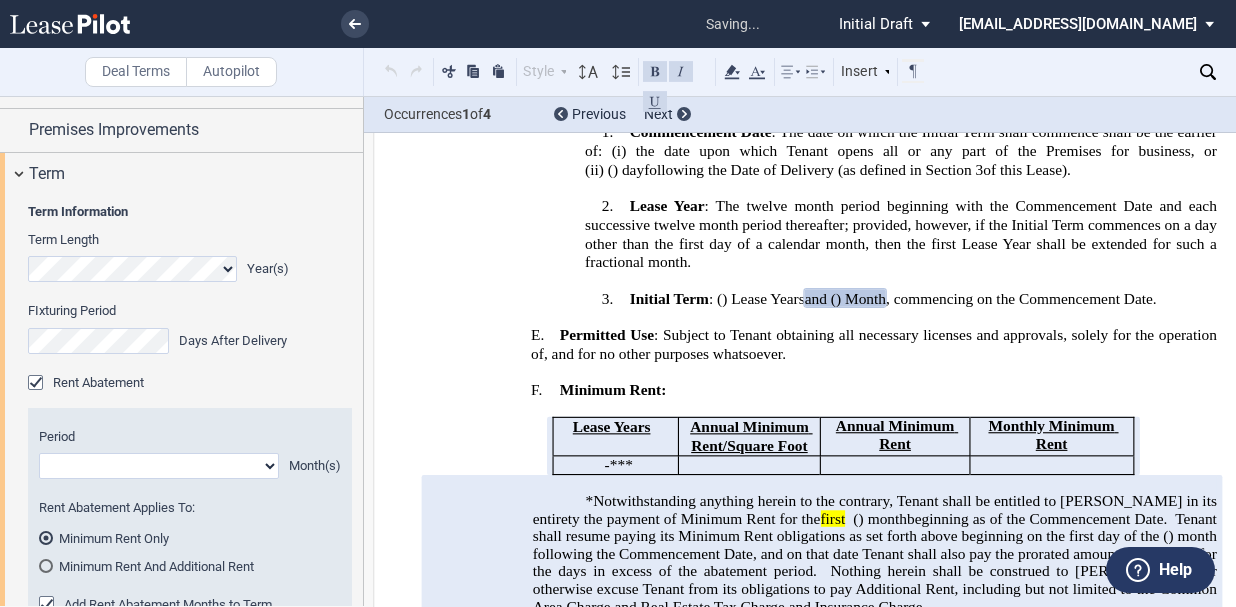 scroll, scrollTop: 1900, scrollLeft: 0, axis: vertical 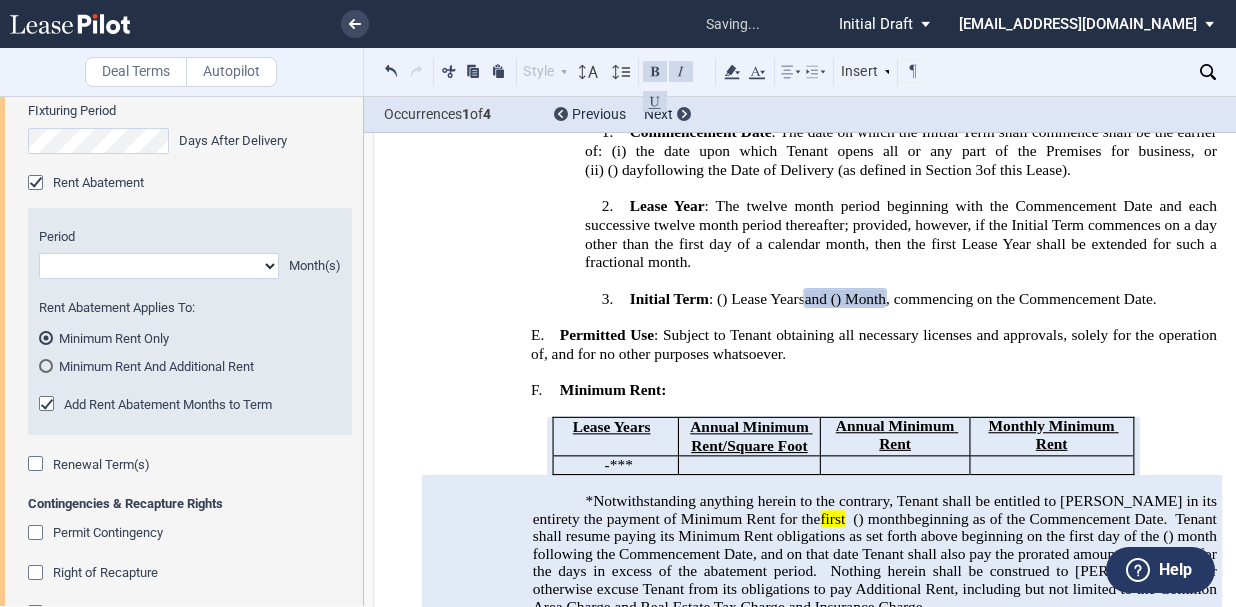 click on "1 2 3 4 5 6 7 8 9 10 11" 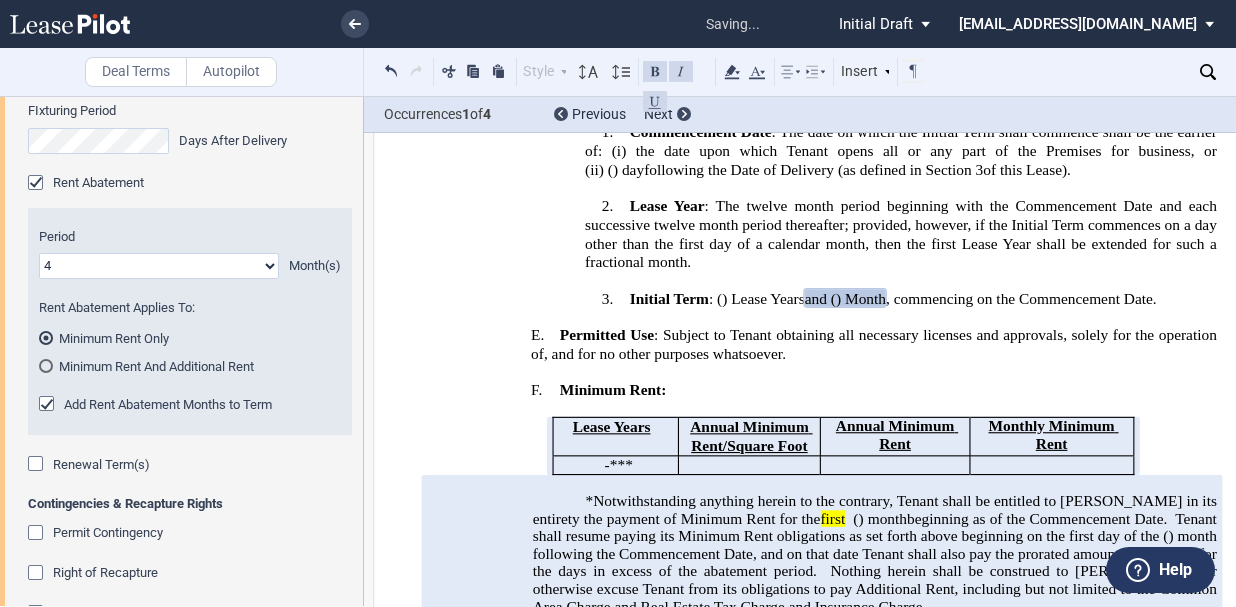 click on "1 2 3 4 5 6 7 8 9 10 11" 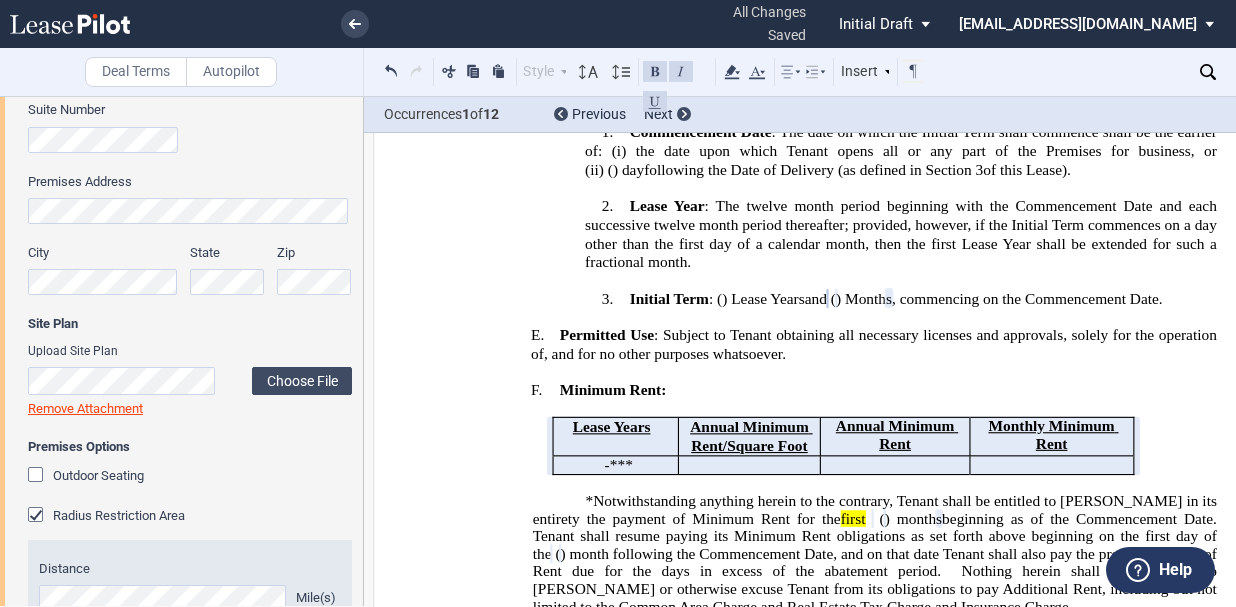 scroll, scrollTop: 800, scrollLeft: 0, axis: vertical 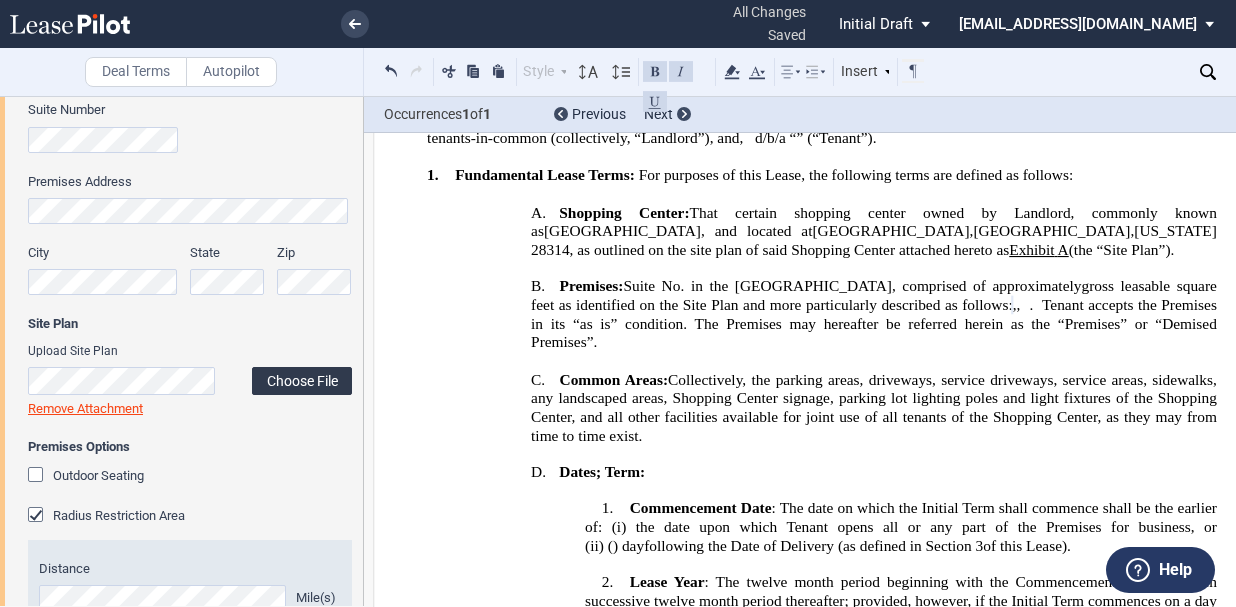click on "Choose File" 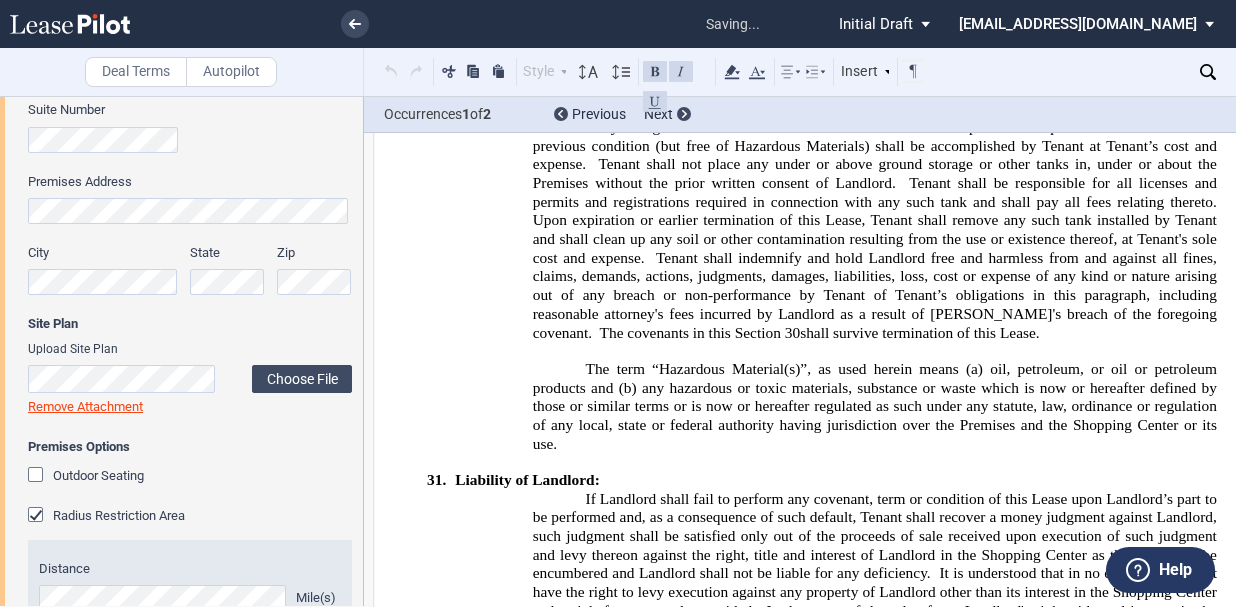 scroll, scrollTop: 18218, scrollLeft: 0, axis: vertical 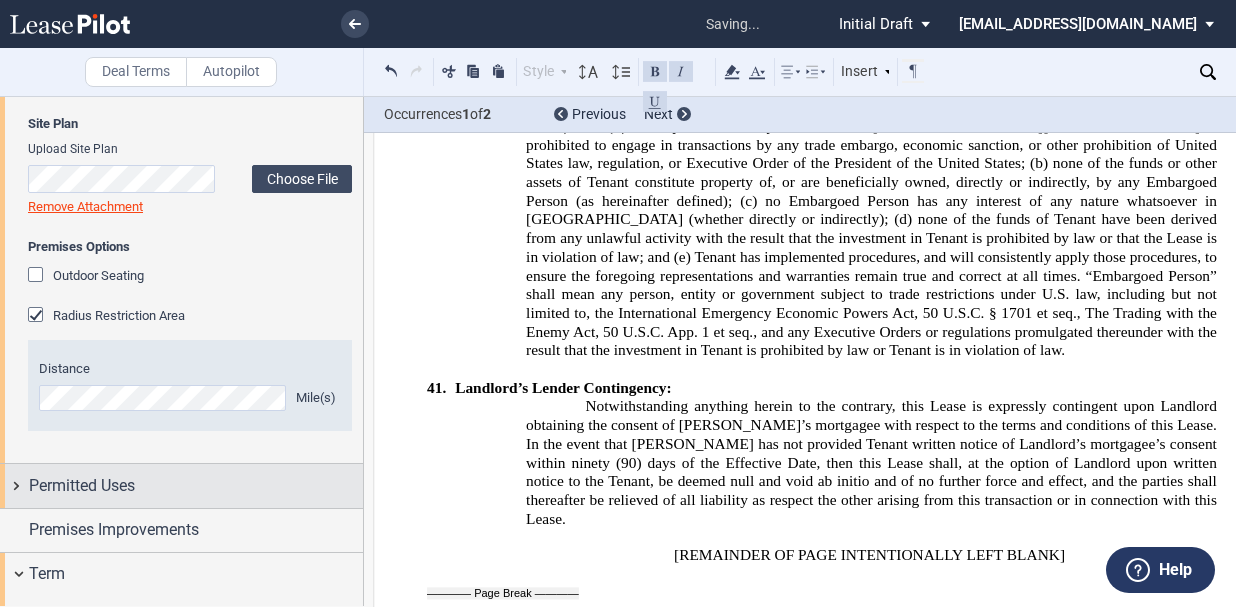click on "Permitted Uses" at bounding box center [82, 486] 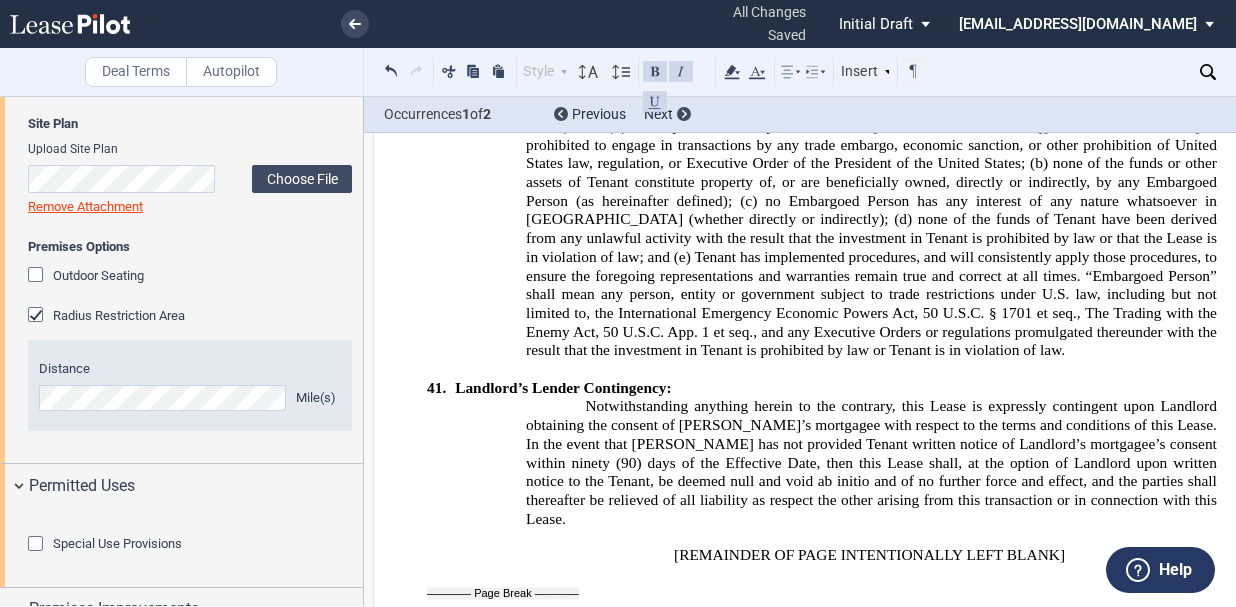 scroll, scrollTop: 1600, scrollLeft: 0, axis: vertical 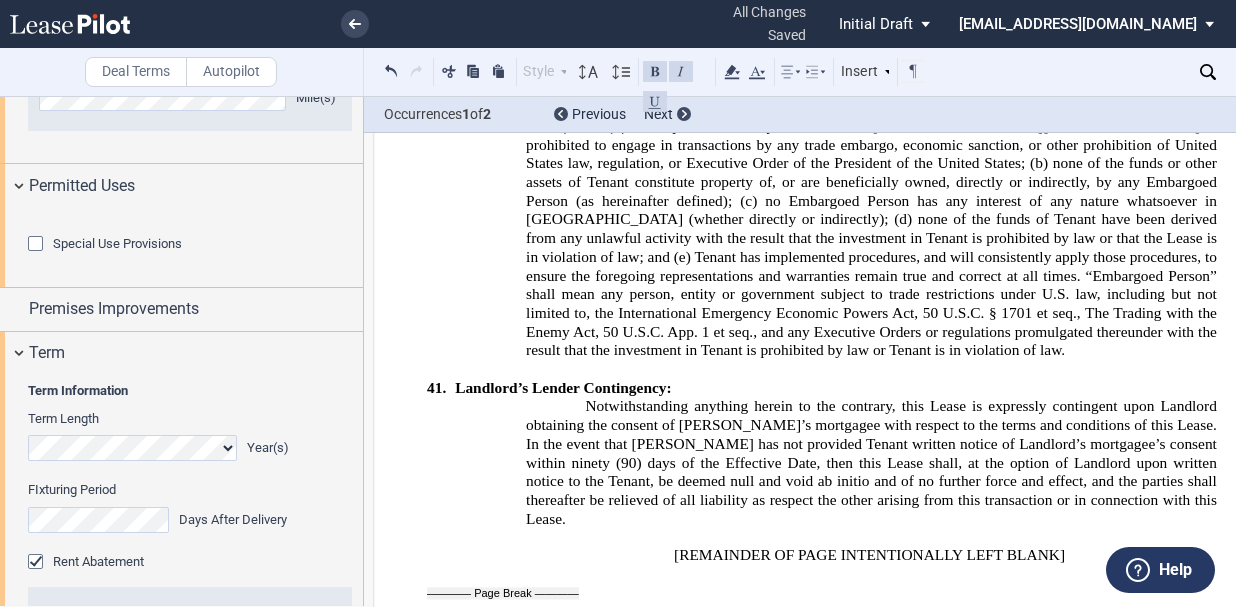 click at bounding box center [38, 246] 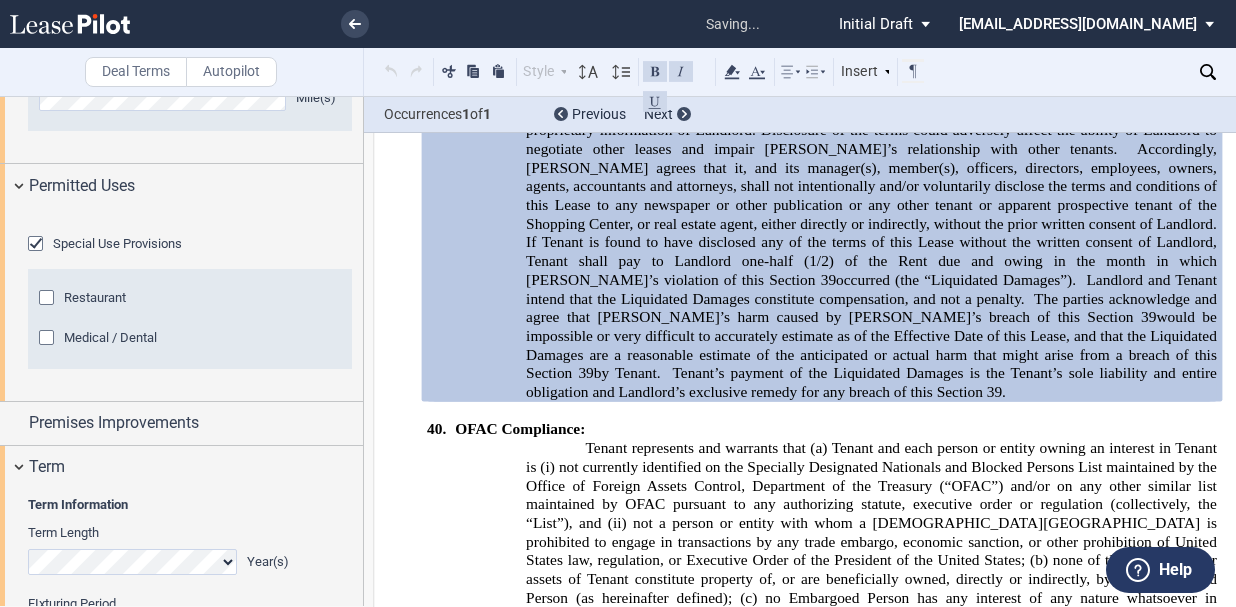scroll, scrollTop: 16836, scrollLeft: 0, axis: vertical 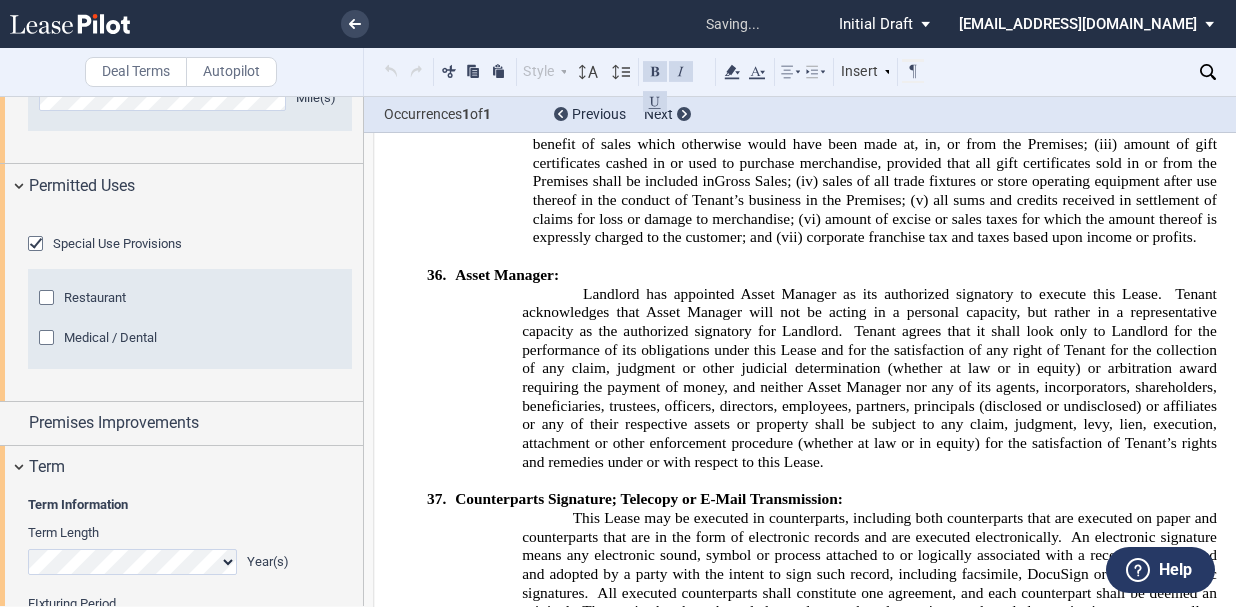 click at bounding box center [49, 340] 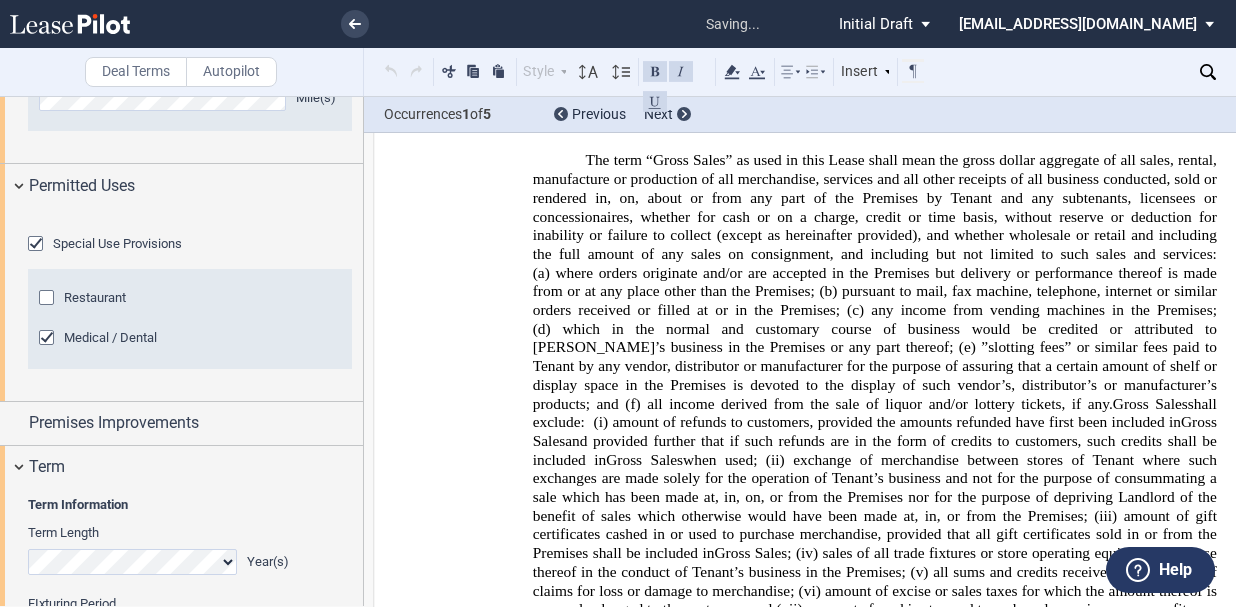 scroll, scrollTop: 17220, scrollLeft: 0, axis: vertical 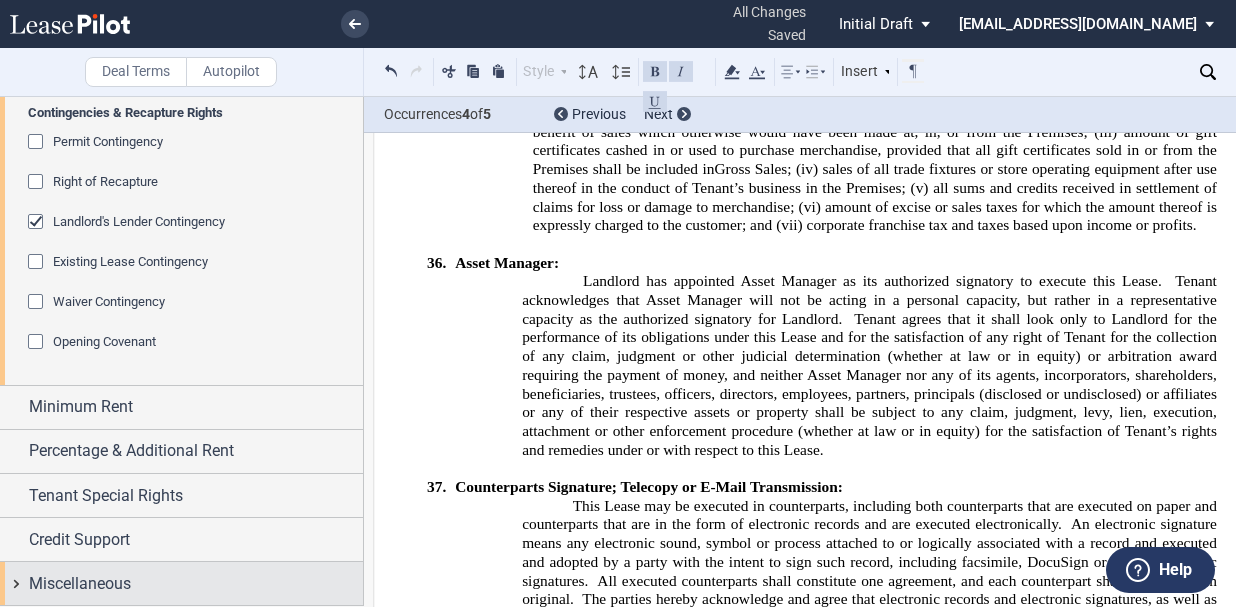 click on "Miscellaneous" at bounding box center (80, 584) 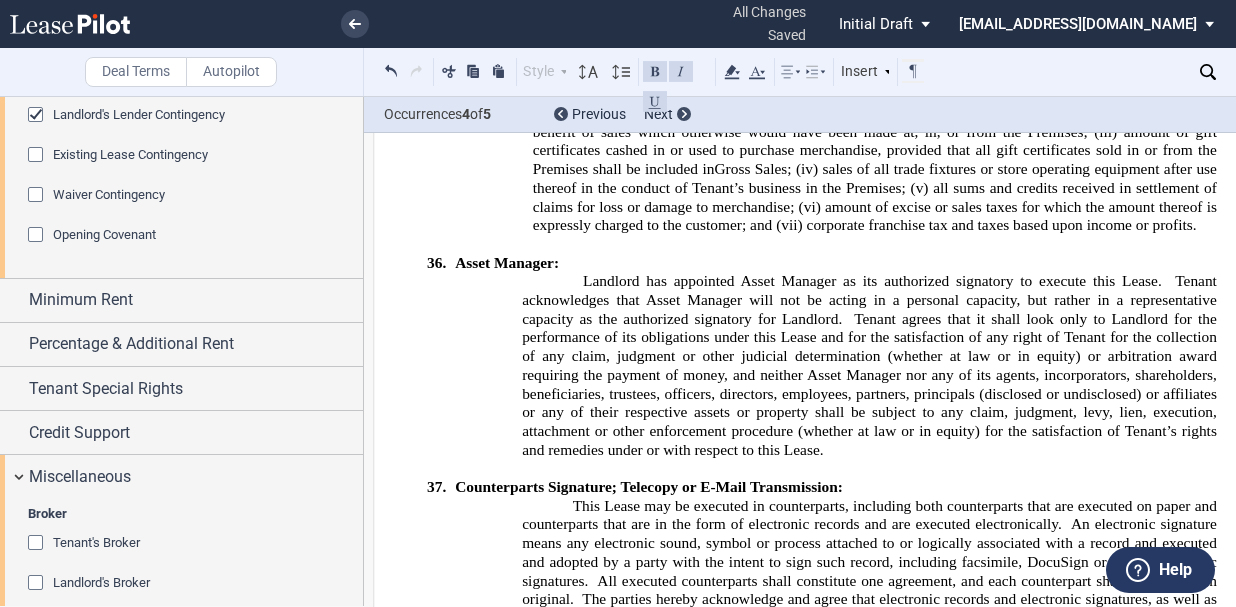 scroll, scrollTop: 2718, scrollLeft: 0, axis: vertical 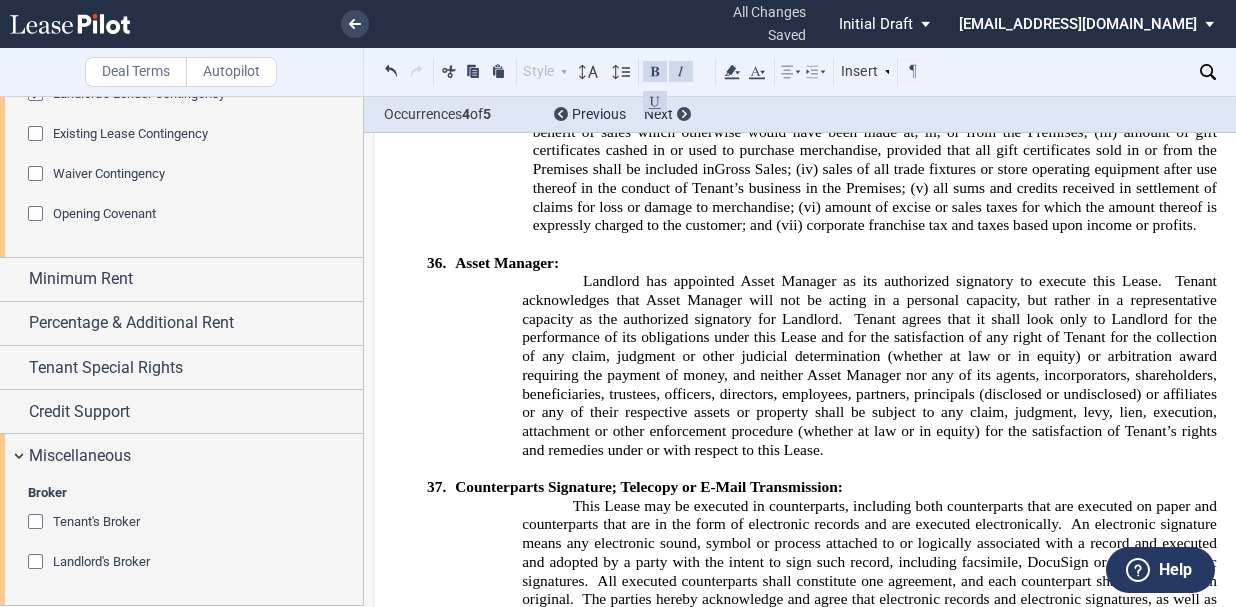 click at bounding box center (38, 524) 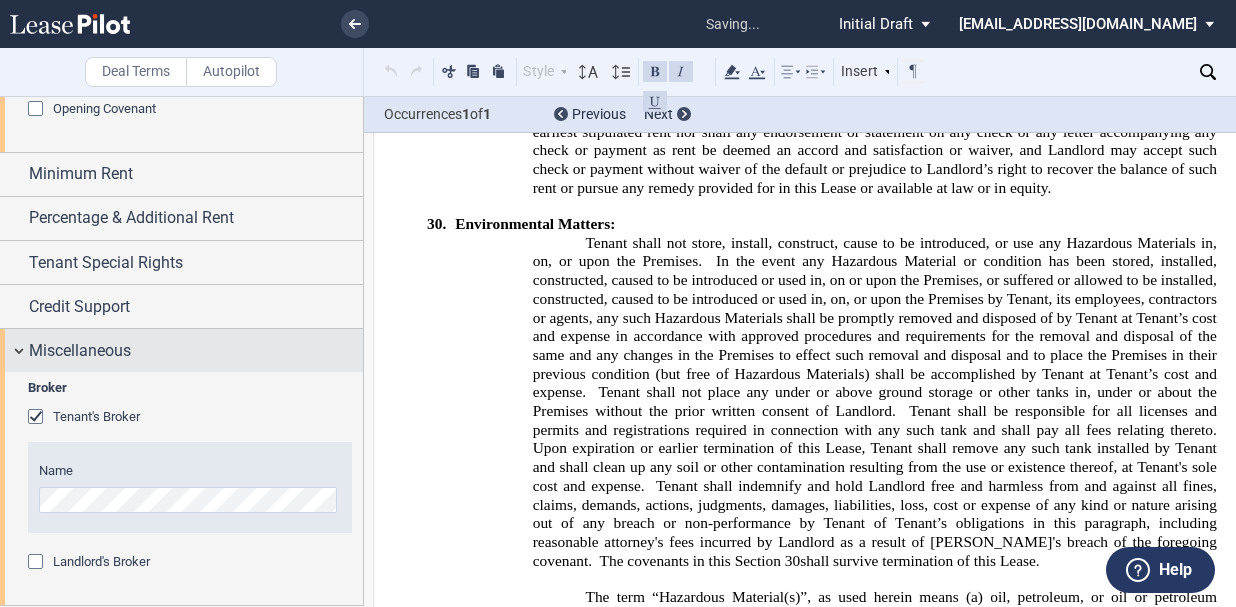scroll, scrollTop: 13654, scrollLeft: 0, axis: vertical 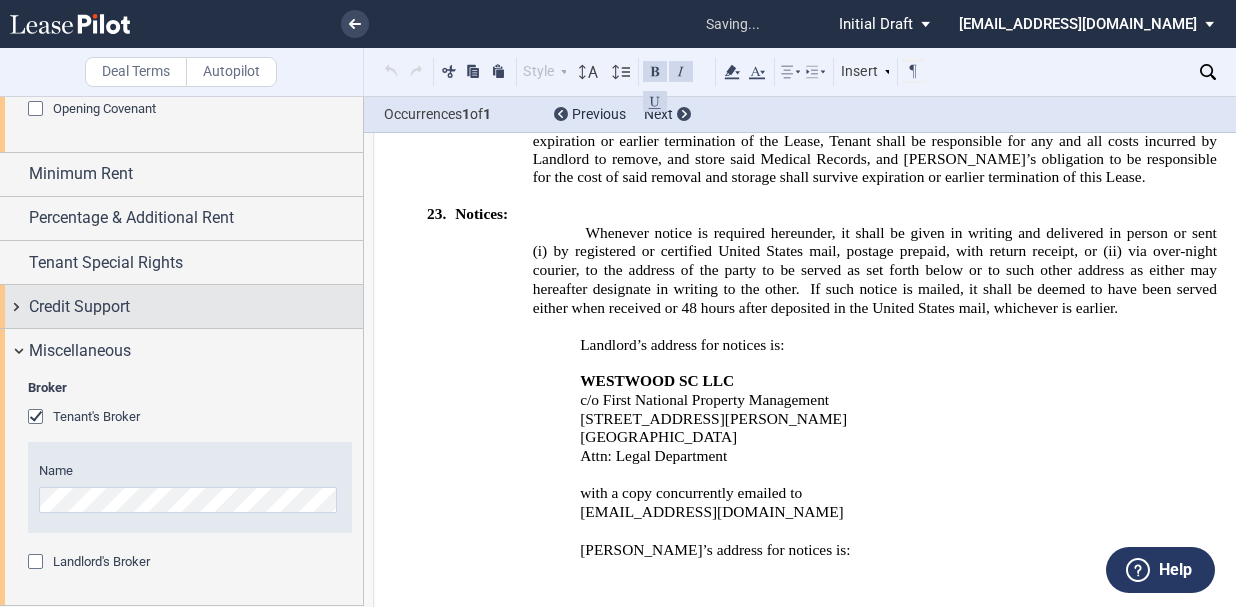click on "Credit Support" at bounding box center (79, 307) 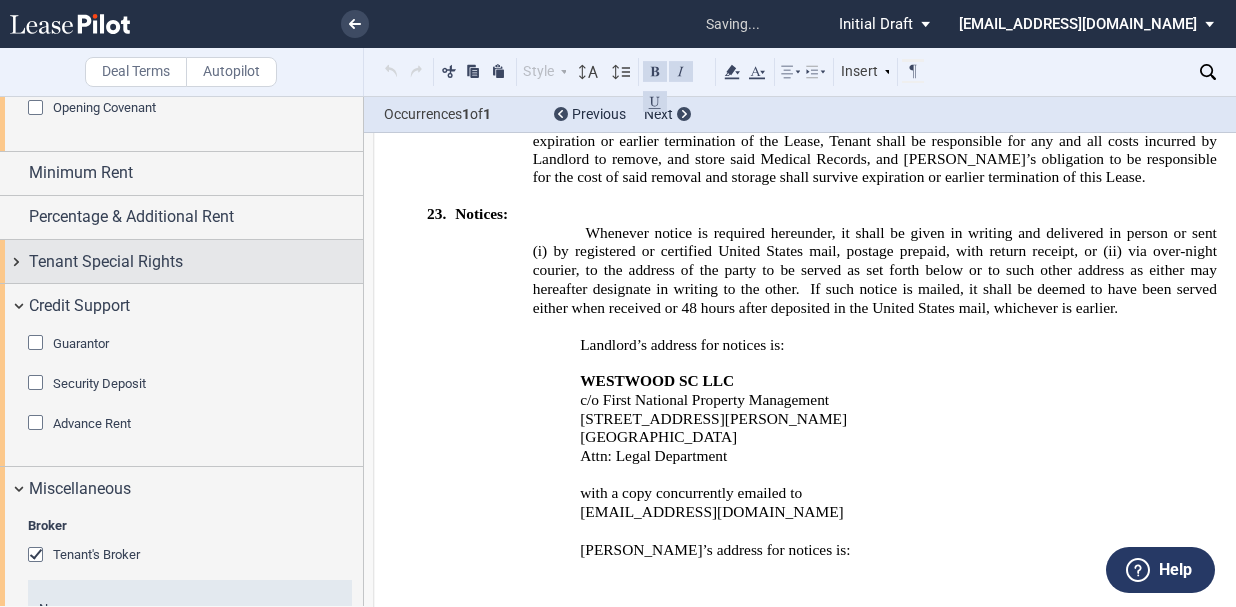 click on "Tenant Special Rights" at bounding box center (106, 262) 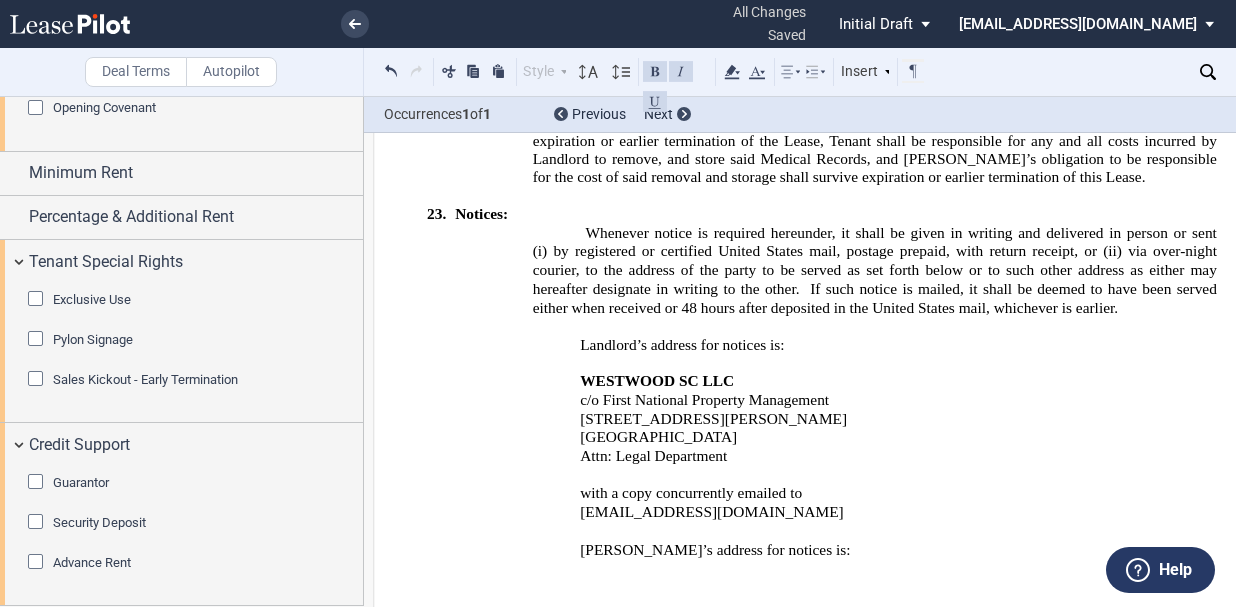 click at bounding box center [38, 341] 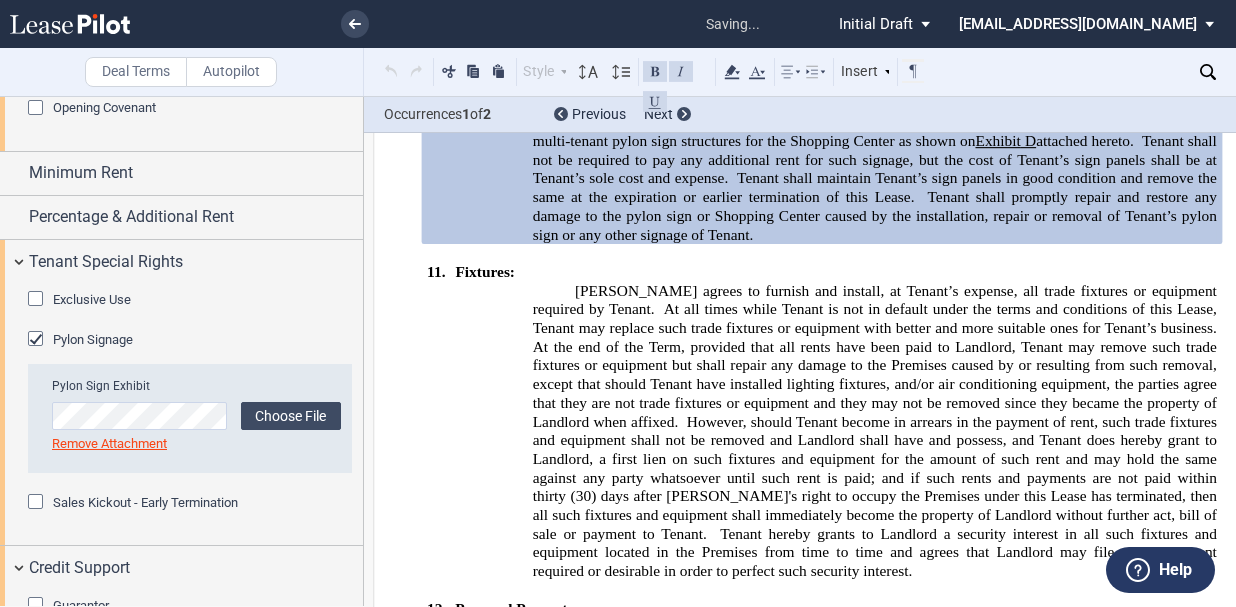 scroll, scrollTop: 7801, scrollLeft: 0, axis: vertical 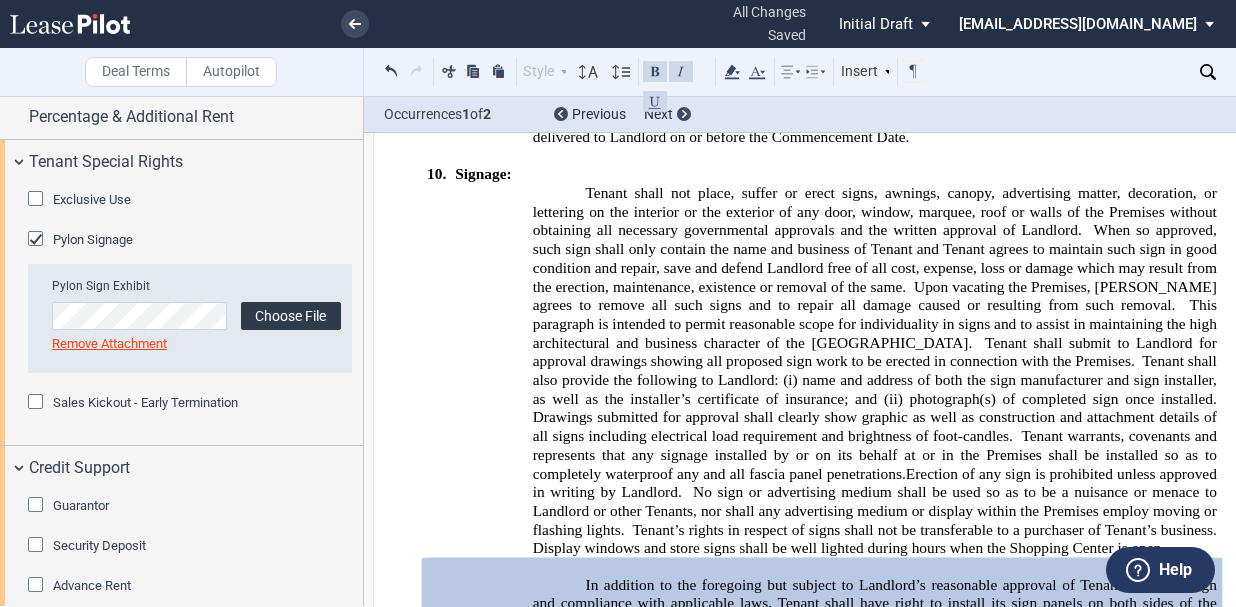 click on "Choose File" 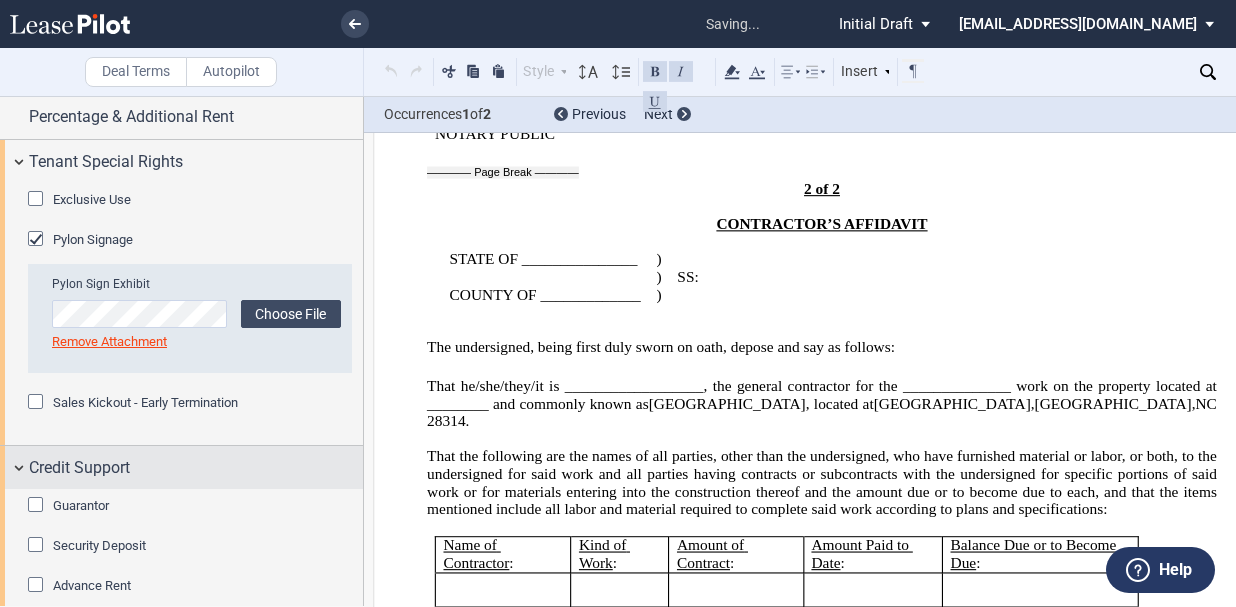 scroll, scrollTop: 25475, scrollLeft: 0, axis: vertical 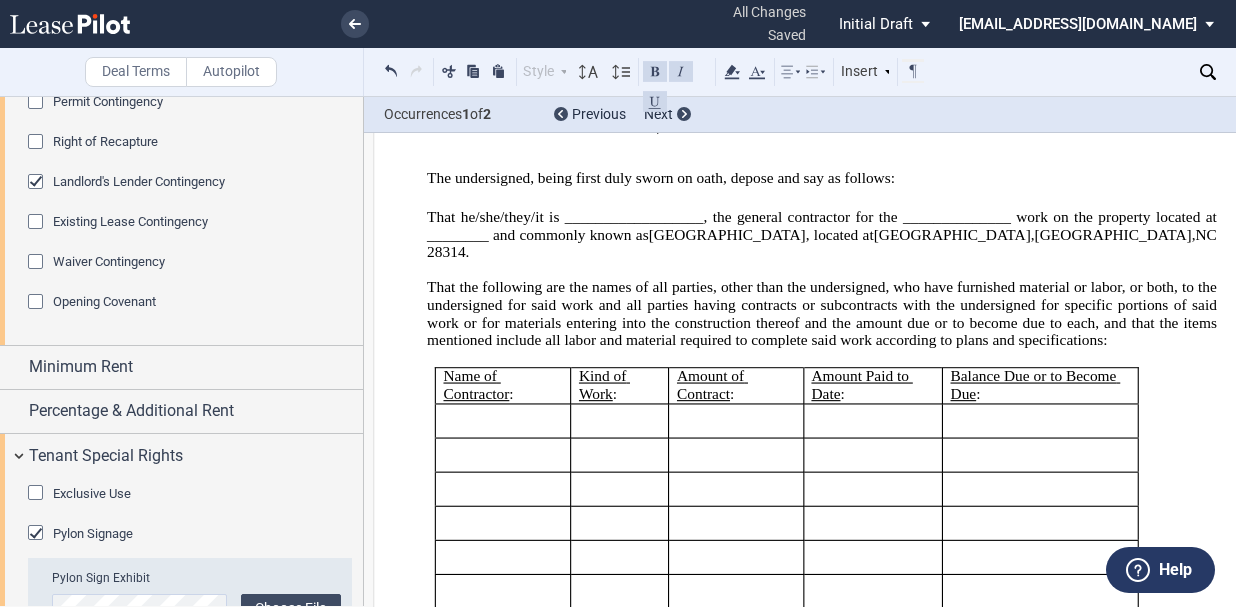 click 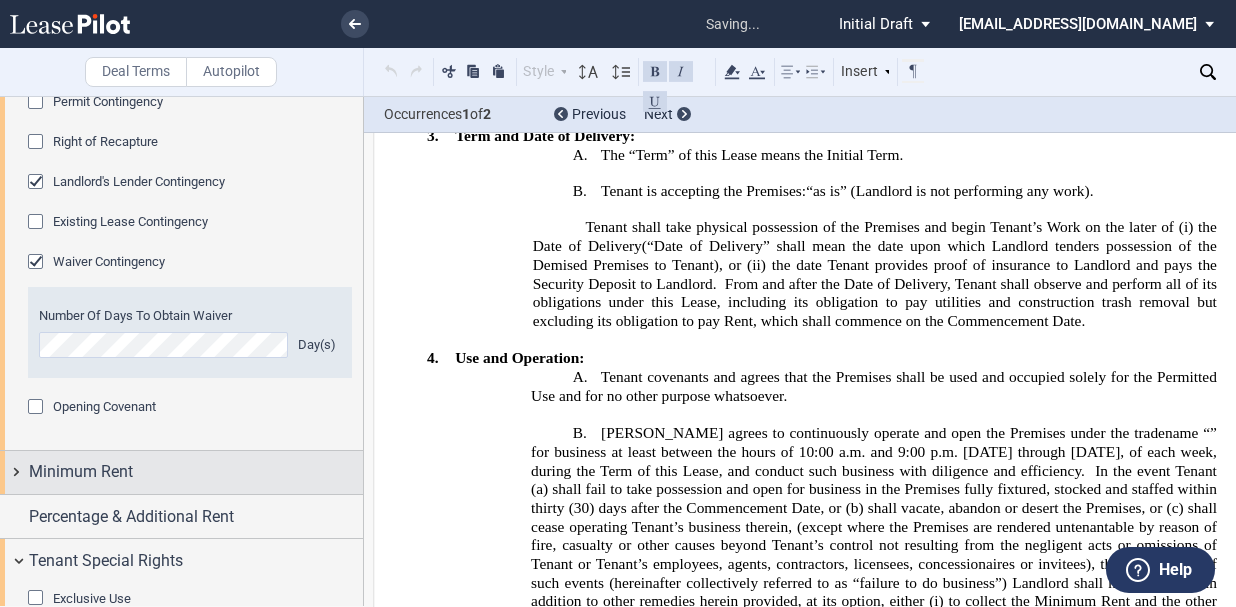 scroll, scrollTop: 1664, scrollLeft: 0, axis: vertical 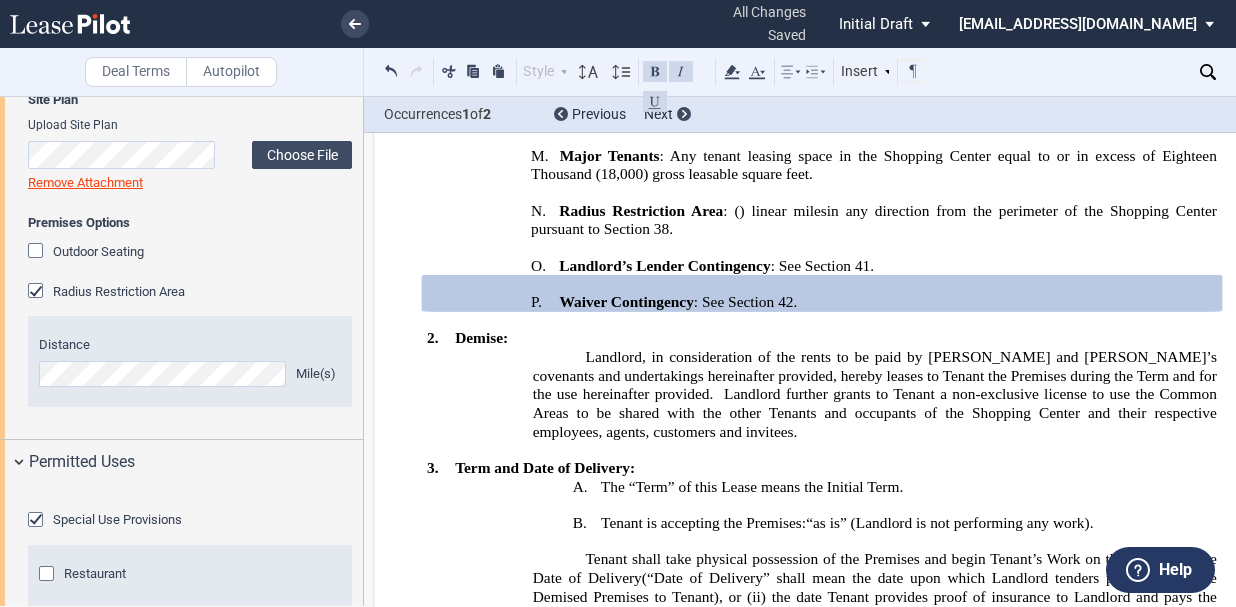 click at bounding box center (38, 293) 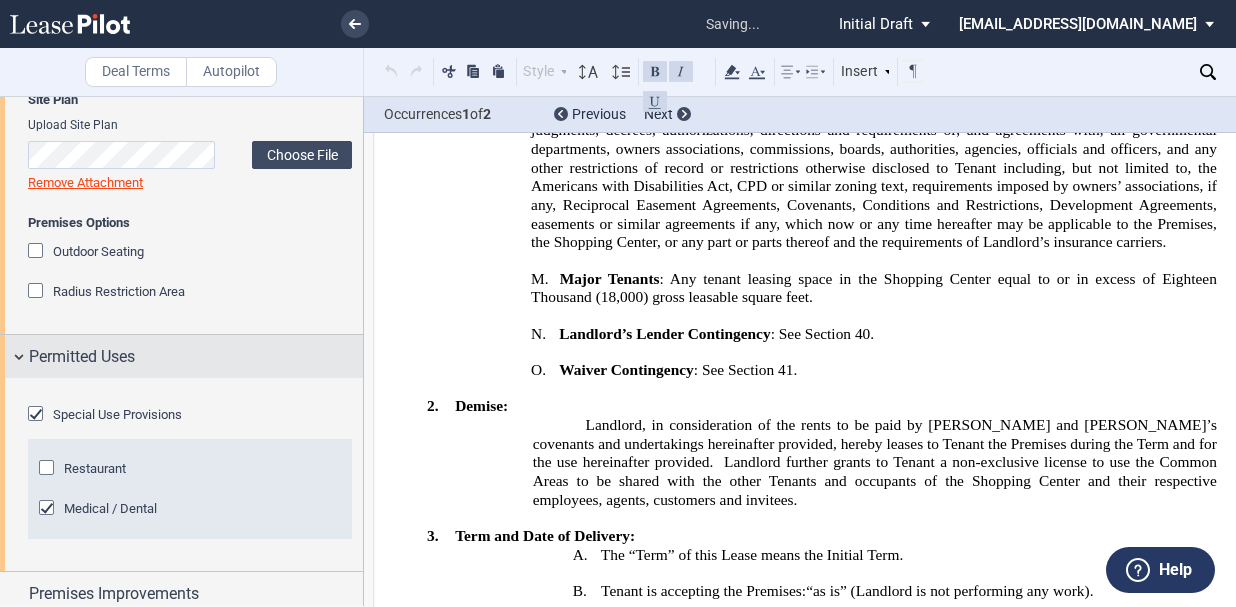 scroll, scrollTop: 678, scrollLeft: 0, axis: vertical 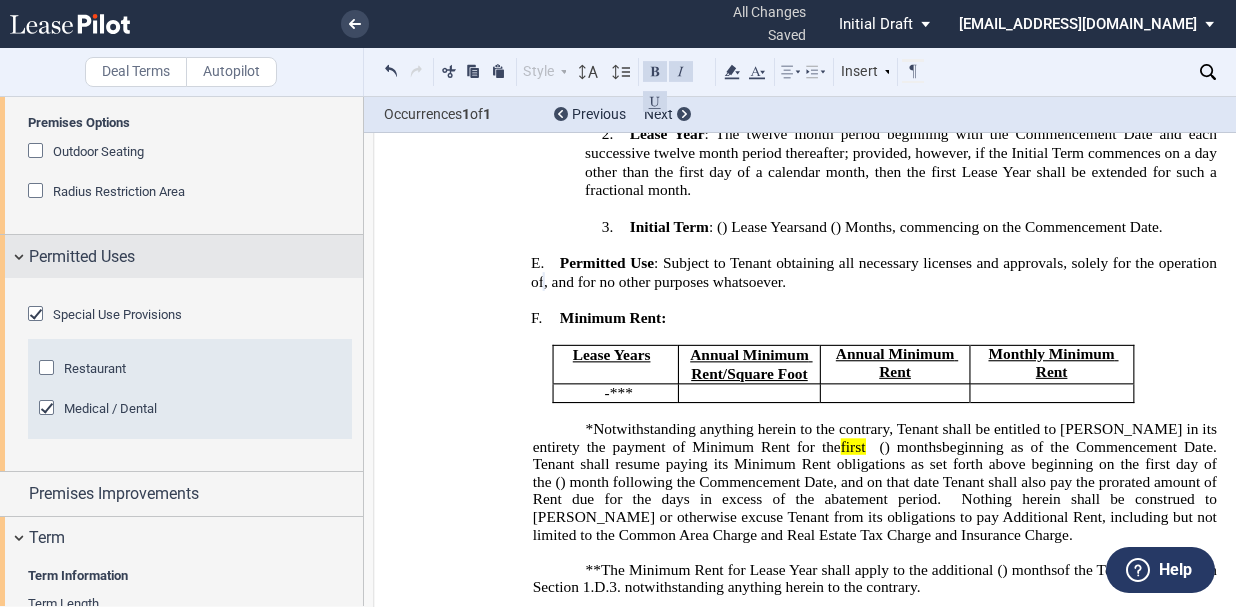 click on "Permitted Uses" at bounding box center (181, 256) 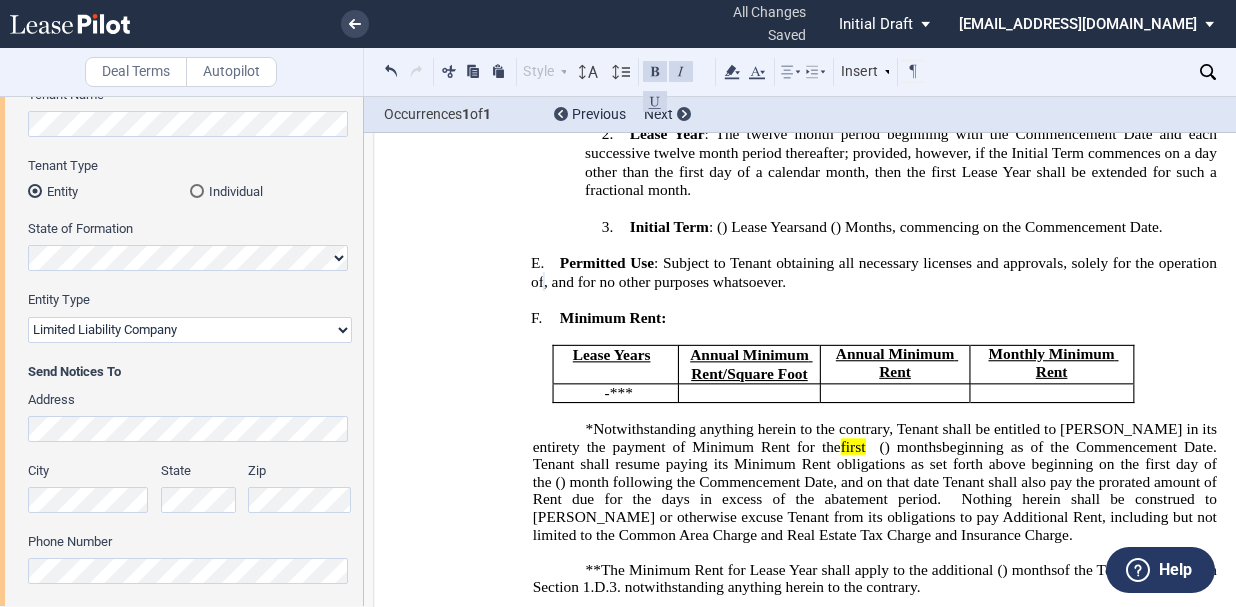 scroll, scrollTop: 24, scrollLeft: 0, axis: vertical 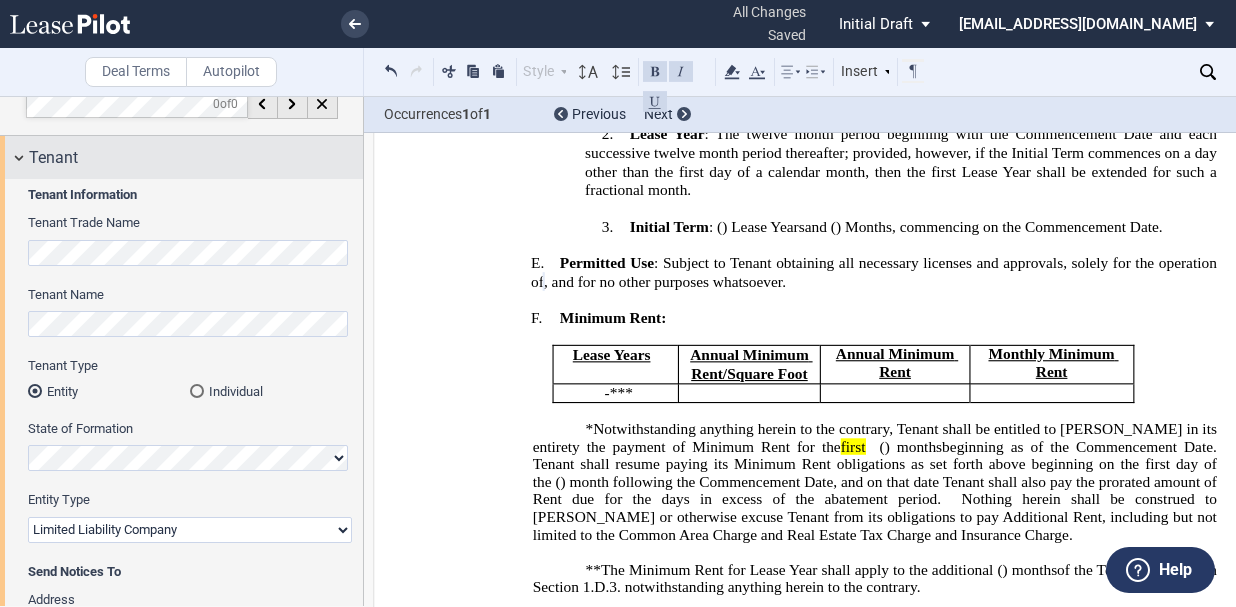 click on "Tenant" at bounding box center (181, 157) 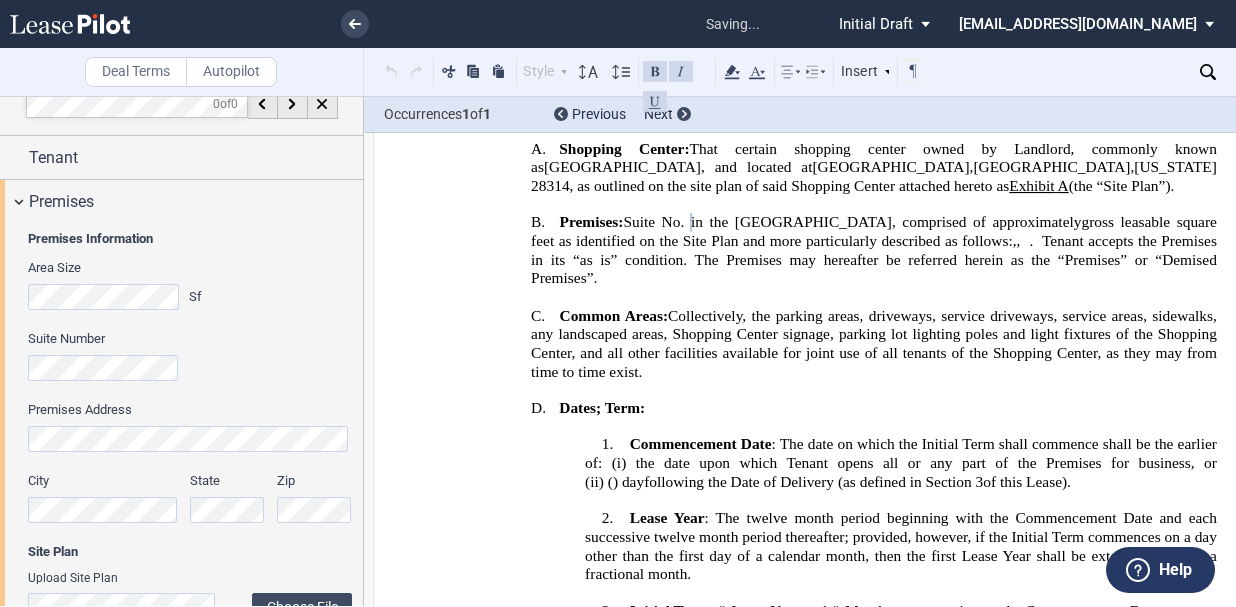 scroll, scrollTop: 230, scrollLeft: 0, axis: vertical 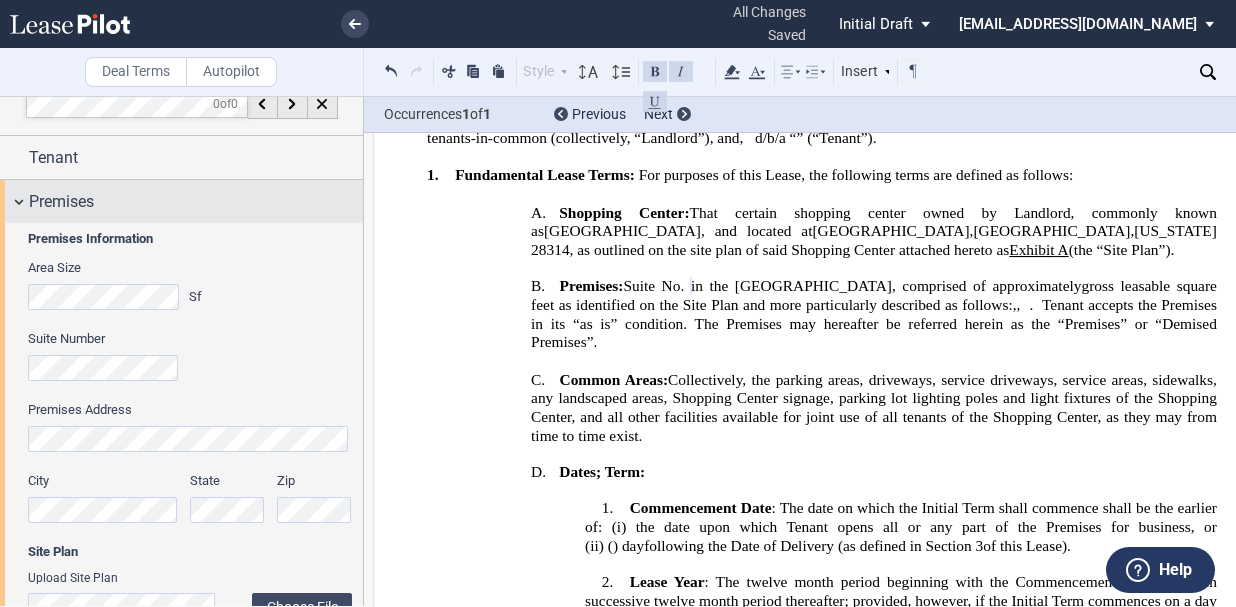 click on "Premises" at bounding box center [181, 201] 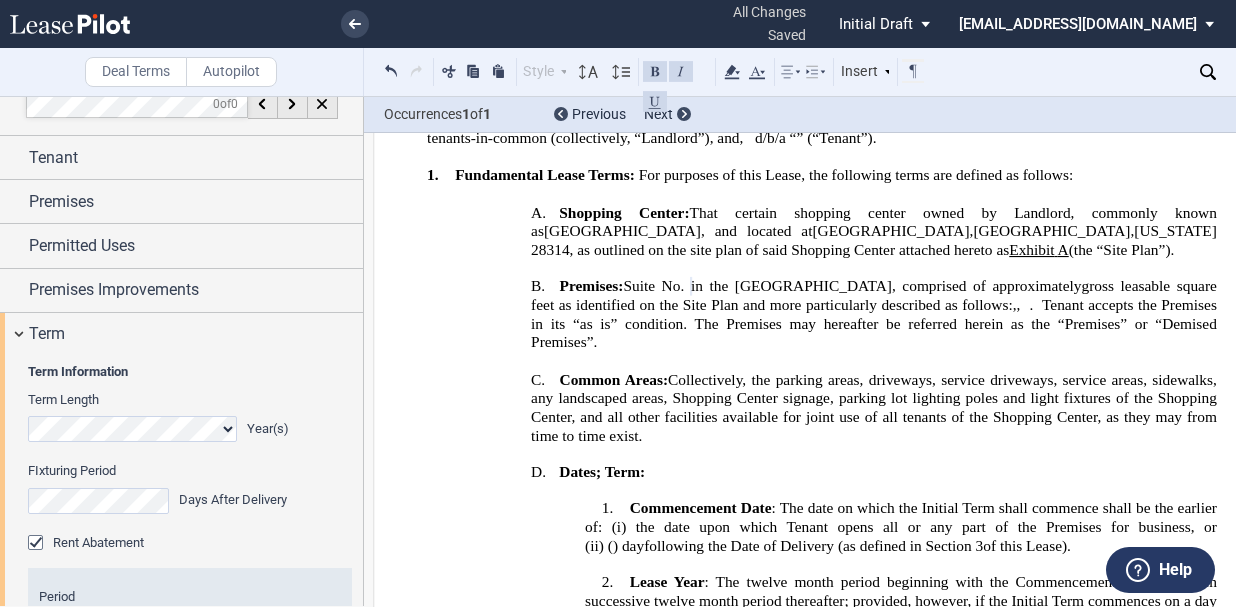 scroll, scrollTop: 224, scrollLeft: 0, axis: vertical 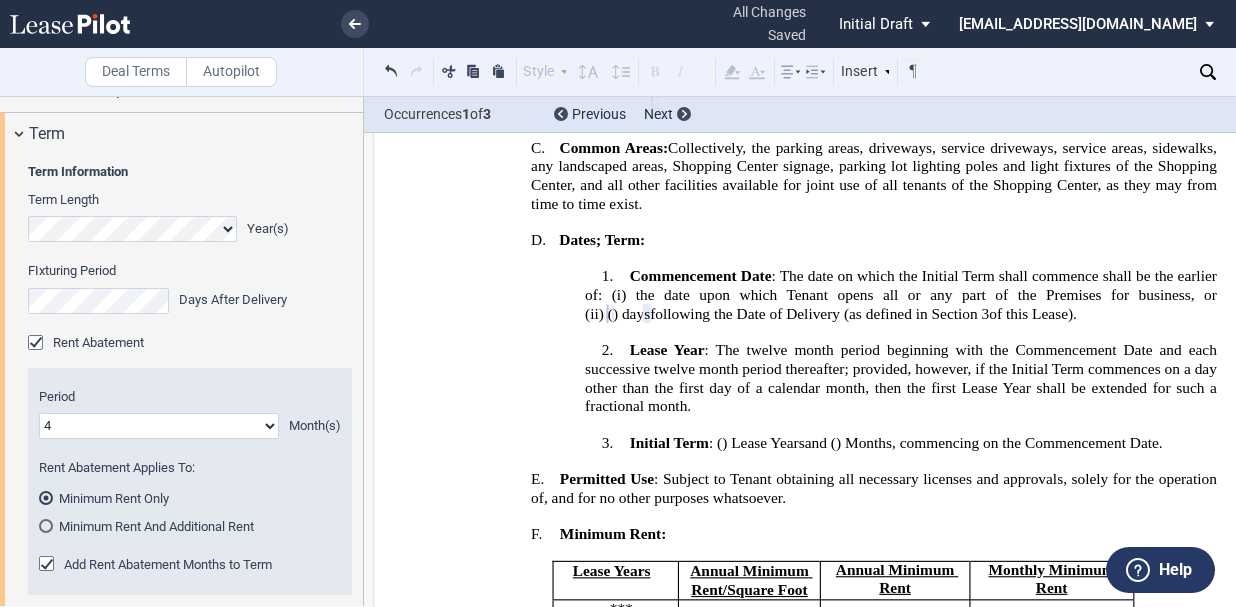 click on "Term Information
Term Length
Year(s)
Extended Term Not Applicable in a Termination
FIxturing Period
Days After Delivery
Rent Abatement
Period
1 2 3 4 5 6 7 8 9 10 11 Month(s)" at bounding box center [181, 598] 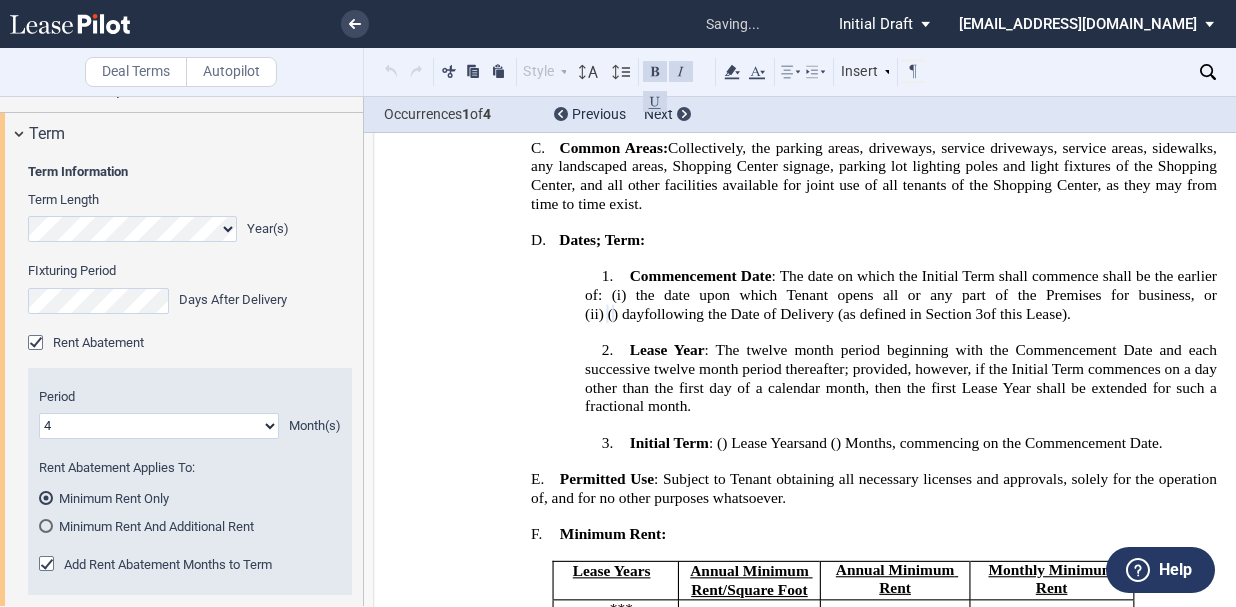 click on "following the Date of Delivery (as defined in Section" 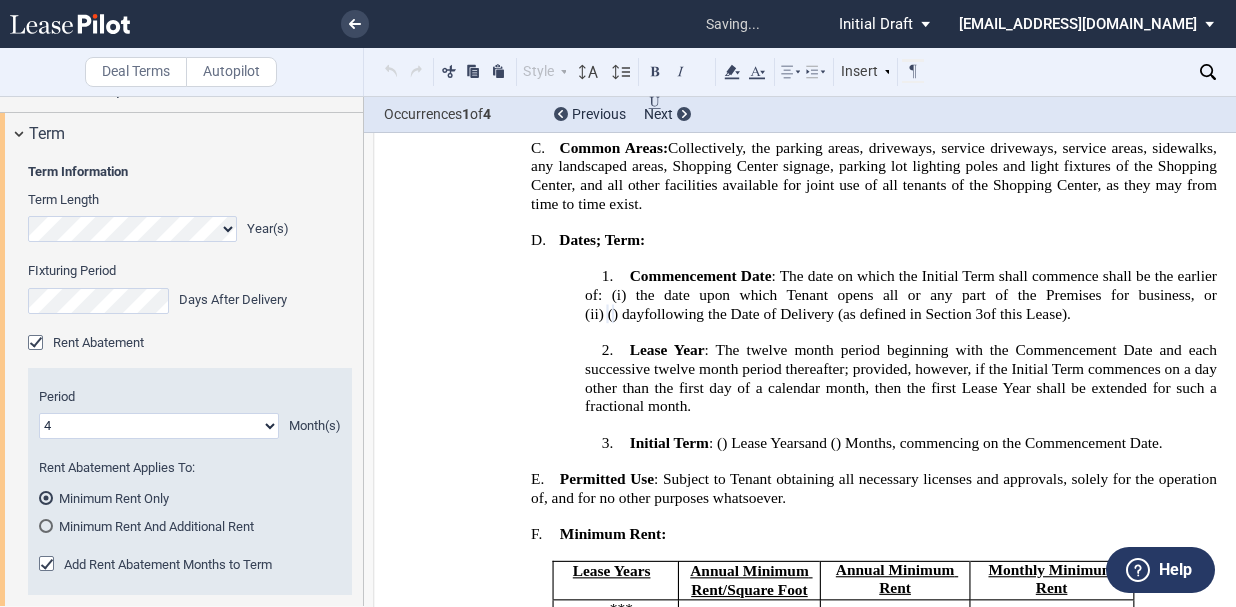 click on "1.              Commencement Date : The date on which the Initial Term shall commence shall be the earlier of: (i)   the date upon which Tenant opens all or any part of the Premises for business, or (ii)   ﻿ ﻿  ( ﻿ ﻿ )   day s  following the Date of Delivery (as defined in Section   ﻿ 3 ﻿  of this Lease)." at bounding box center (901, 295) 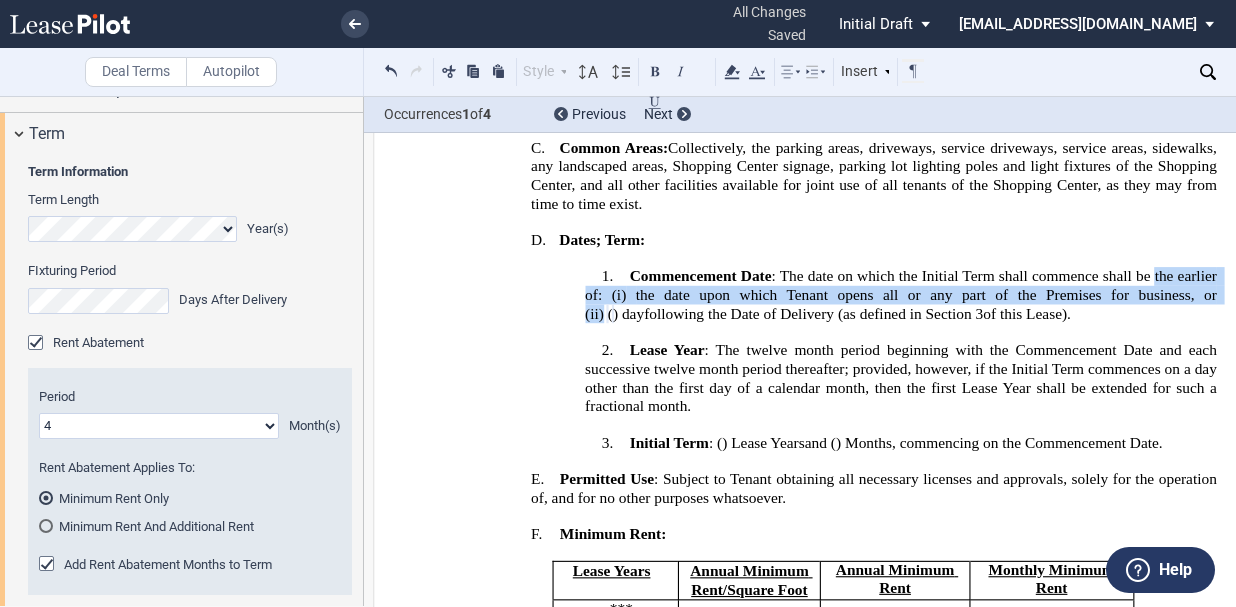 drag, startPoint x: 1150, startPoint y: 275, endPoint x: 1168, endPoint y: 287, distance: 21.633308 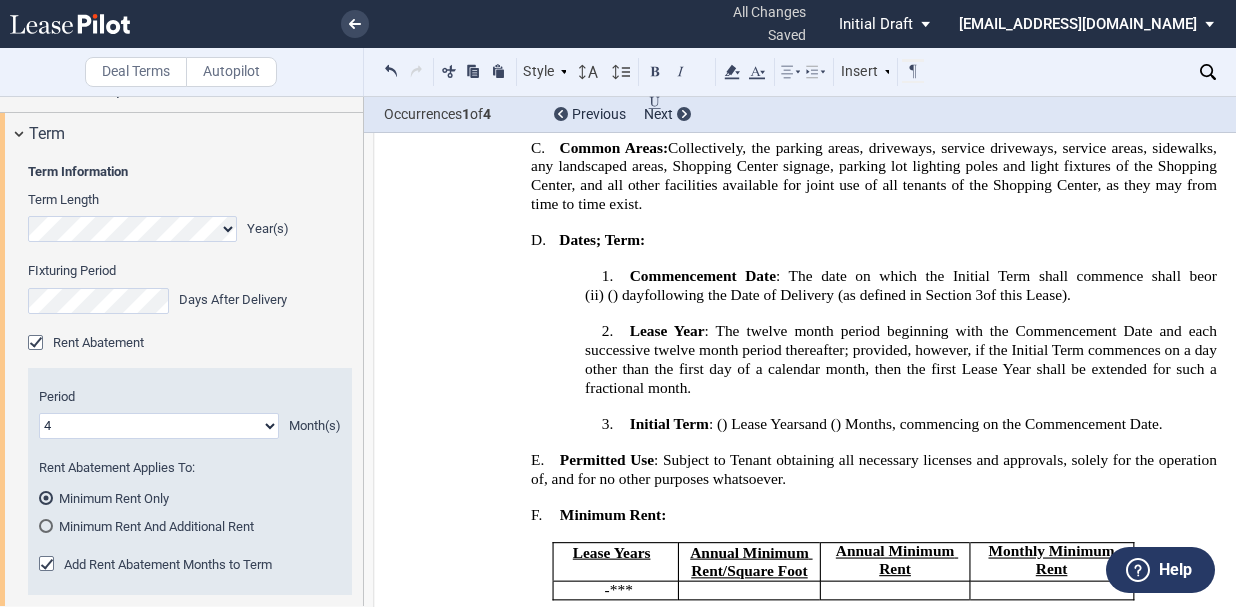 click on "following the Date of Delivery (as defined in Section" 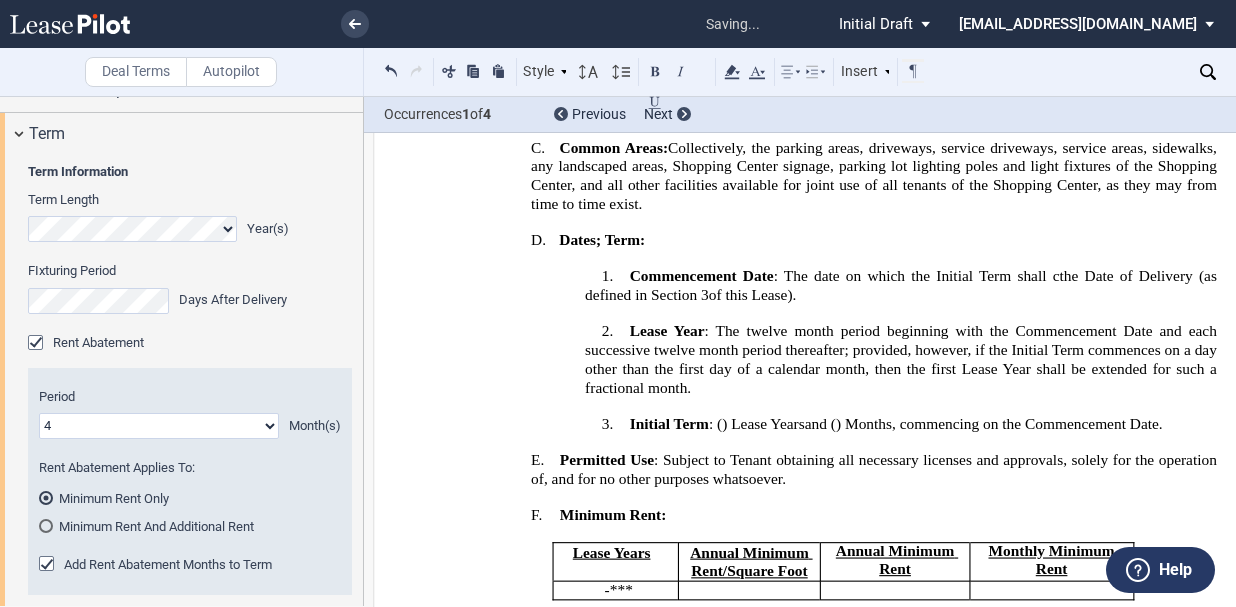 type 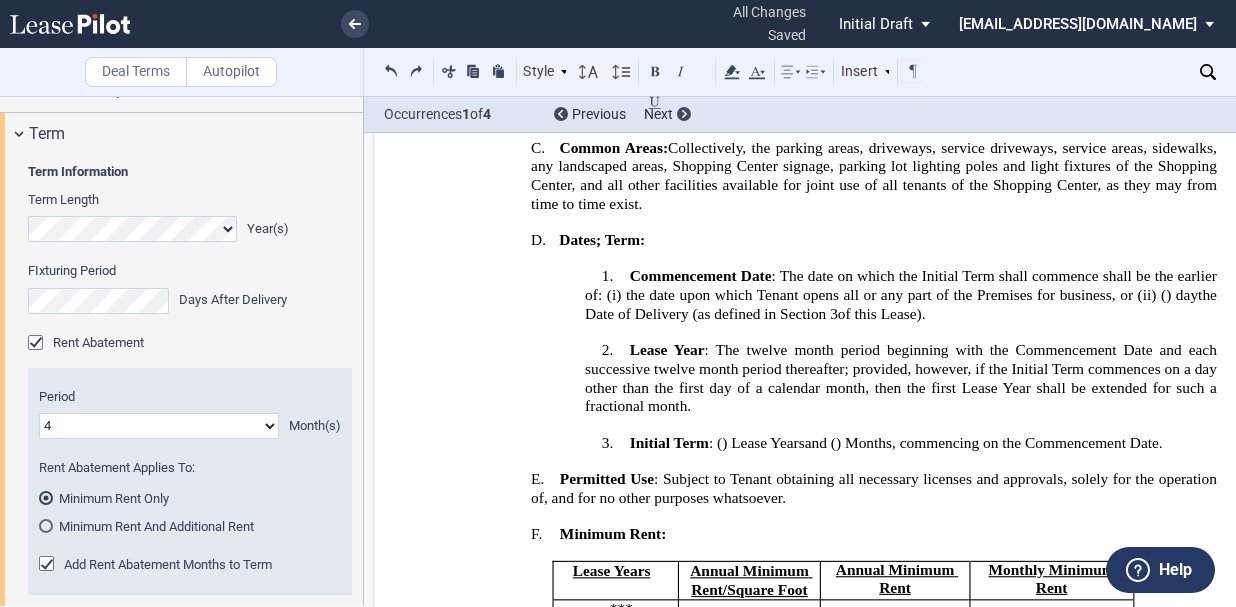 click on "the date upon which Tenant opens all or any part of the Premises for business, or (ii)" 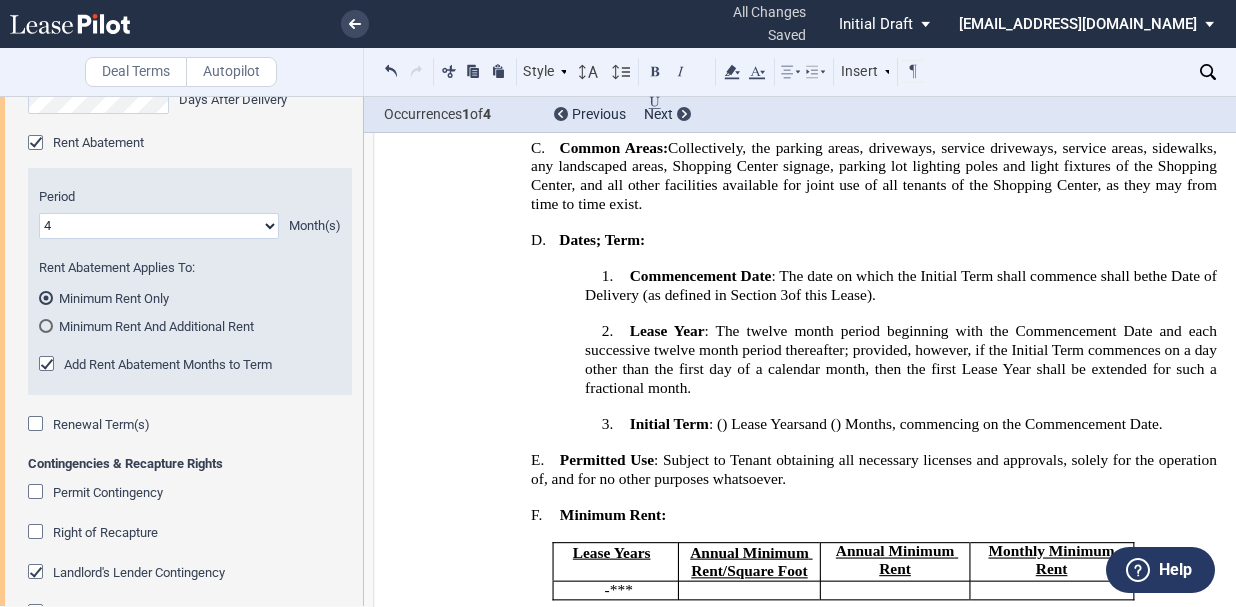 scroll, scrollTop: 524, scrollLeft: 0, axis: vertical 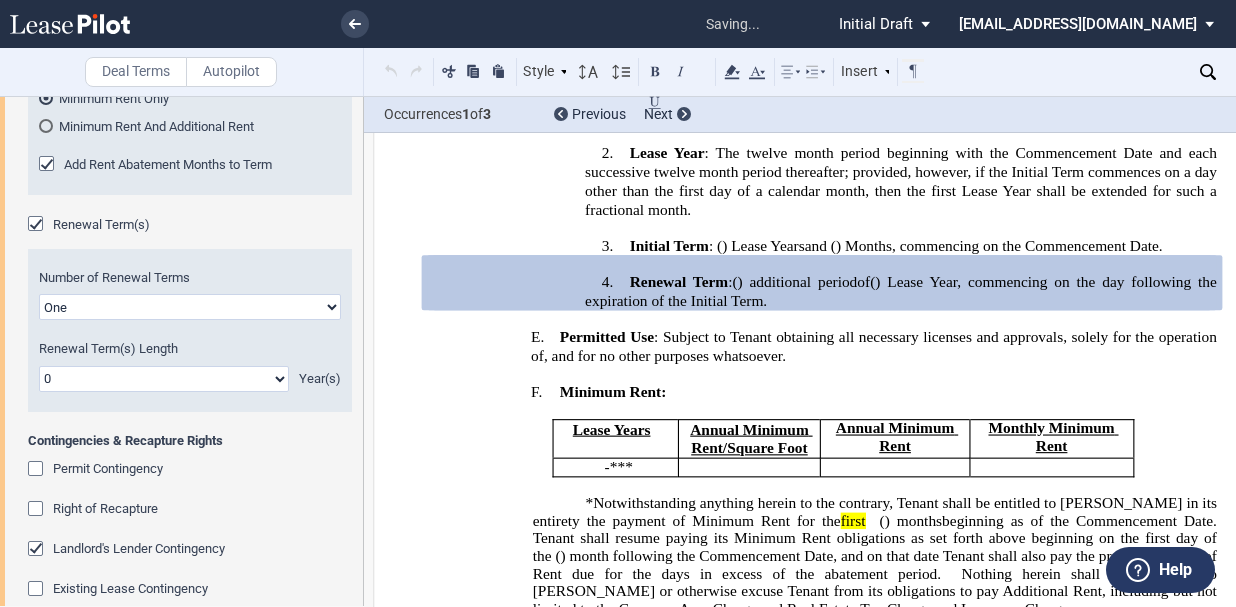 click on "One
Two" 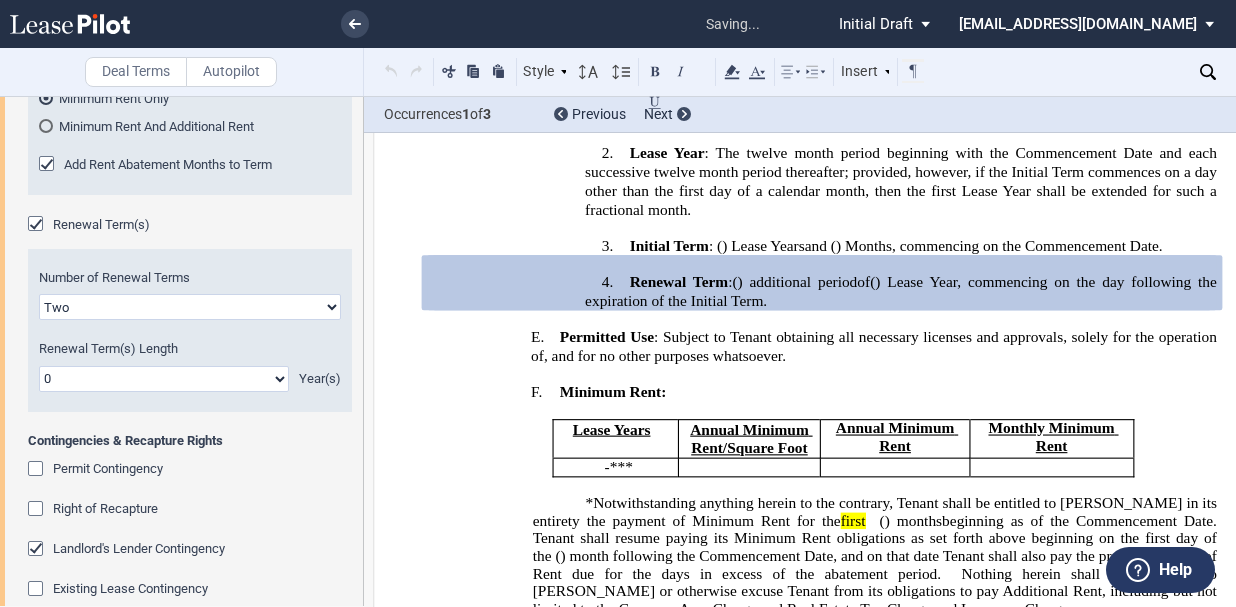 click on "One
Two" 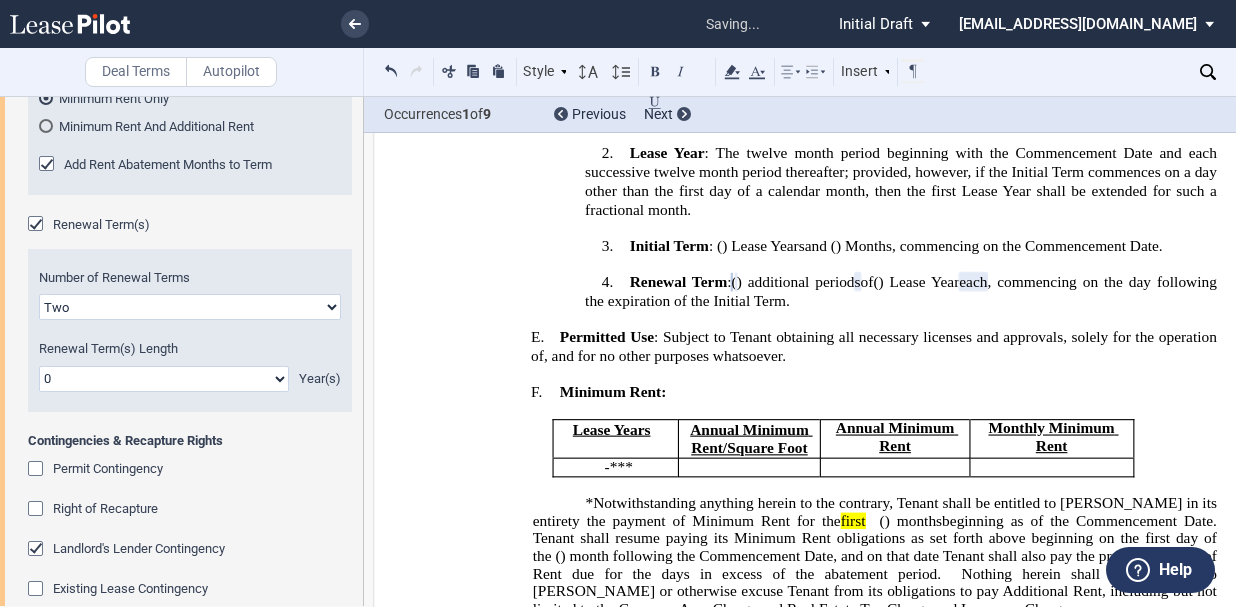 select on "number:5" 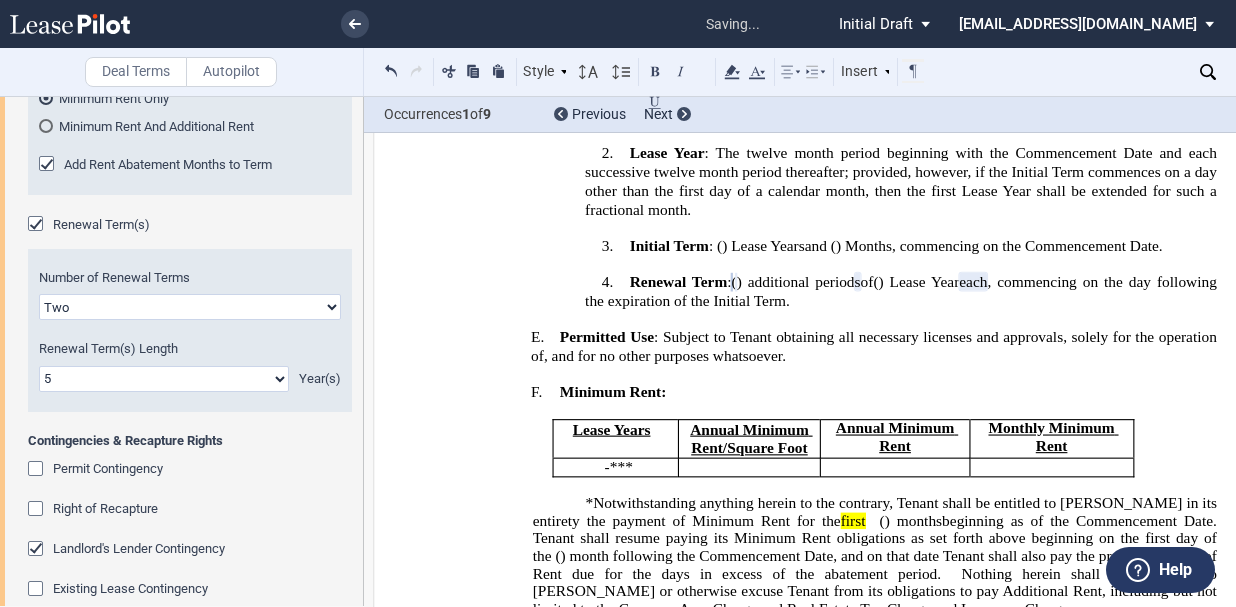 click on "0 1 2 3 4 5 6 7 8 9 10 11 12 13 14 15 16 17 18 19 20" 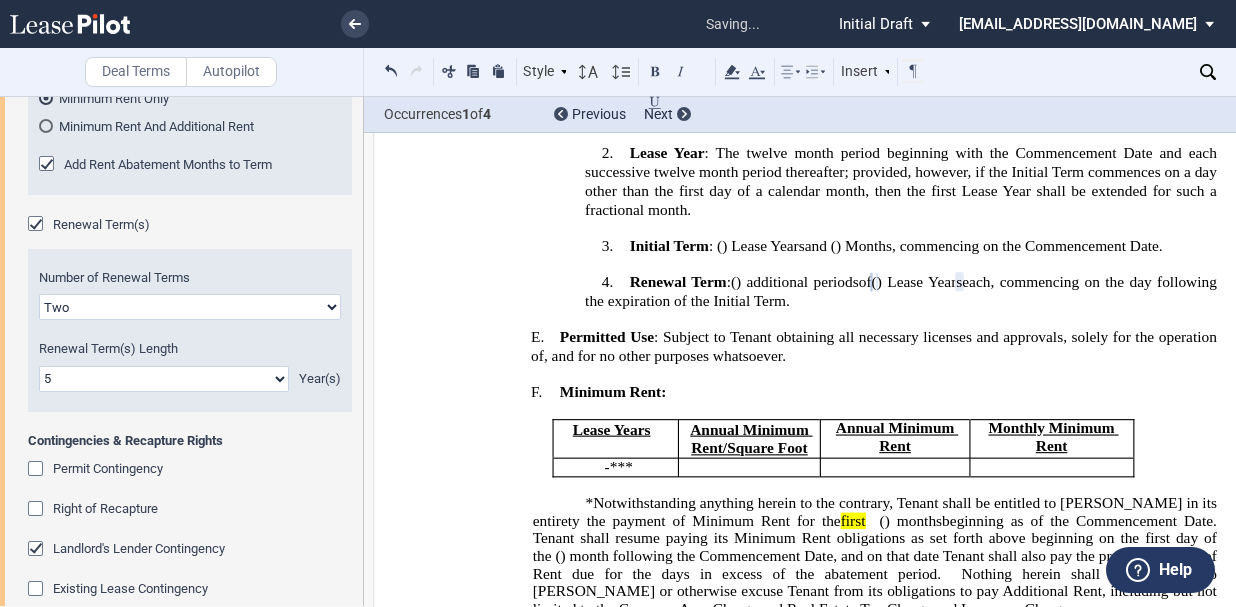 scroll, scrollTop: 824, scrollLeft: 0, axis: vertical 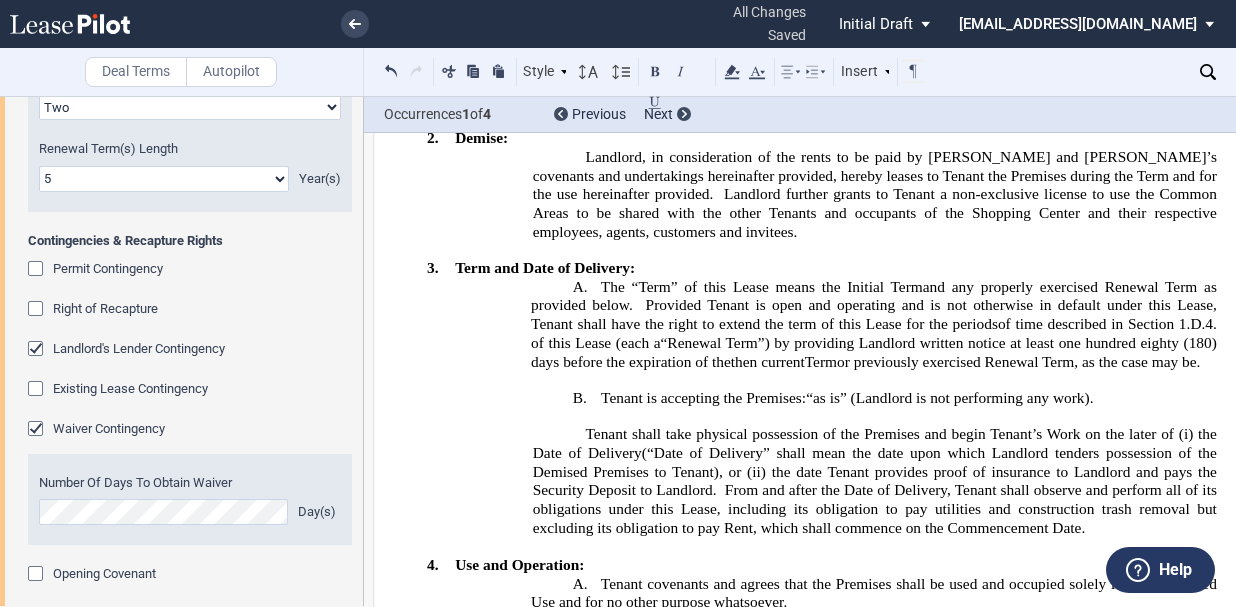 click on "From and after the Date of Delivery, Tenant shall observe and perform all of its obligations under this Lease, including its obligation to pay utilities and construction trash removal but excluding its obligation to pay Rent, which shall commence on the Commencement Date." 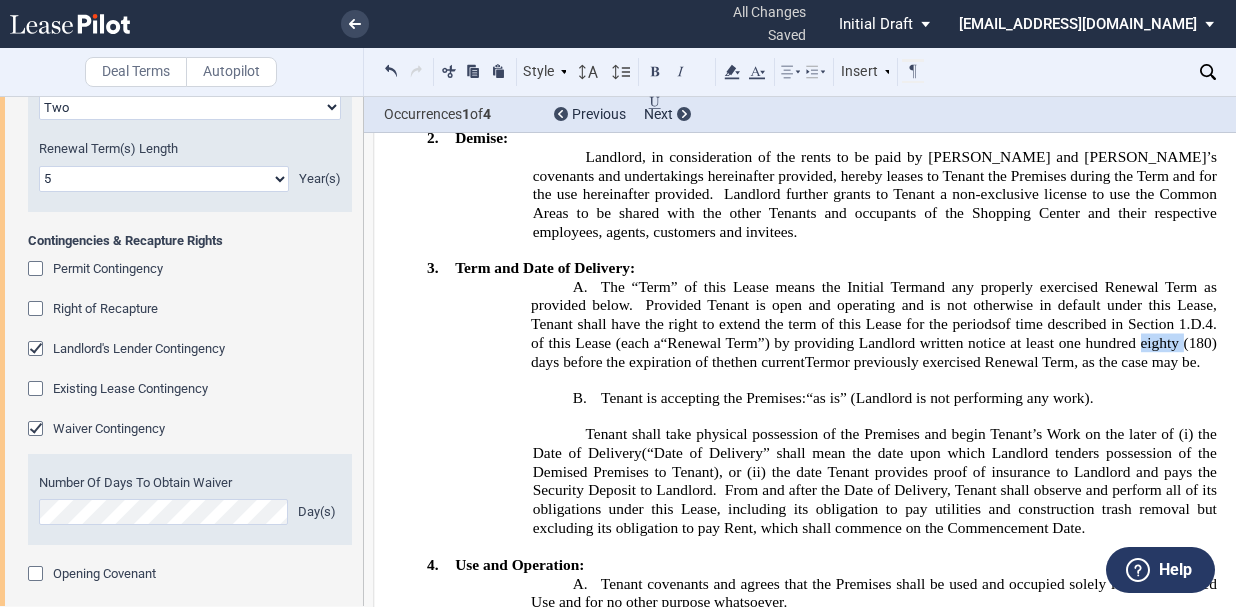 click on "“Renewal Term”) by providing Landlord written notice at least one hundred eighty (180) days before the expiration of the" 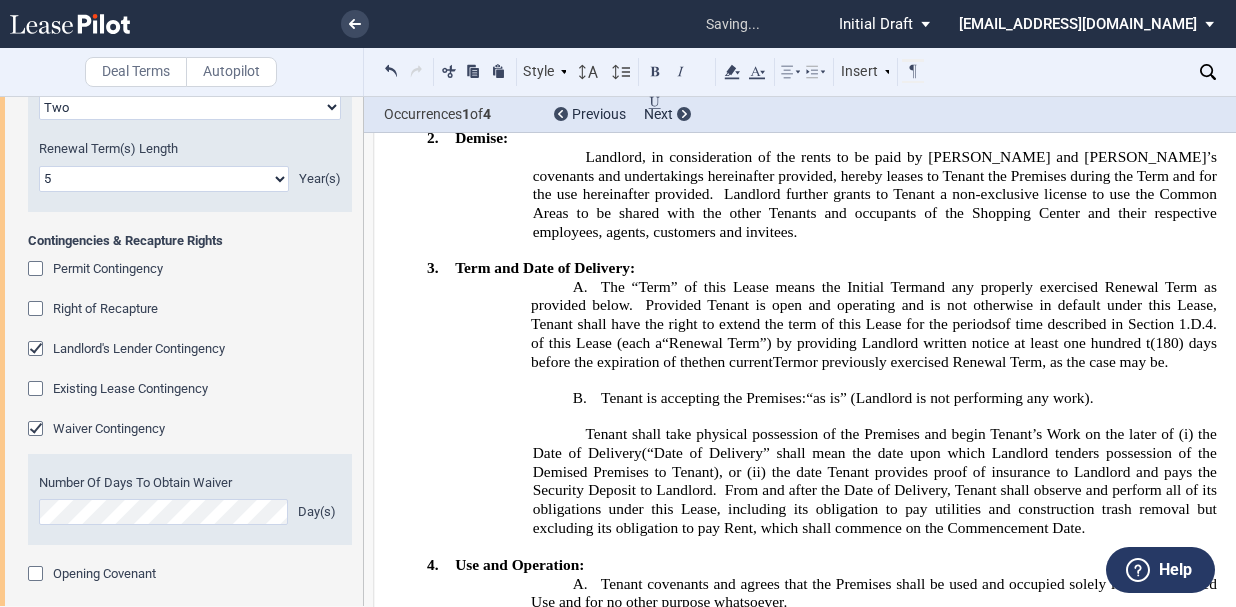 type 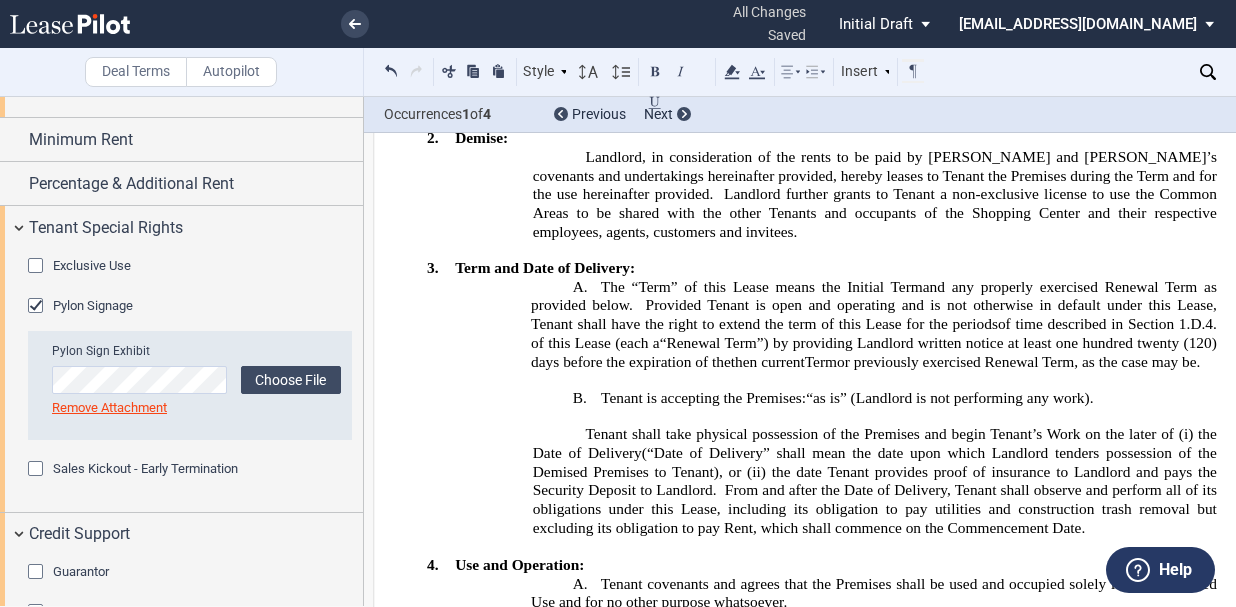 scroll, scrollTop: 1424, scrollLeft: 0, axis: vertical 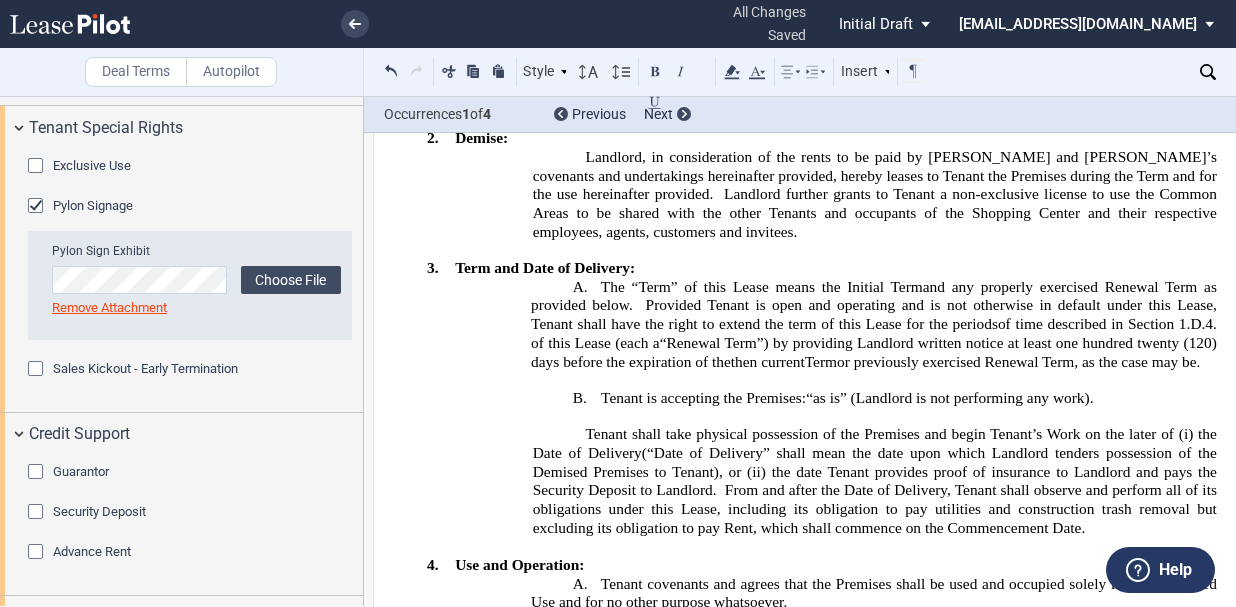 click at bounding box center (38, 474) 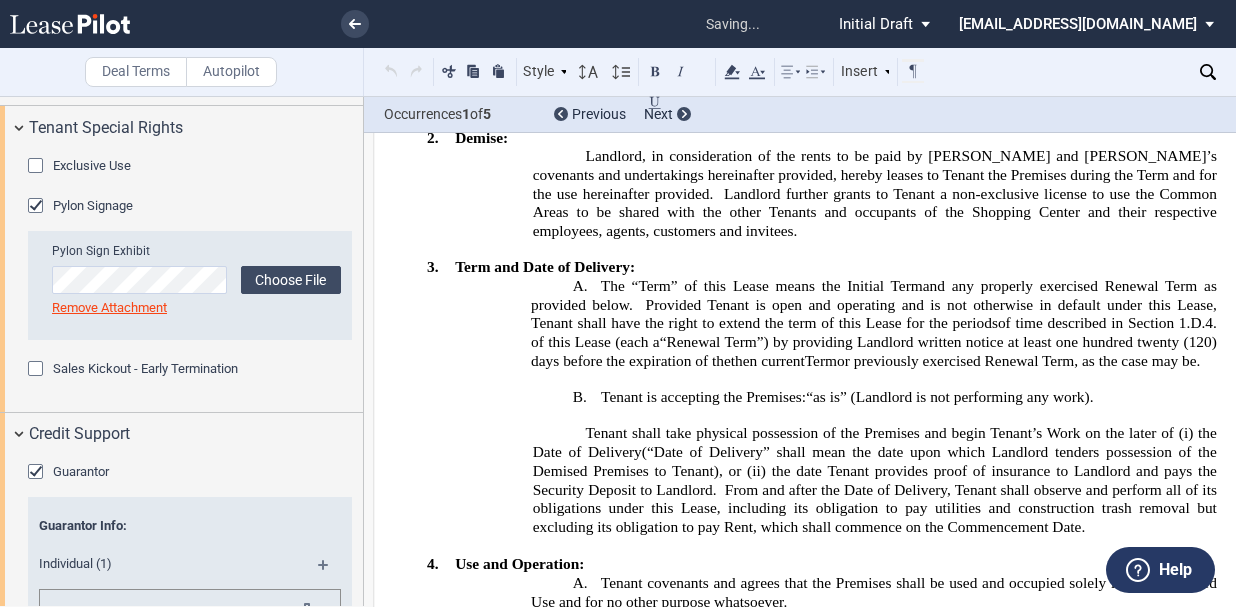 scroll, scrollTop: 1472, scrollLeft: 0, axis: vertical 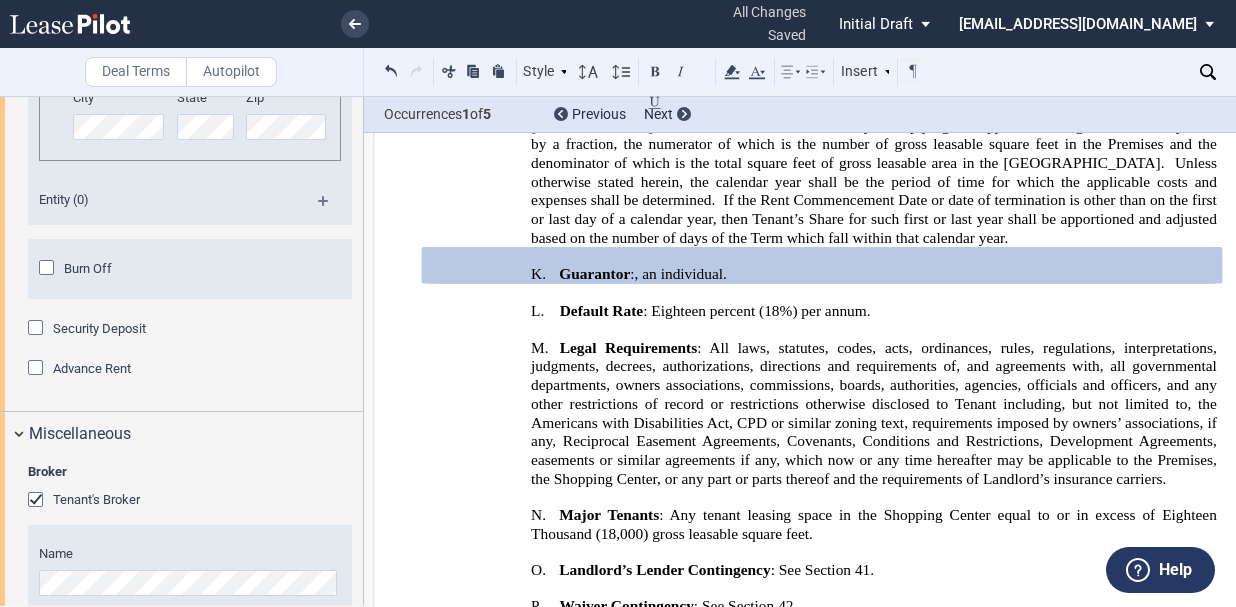 click 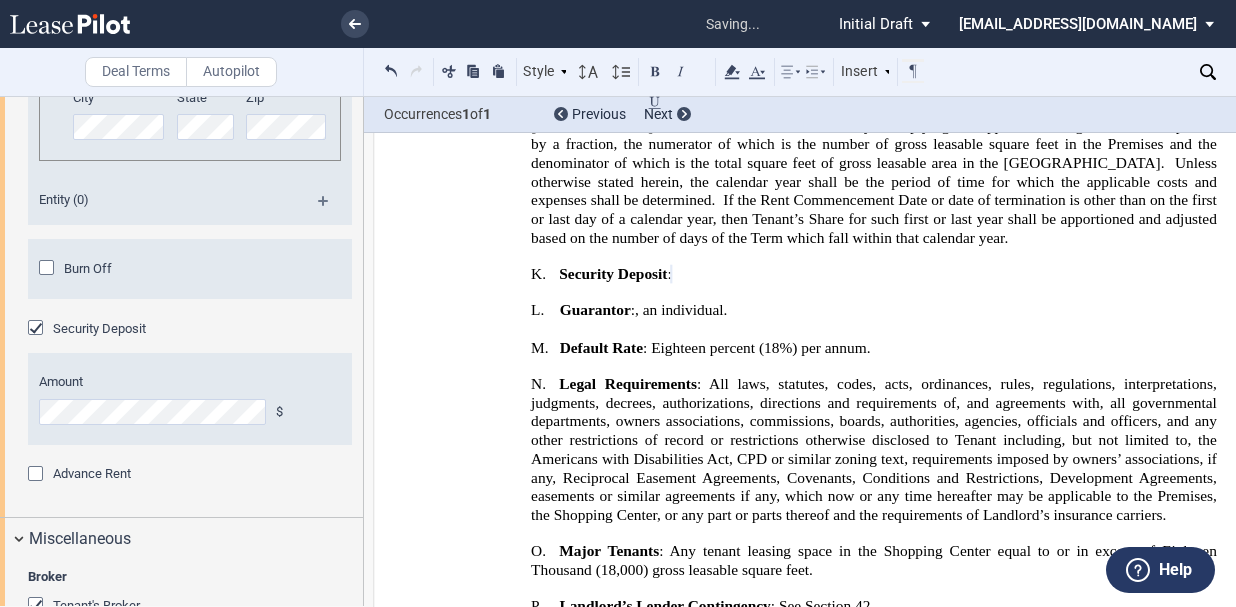 click on "Amount
$" at bounding box center (190, 411) 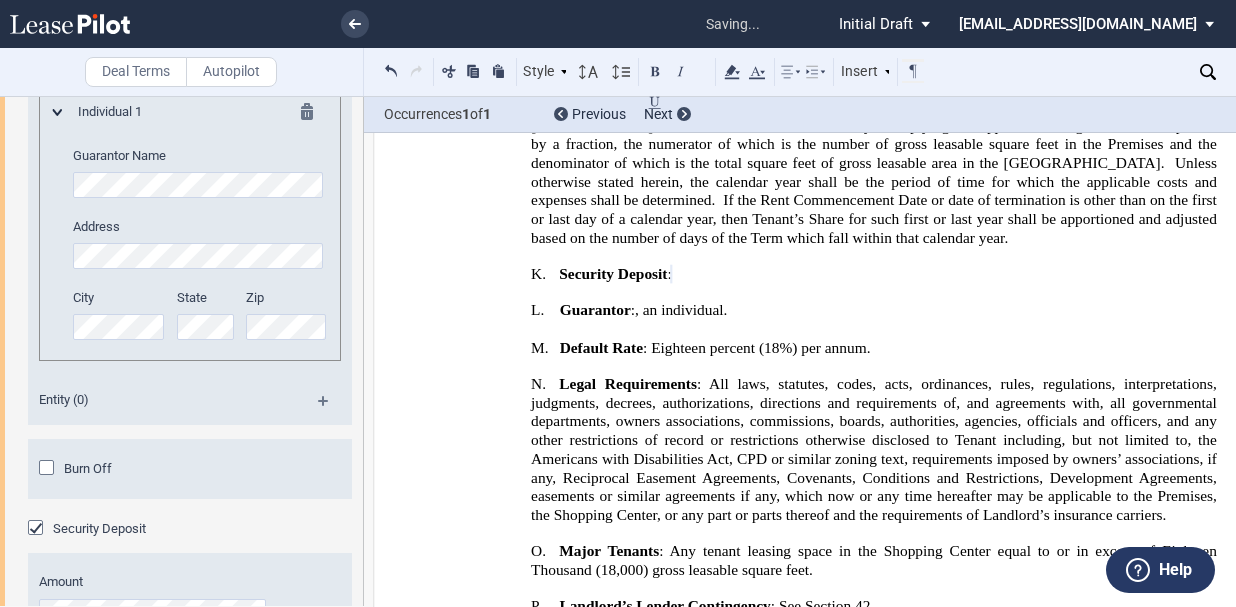 scroll, scrollTop: 1624, scrollLeft: 0, axis: vertical 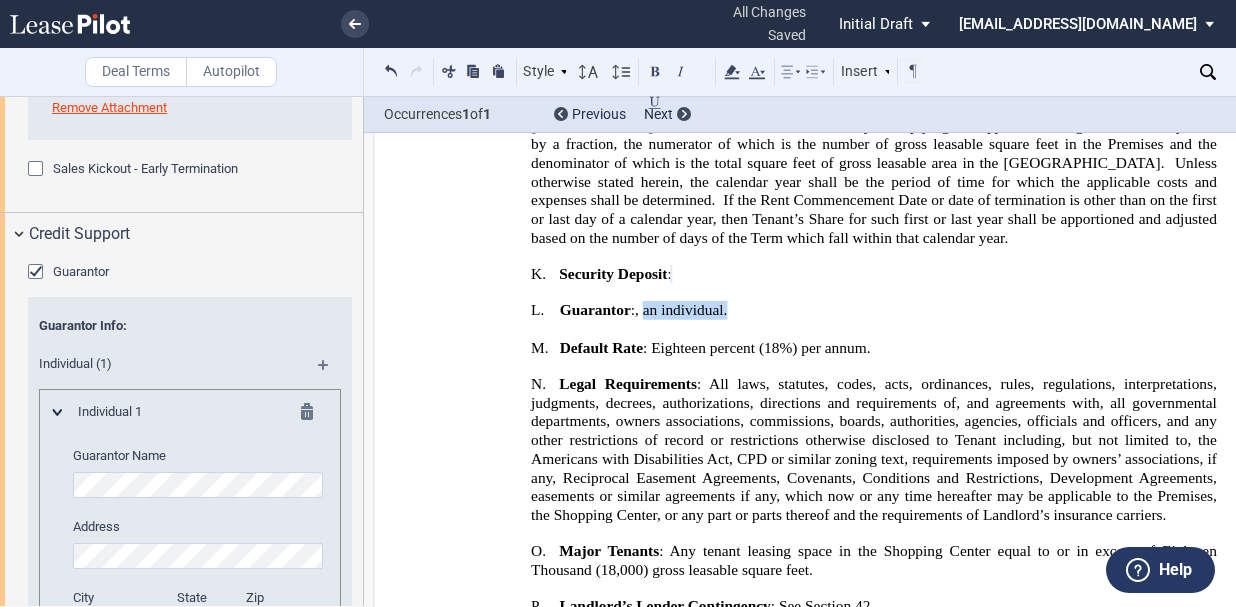drag, startPoint x: 721, startPoint y: 337, endPoint x: 814, endPoint y: 337, distance: 93 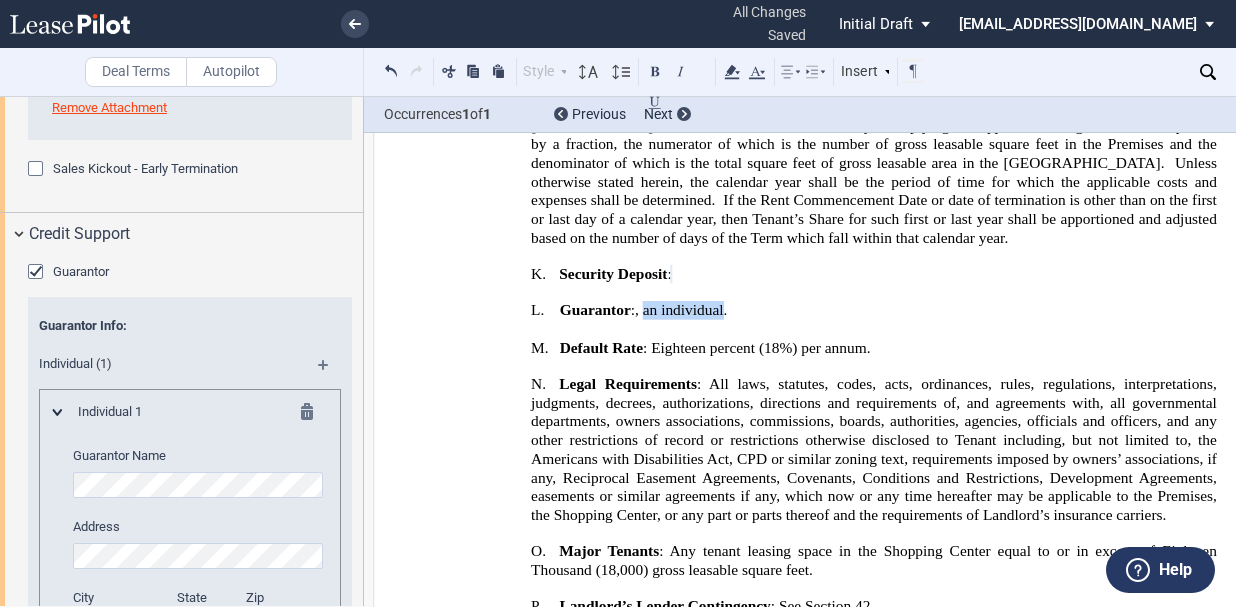 drag, startPoint x: 814, startPoint y: 337, endPoint x: 799, endPoint y: 340, distance: 15.297058 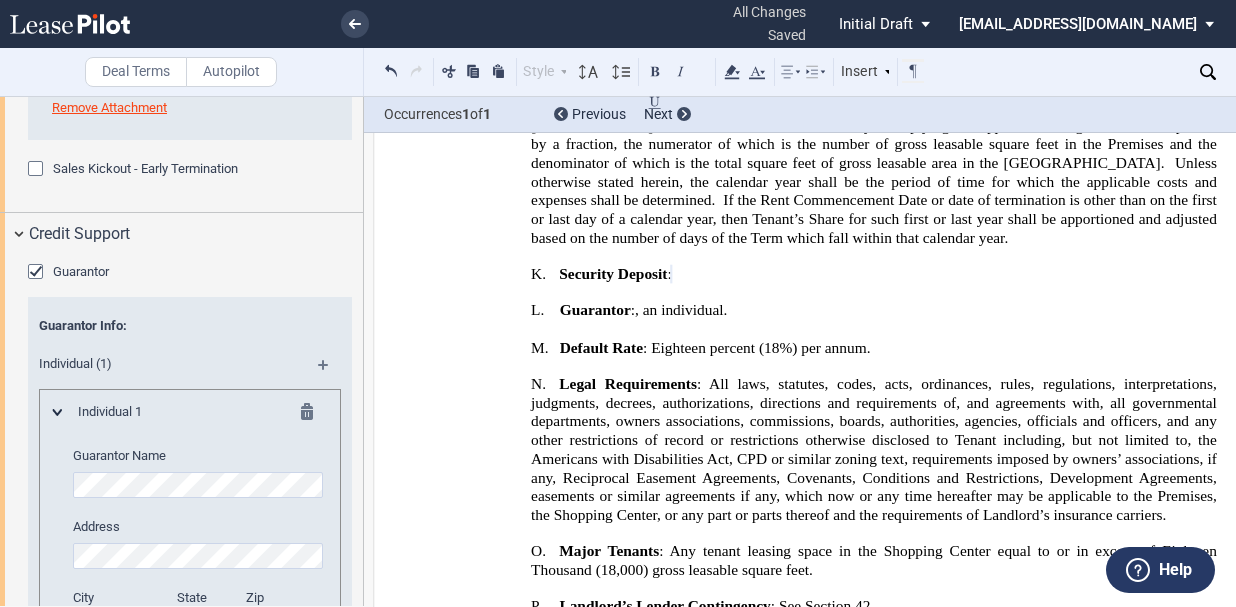 type 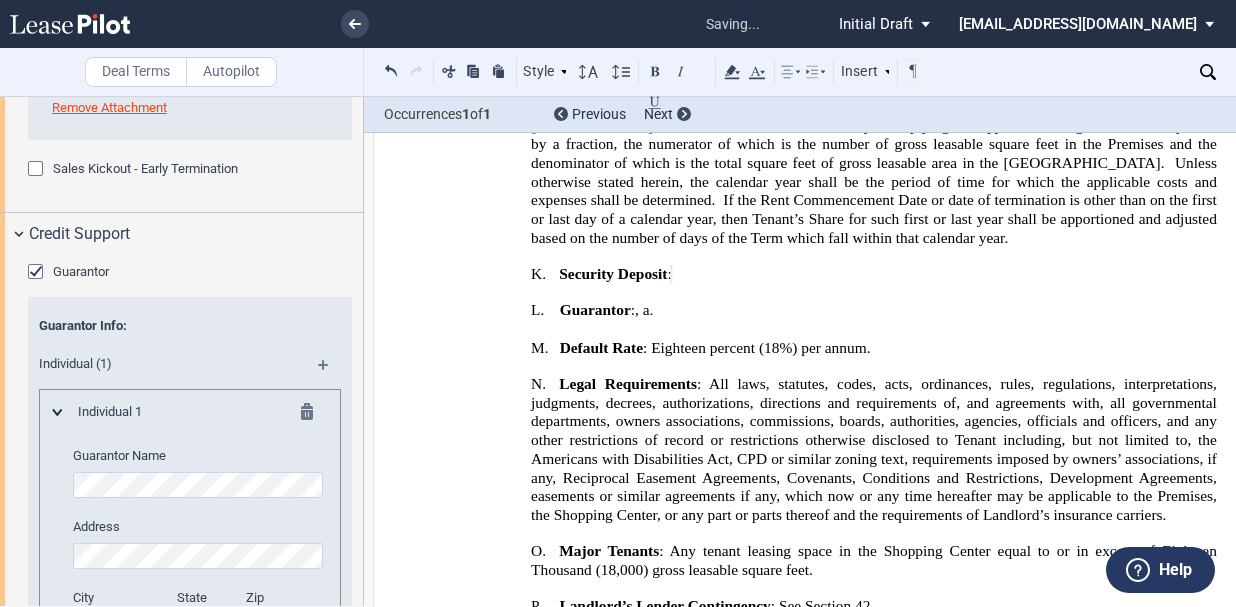 click on "L.                    Guarantor :  , a ,      ,  ,  , and  . , an individual ,  ,   and  ." at bounding box center [874, 310] 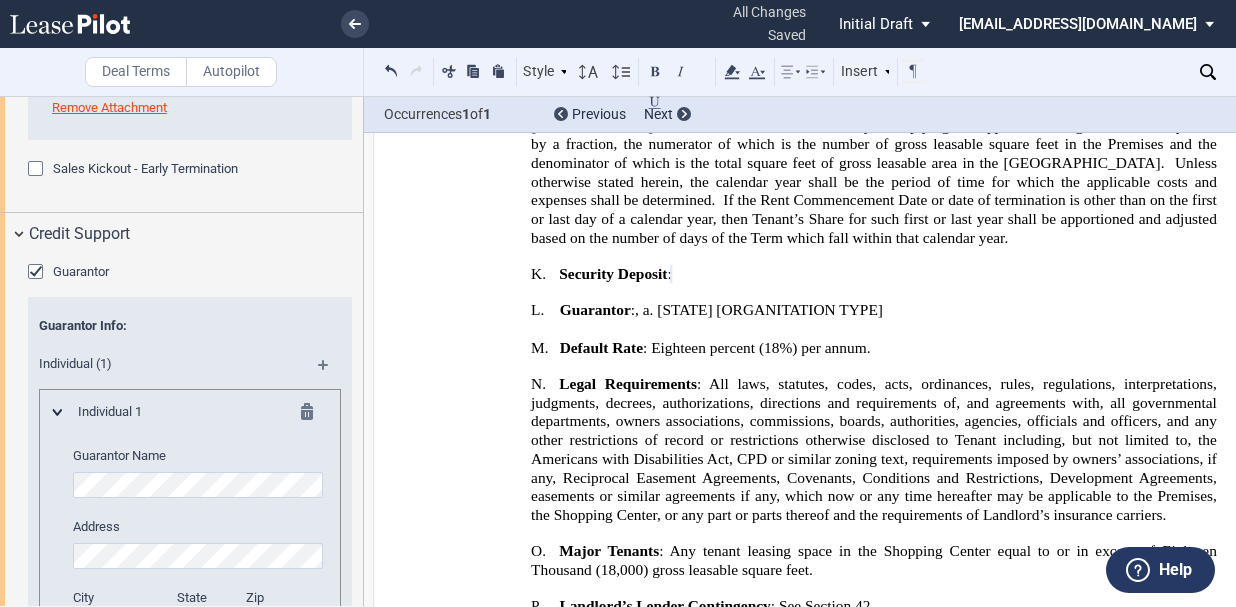 click on ": All laws, statutes, codes, acts, ordinances, rules, regulations, interpretations, judgments, decrees, authorizations, directions and requirements of, and agreements with, all governmental departments, owners associations, commissions, boards, authorities, agencies, officials and officers, and any other restrictions of record or restrictions otherwise disclosed to Tenant including, but not limited to, the Americans with Disabilities Act, CPD or similar zoning text, requirements imposed by owners’ associations, if any, Reciprocal Easement Agreements, Covenants, Conditions and Restrictions, Development Agreements, easements or similar agreements if any, which now or any time hereafter may be applicable to the Premises, the Shopping Center, or any part or parts thereof and the requirements of Landlord’s insurance carriers." 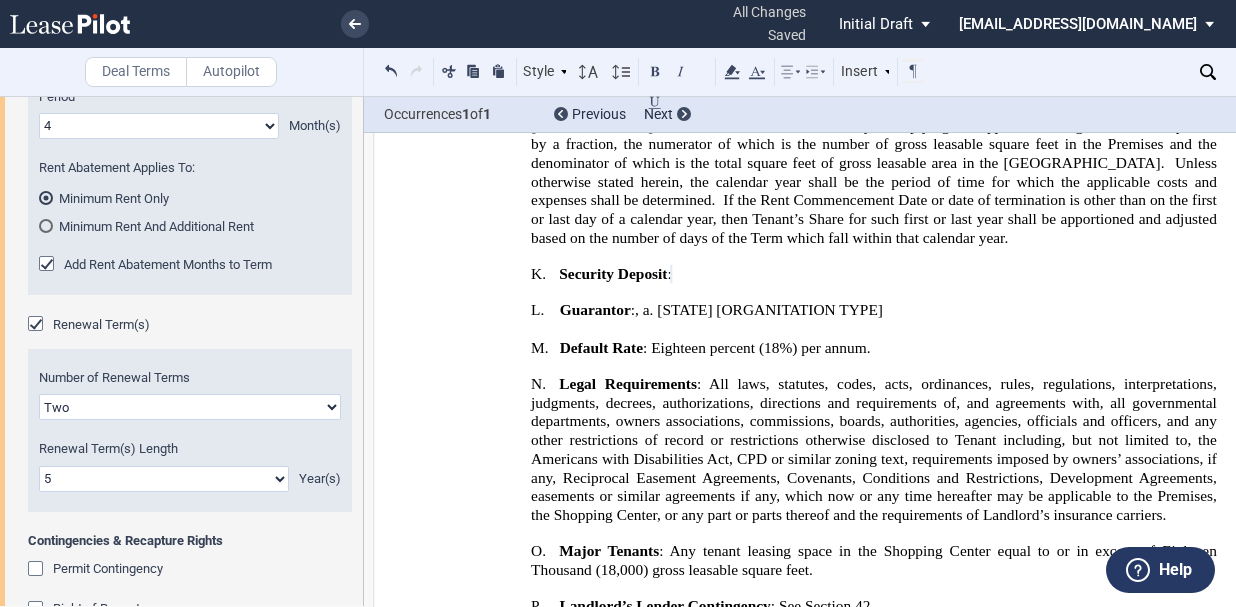 scroll, scrollTop: 124, scrollLeft: 0, axis: vertical 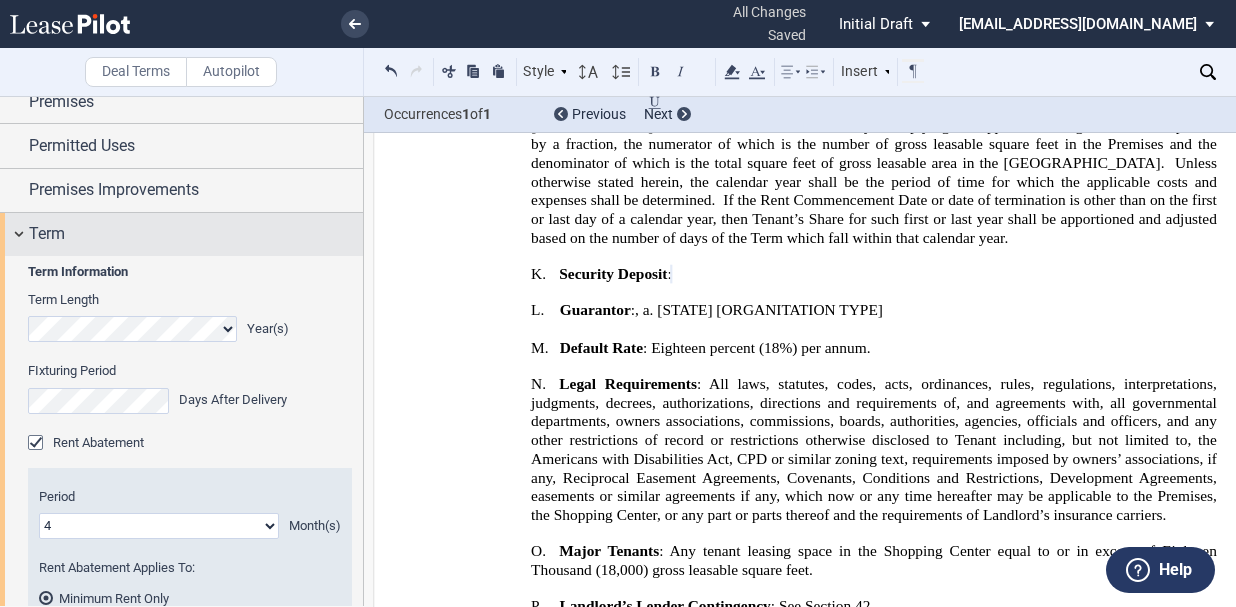 click on "Term" at bounding box center [47, 234] 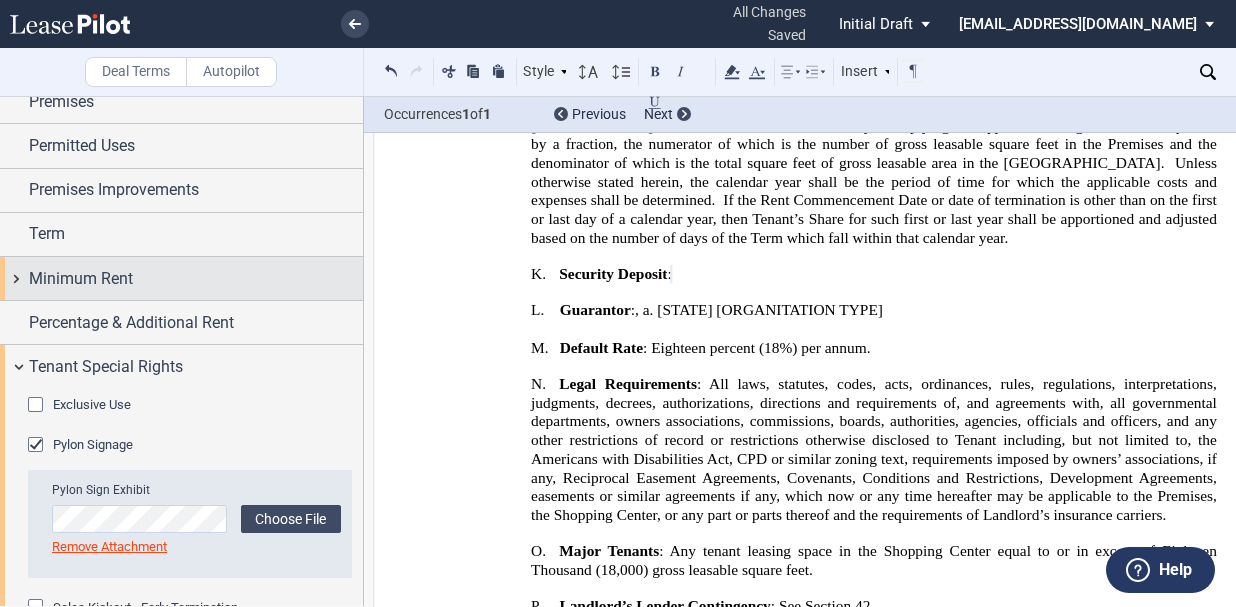 click on "Minimum Rent" at bounding box center [81, 279] 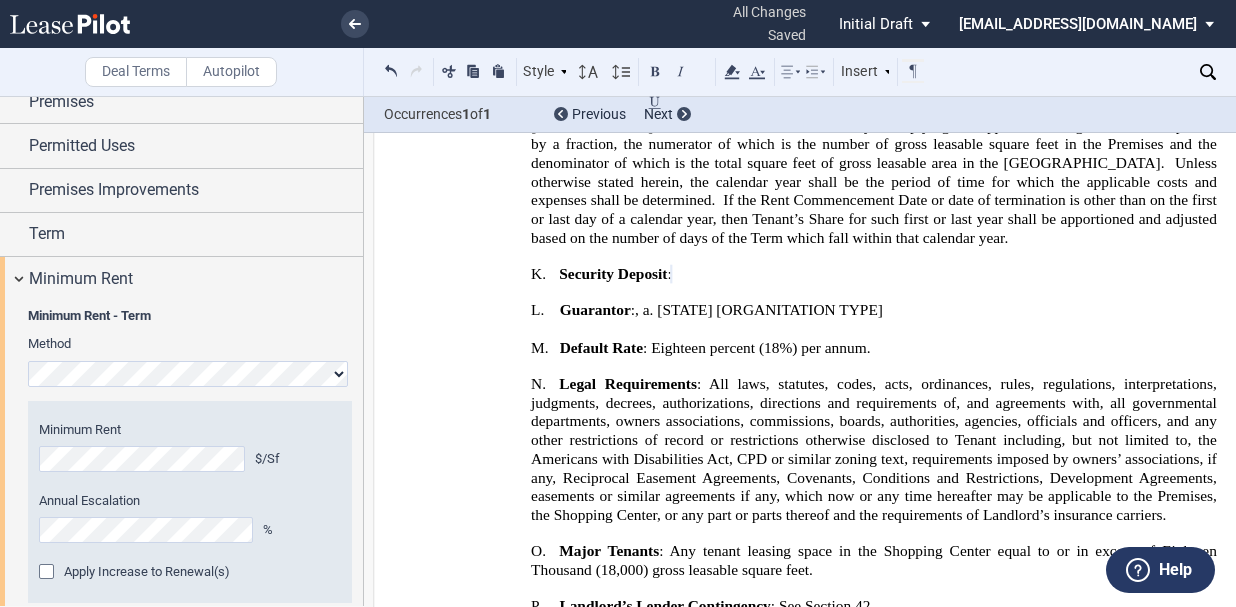 scroll, scrollTop: 224, scrollLeft: 0, axis: vertical 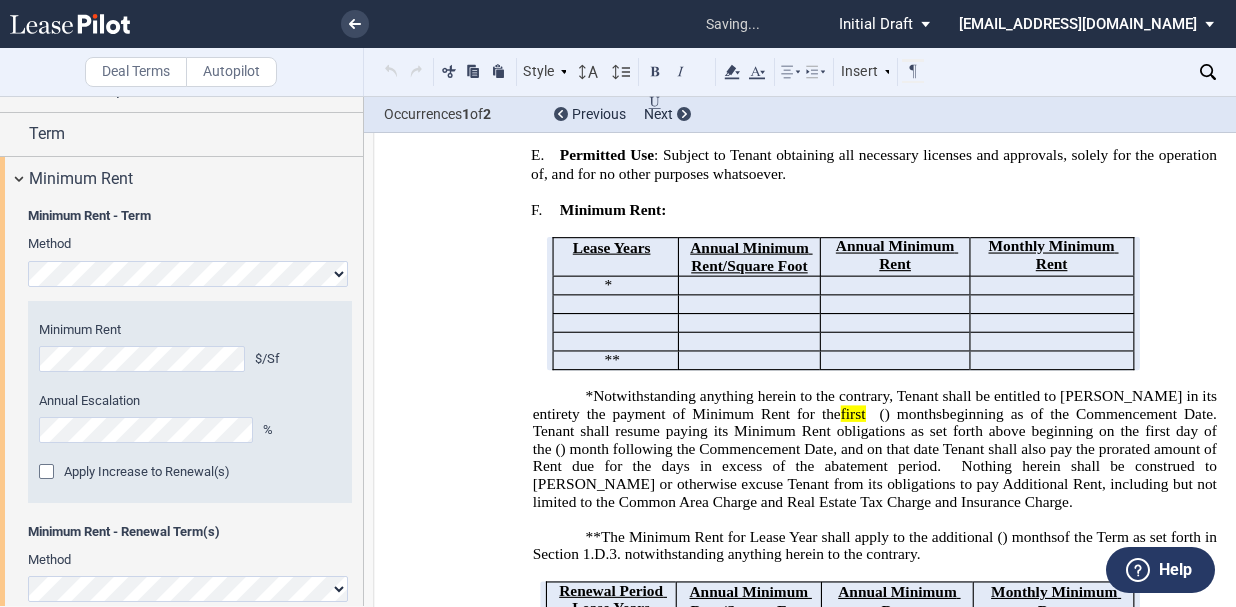 click at bounding box center [49, 474] 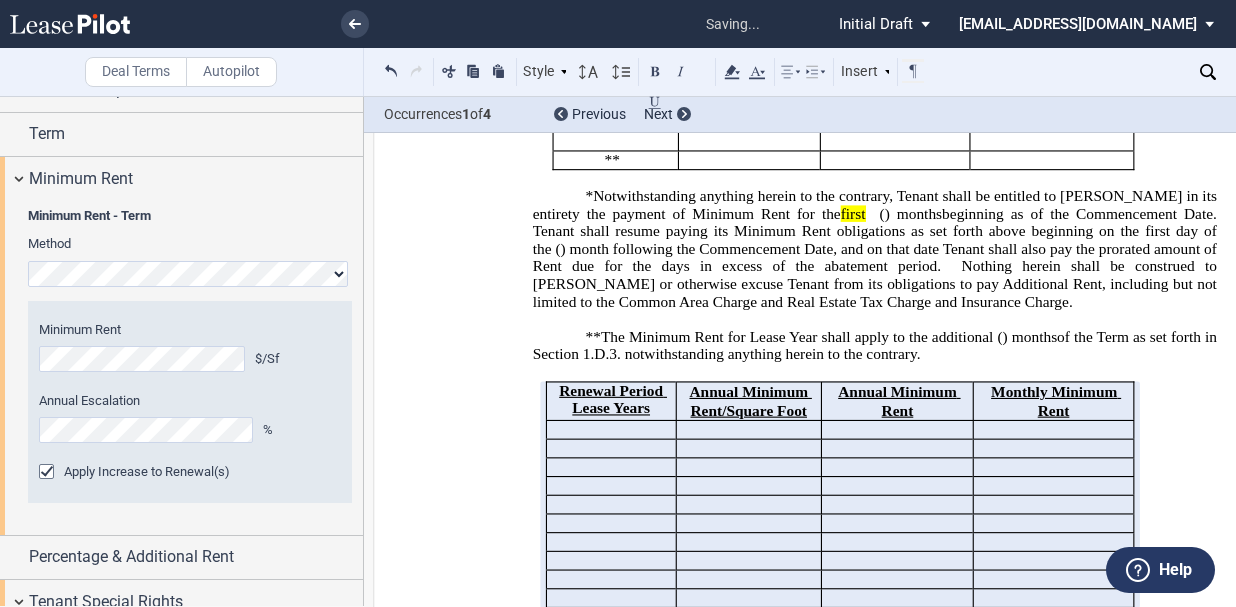 scroll, scrollTop: 822, scrollLeft: 0, axis: vertical 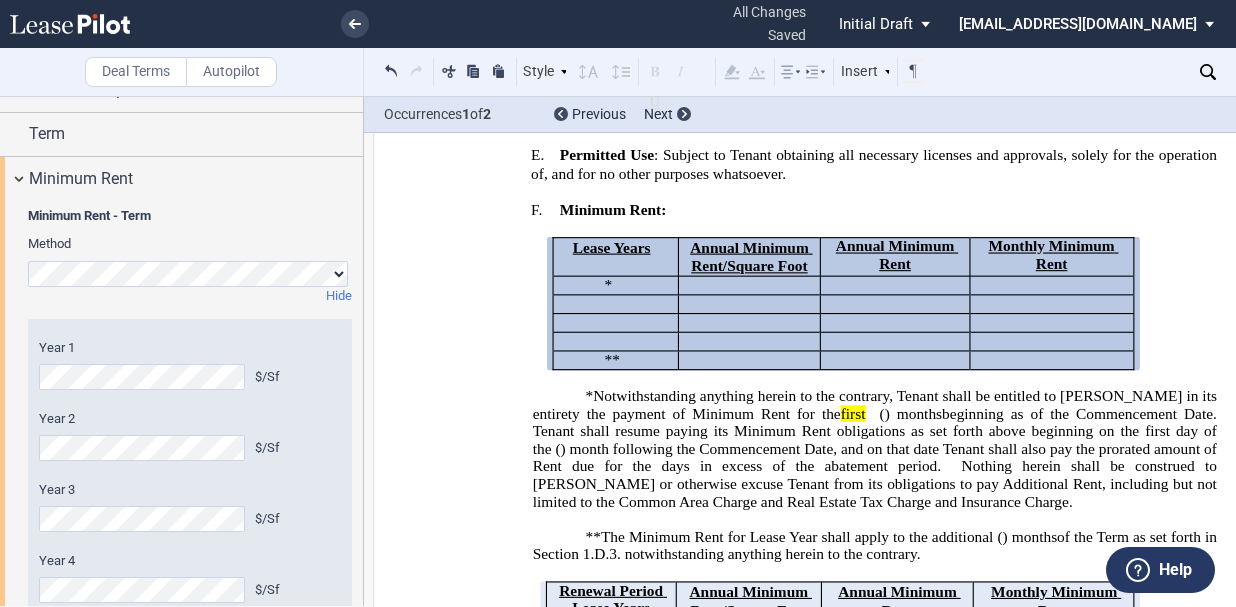 click on "Year 1
$/Sf
Year 2
$/Sf
Year 3
$/Sf
Year 4
$/Sf
Year 5
$/Sf
Minimum Rent
$/Sf
Annual Escalation
%" at bounding box center (190, 507) 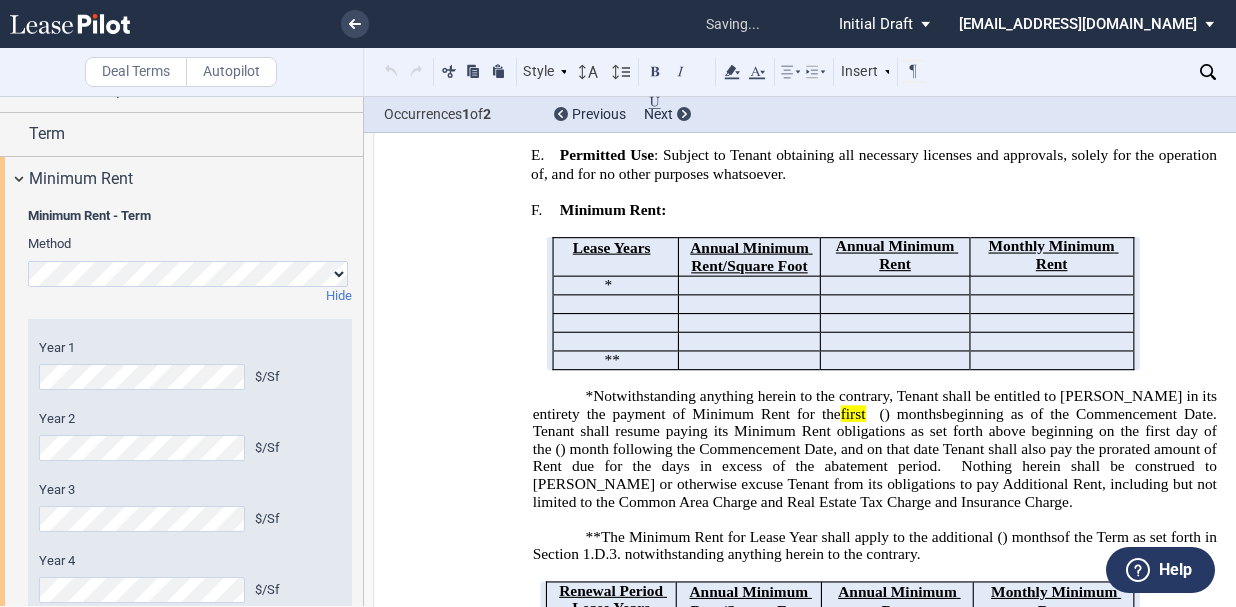 scroll, scrollTop: 424, scrollLeft: 0, axis: vertical 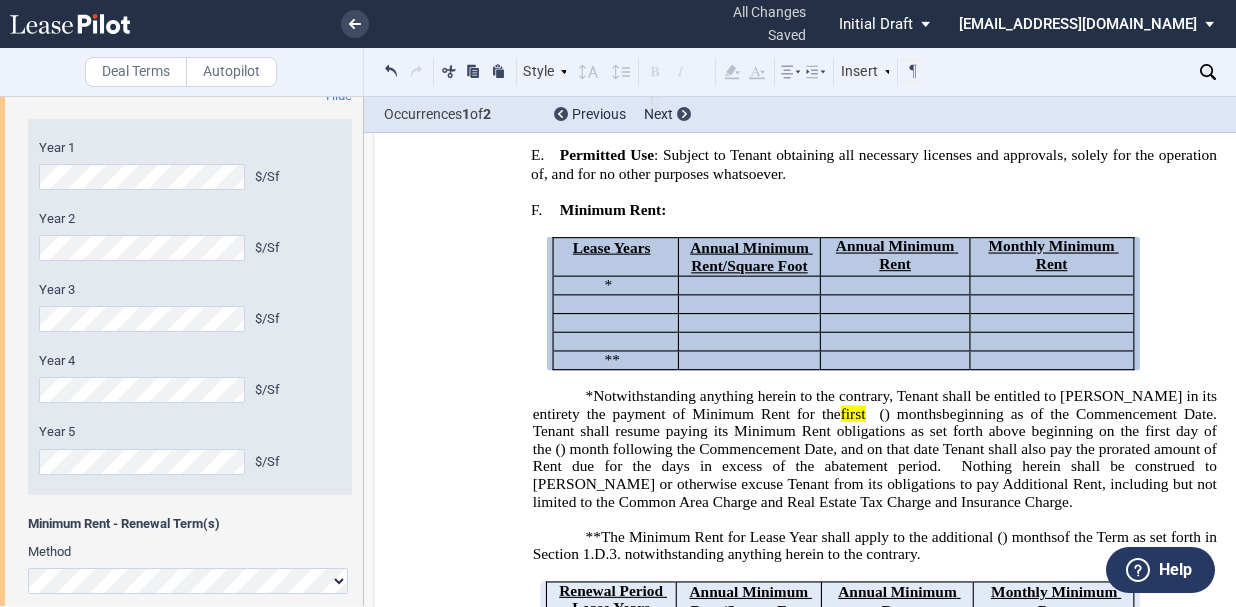 click on "Year 1
$/Sf
Year 2
$/Sf
Year 3
$/Sf
Year 4
$/Sf
Year 5
$/Sf
Minimum Rent
$/Sf
Annual Escalation
%" at bounding box center (190, 307) 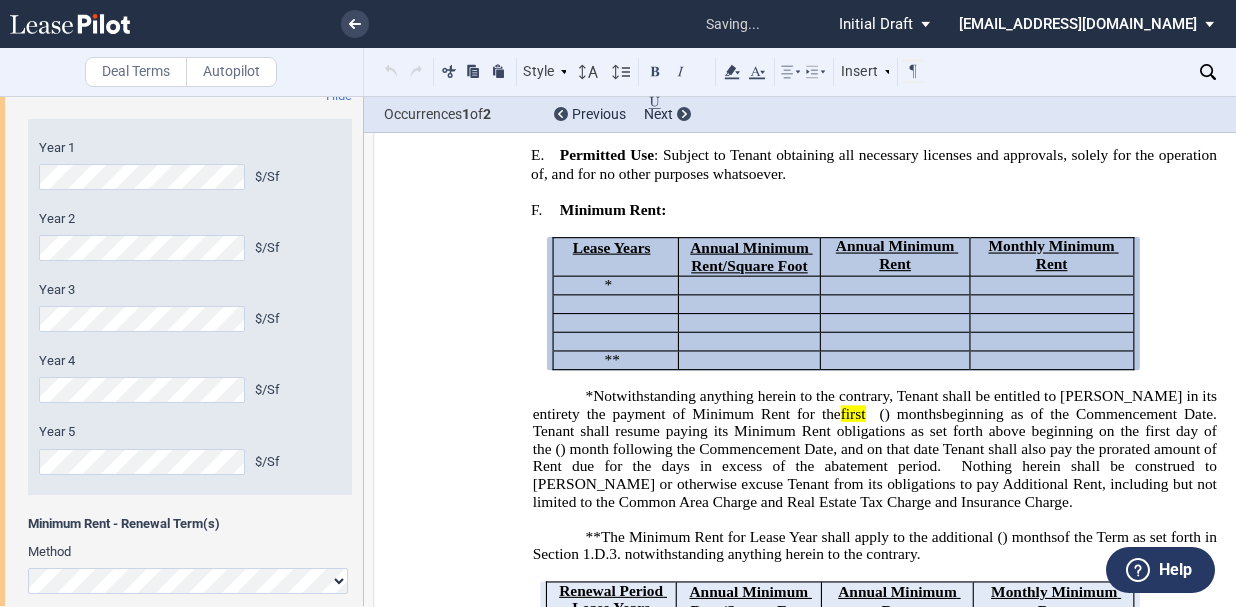 scroll, scrollTop: 724, scrollLeft: 0, axis: vertical 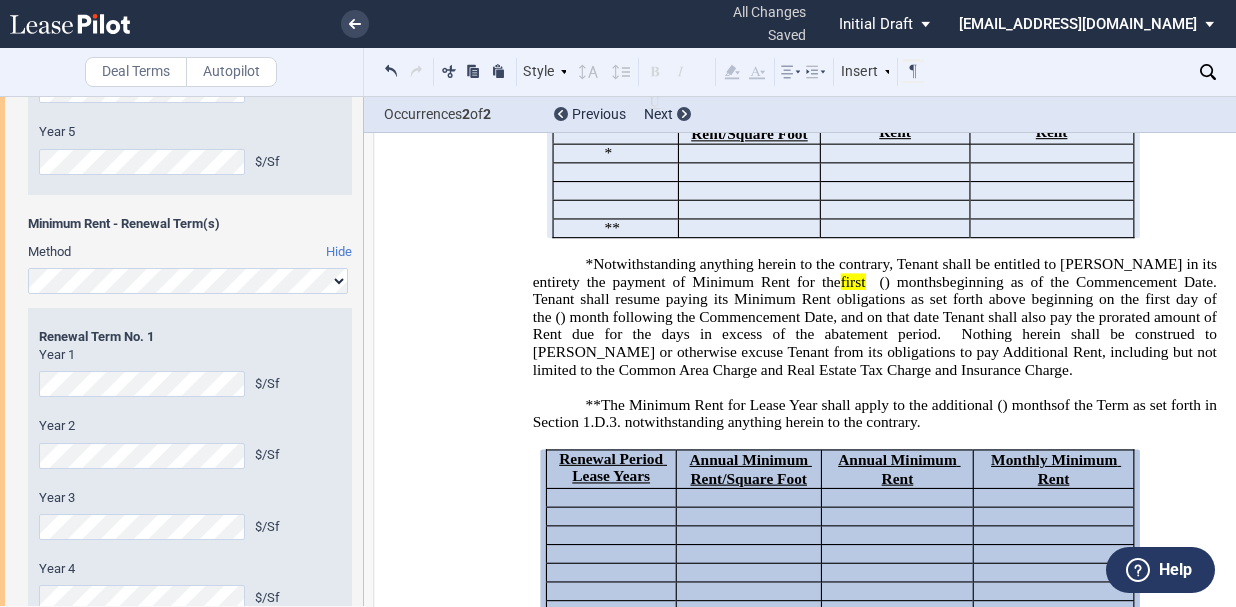 click on "Minimum Rent - Term
Method
Hide
Year 1
$/Sf
Year 2
$/Sf
Year 3
$/Sf
Year 4
$/Sf
Year 5
$/Sf" at bounding box center [181, 355] 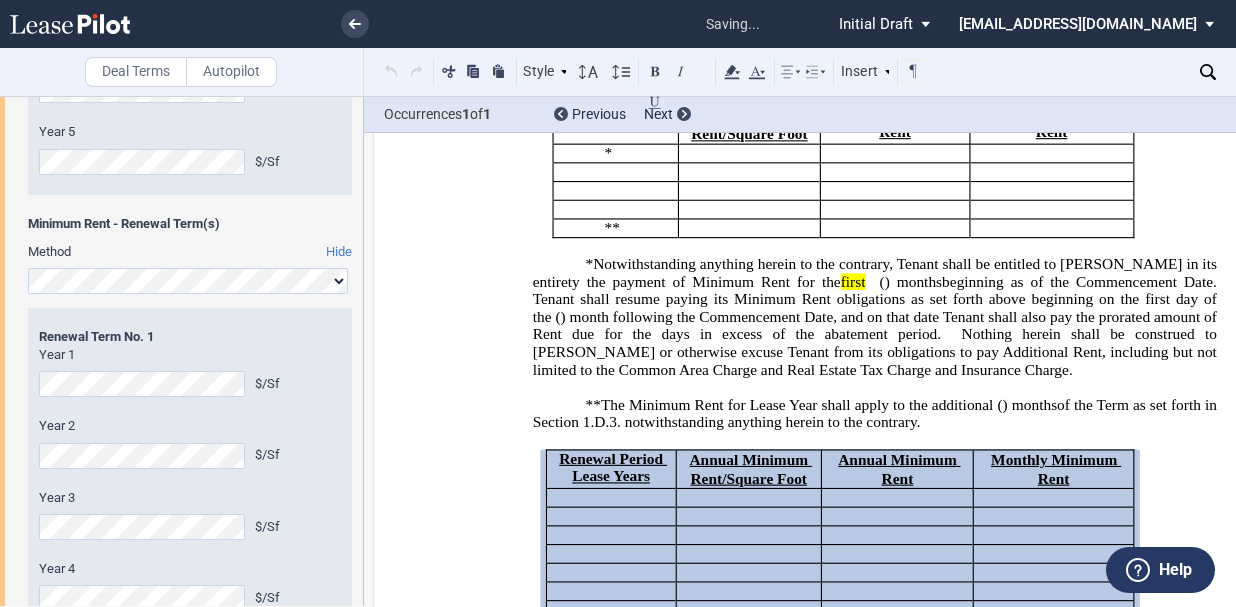 scroll, scrollTop: 1254, scrollLeft: 0, axis: vertical 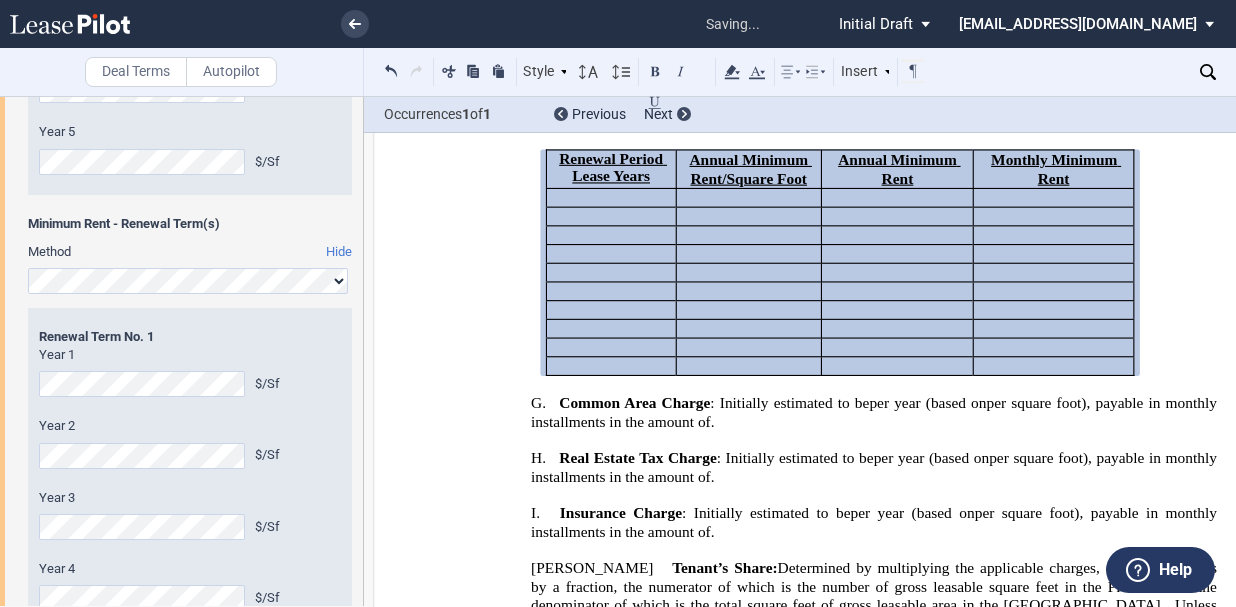 click on "Minimum Rent - Term
Method
Hide
Year 1
$/Sf
Year 2
$/Sf
Year 3
$/Sf
Year 4
$/Sf
Year 5
$/Sf" at bounding box center [181, 355] 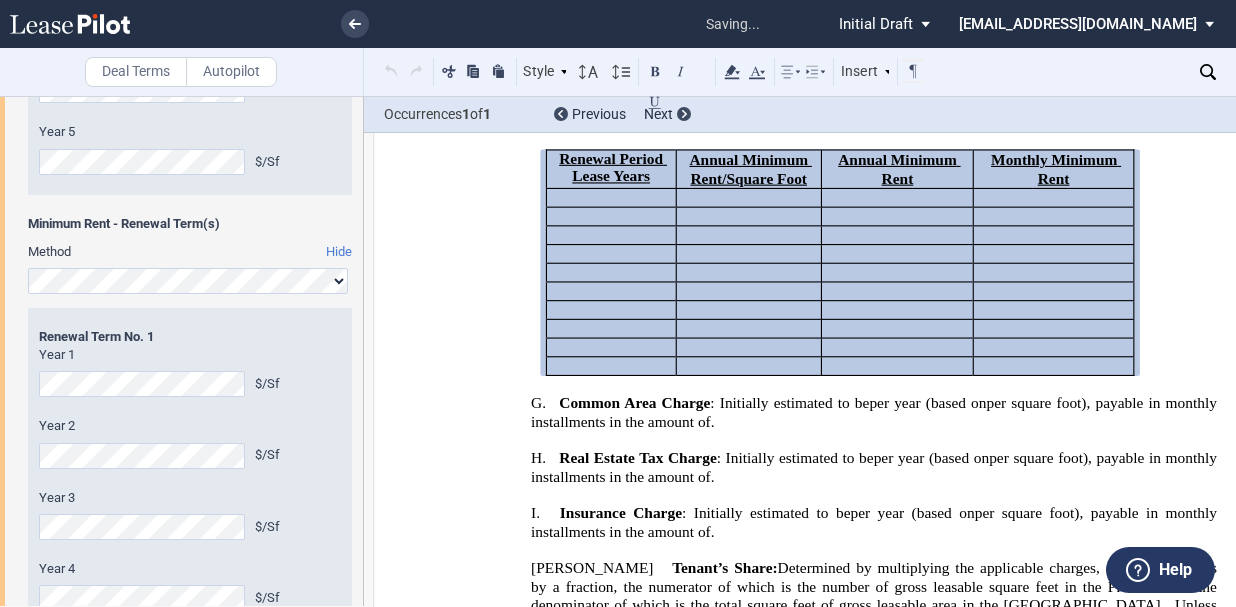 click on "Renewal Term
Renewal Term No. 1
Year 1
$/Sf
Year 2
$/Sf
Year 3
$/Sf
Year 4
$/Sf
Year 5
$/Sf" at bounding box center (190, 505) 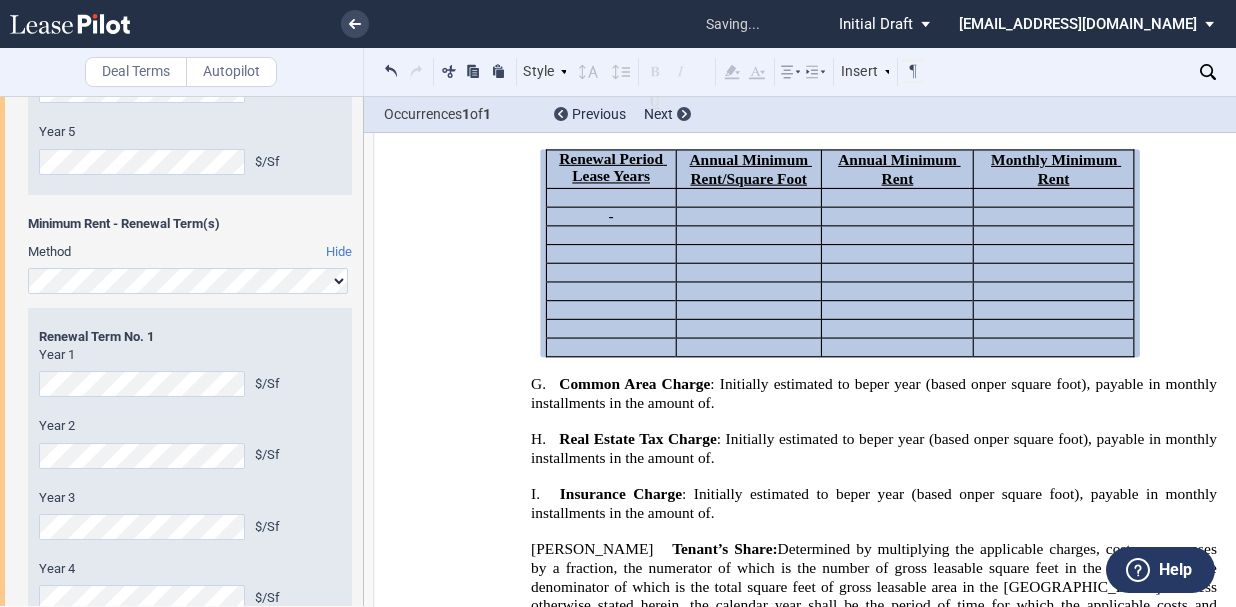 click on "Renewal Term
Renewal Term No. 1
Year 1
$/Sf
Year 2
$/Sf
Year 3
$/Sf
Year 4
$/Sf
Year 5
$/Sf" at bounding box center [190, 505] 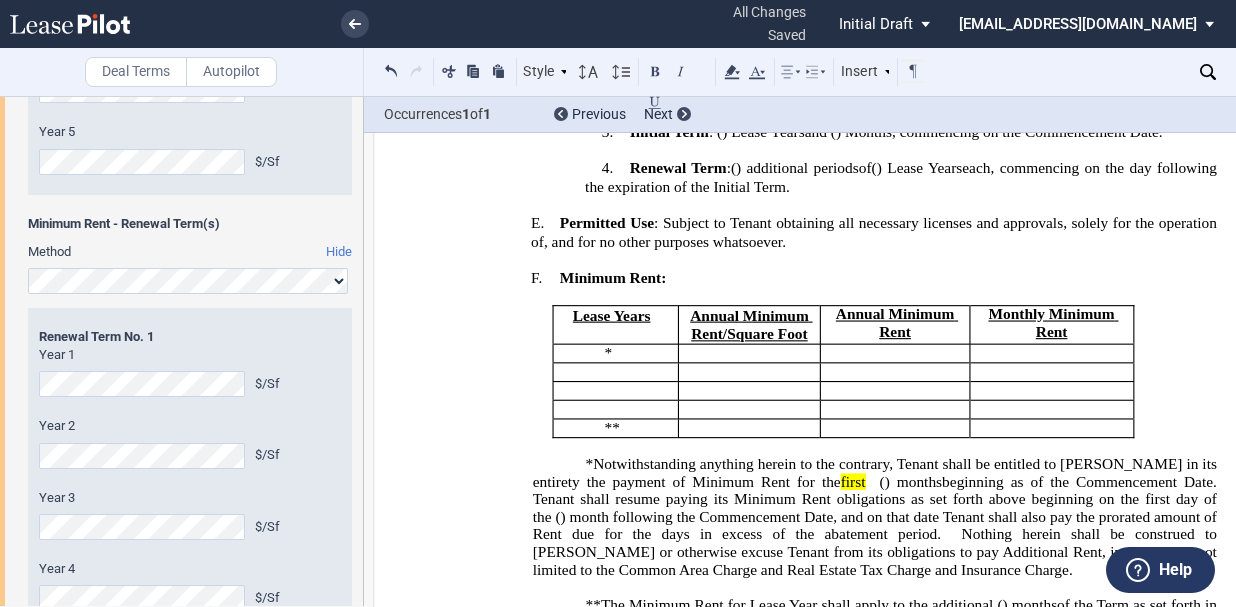 scroll, scrollTop: 254, scrollLeft: 0, axis: vertical 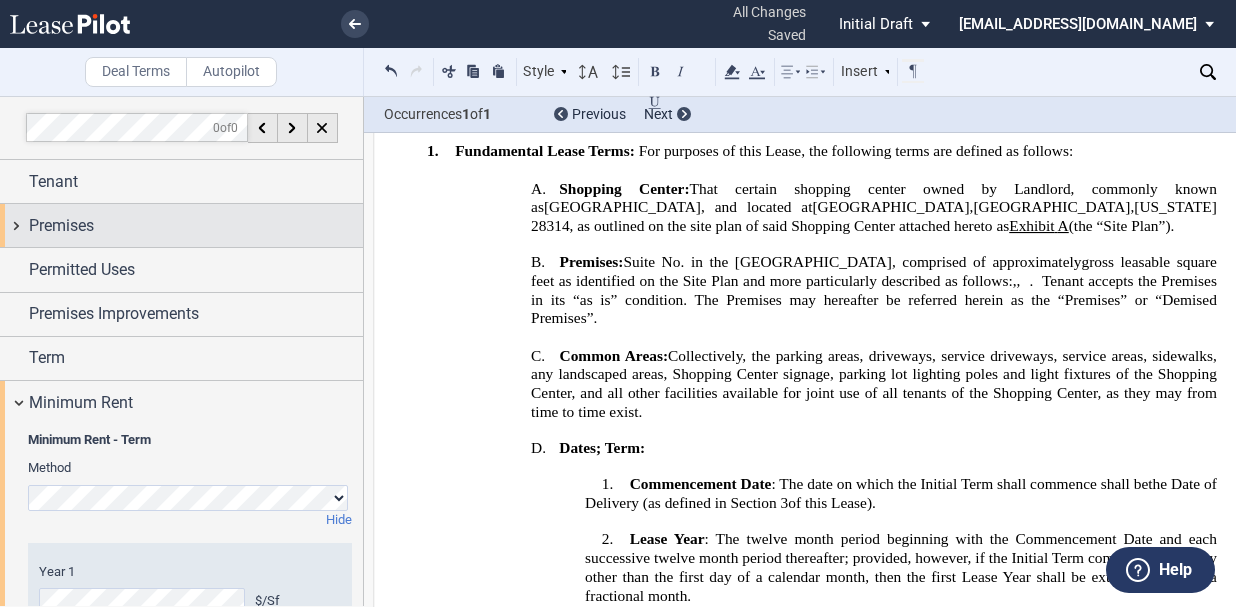 click on "Premises" at bounding box center (61, 226) 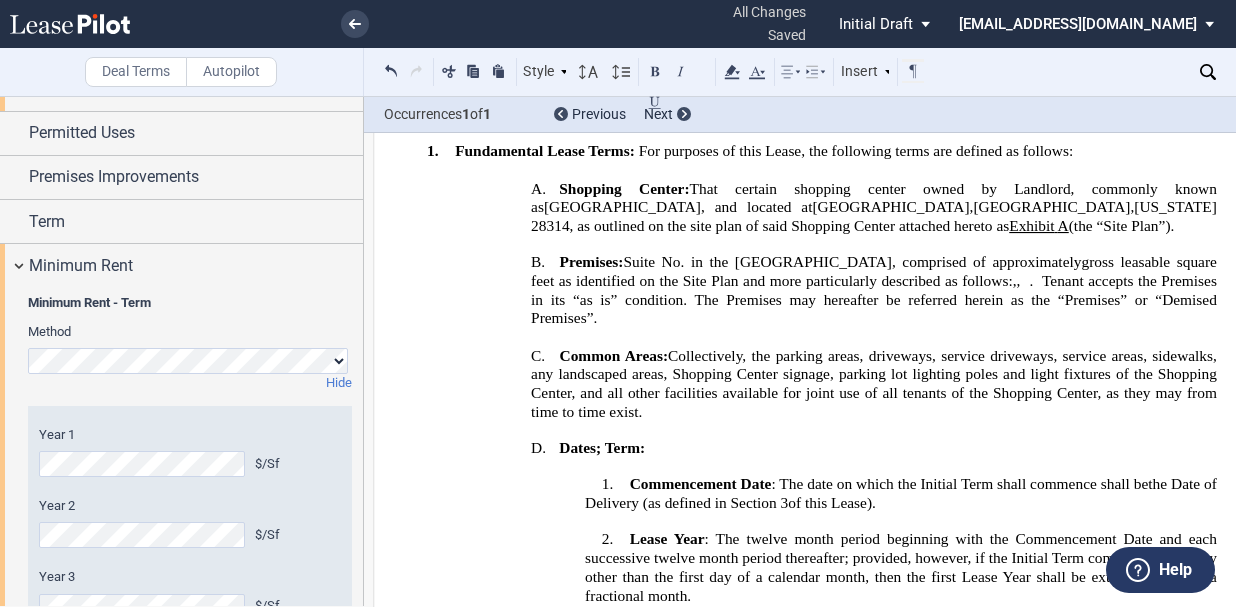 scroll, scrollTop: 900, scrollLeft: 0, axis: vertical 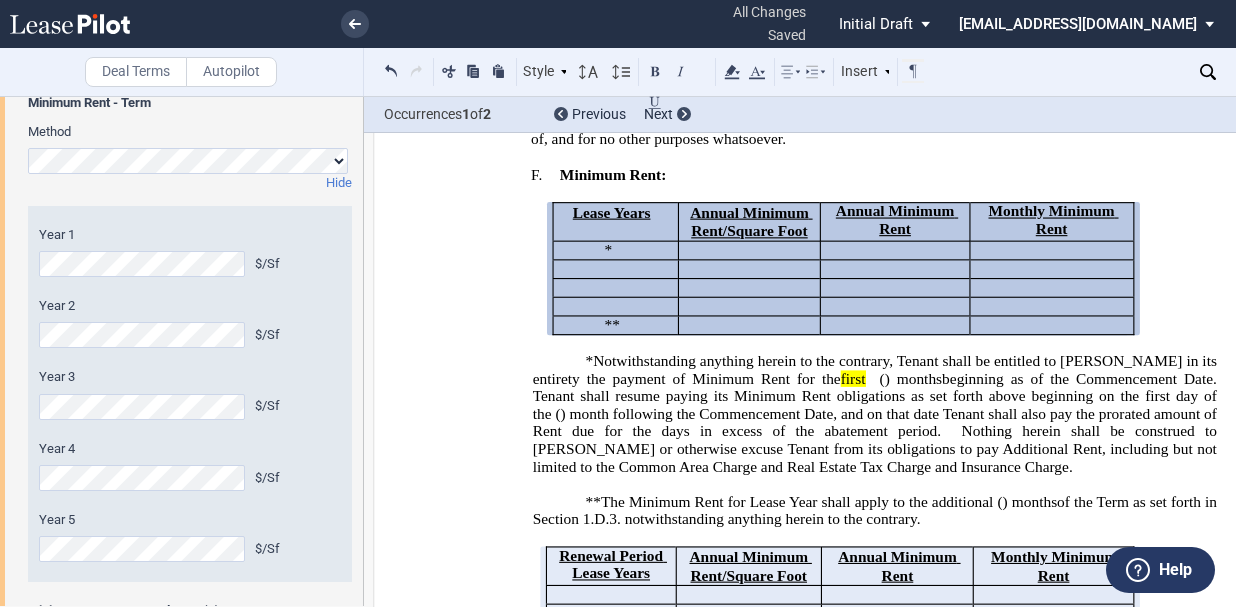 click on "Year 1
$/Sf
Year 2
$/Sf
Year 3
$/Sf
Year 4
$/Sf
Year 5
$/Sf
Minimum Rent
$/Sf
Annual Escalation
%" at bounding box center [190, 394] 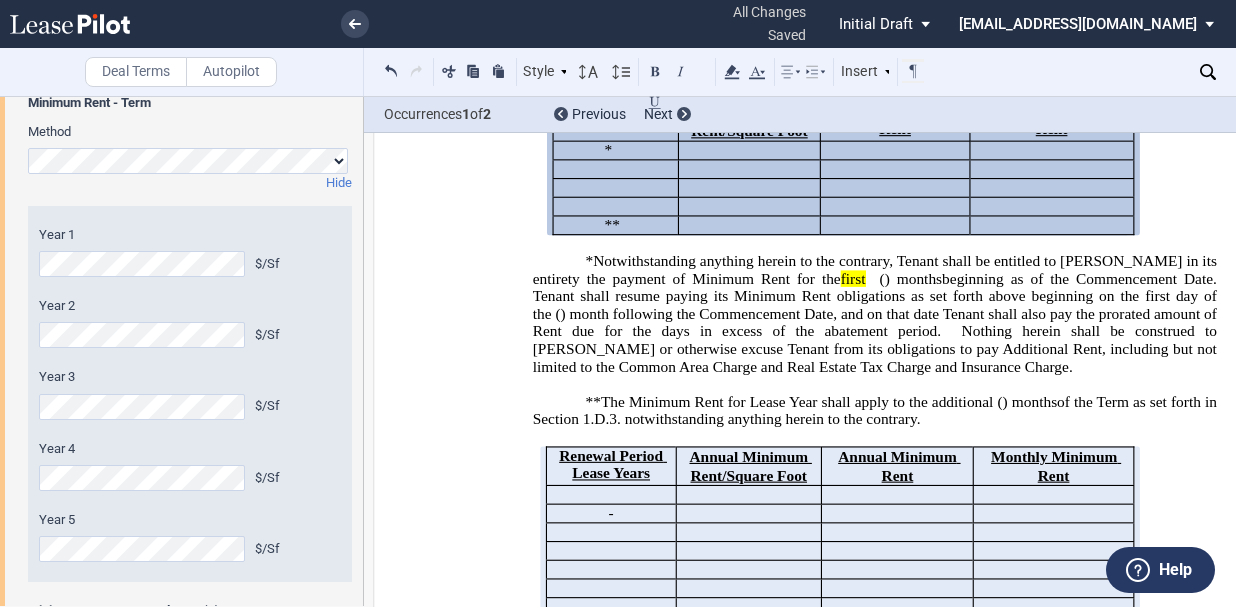 scroll, scrollTop: 1057, scrollLeft: 0, axis: vertical 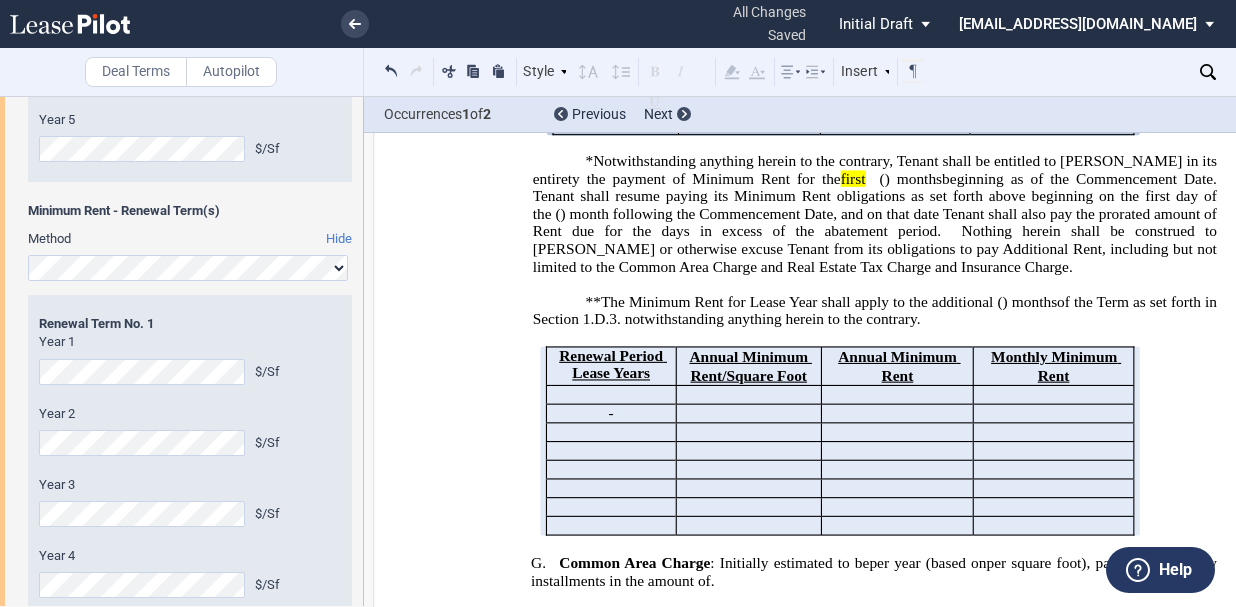 click on "Renewal Term
Renewal Term No. 1
Year 1
$/Sf
Year 2
$/Sf
Year 3
$/Sf
Year 4
$/Sf
Year 5
$/Sf" at bounding box center (190, 492) 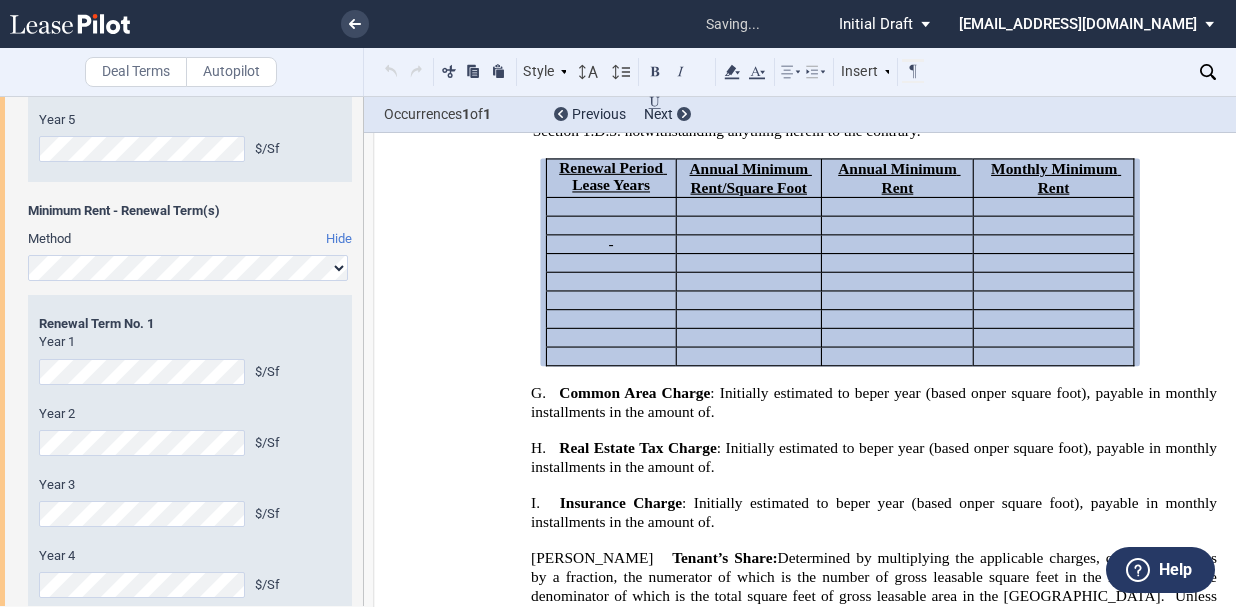 scroll, scrollTop: 1245, scrollLeft: 0, axis: vertical 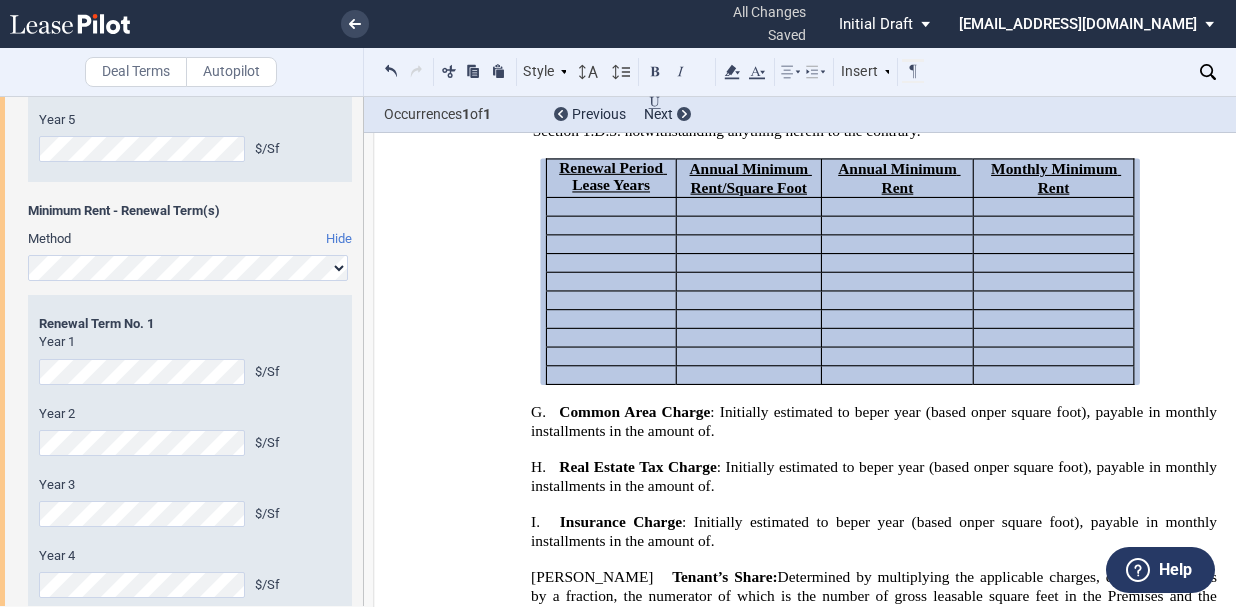 click on "﻿
LEASE
﻿
This Lease (“Lease”), is made effective this ______________,  2025  (the “Effective Date”), by and between  FNRP REALTY ADVISORS LLC , a [US_STATE] limited liability company (“Asset Manager”) as the appointed Asset Manager for  WESTWOOD SC LLC, WESTWOOD SC TIC 1 LLC, WESTWOOD SC TIC 2 LLC, WESTWOOD SC TIC 3 LLC, WESTWOOD SC TIC 4 LLC AND WESTWOOD SC TIC 5 LLC ,  a   [US_STATE]   limited liability company each a [US_STATE] limited liability company as tenants-in-common   (“Landlord”) (collectively, “Landlord”) , and  ﻿ ﻿ ,   ﻿ ﻿   ﻿ ﻿   ﻿ ﻿  an individual  d/b/a “ ﻿ ﻿ ” (“Tenant”).
﻿
!!SET_LEVEL_0!! !!LEASE_LEVEL_1!!
1.          Fundamental Lease Terms:    For purposes of this Lease, the following terms are defined as follows:
﻿
!!SET_LEVEL_1!! !!LEASE_LEVEL_2!!
A. Shopping Center: ,  ," at bounding box center [822, 13908] 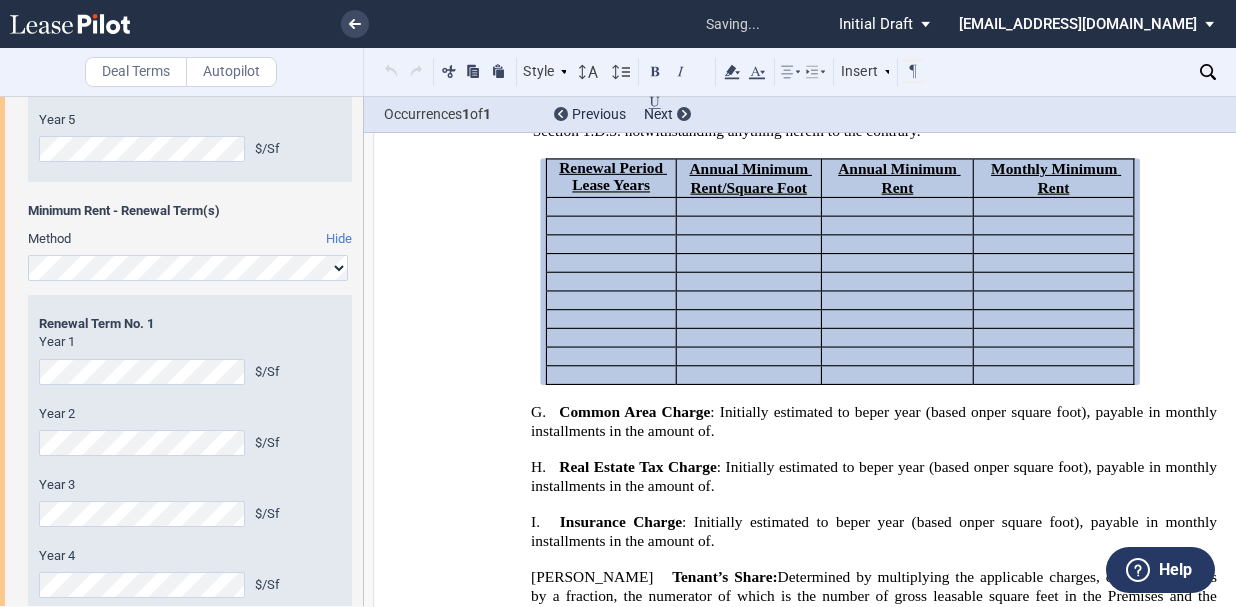 click on "Minimum Rent - Term
Method
Hide
Year 1
$/Sf
Year 2
$/Sf
Year 3
$/Sf
Year 4
$/Sf
Year 5
$/Sf" at bounding box center (181, 342) 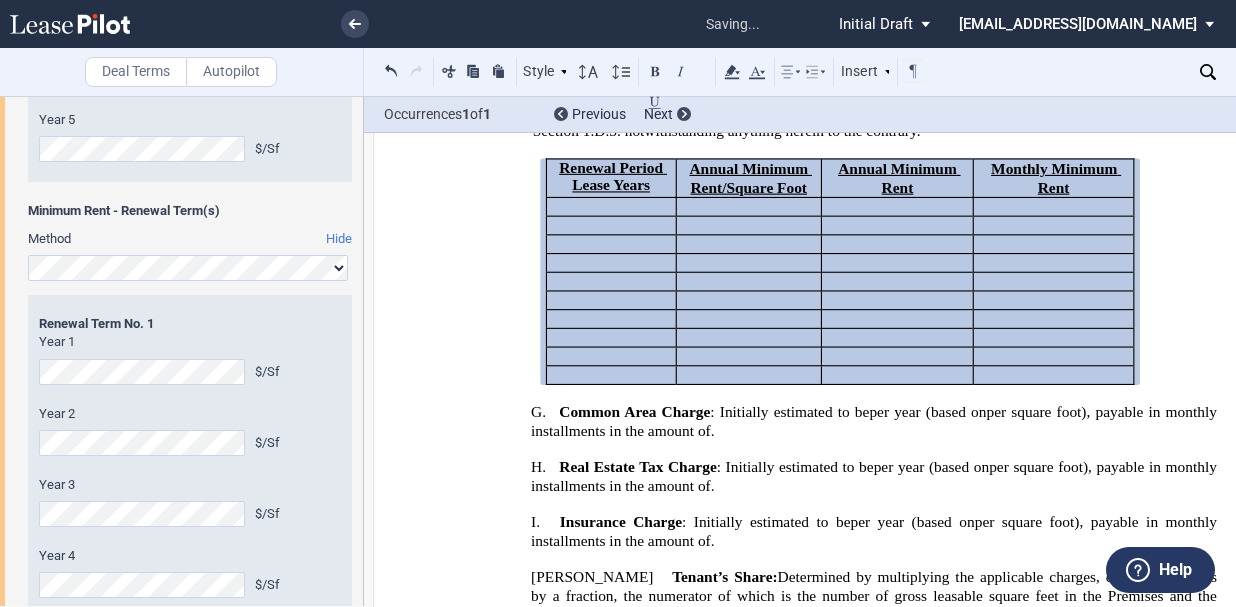 drag, startPoint x: 363, startPoint y: 344, endPoint x: 365, endPoint y: 368, distance: 24.083189 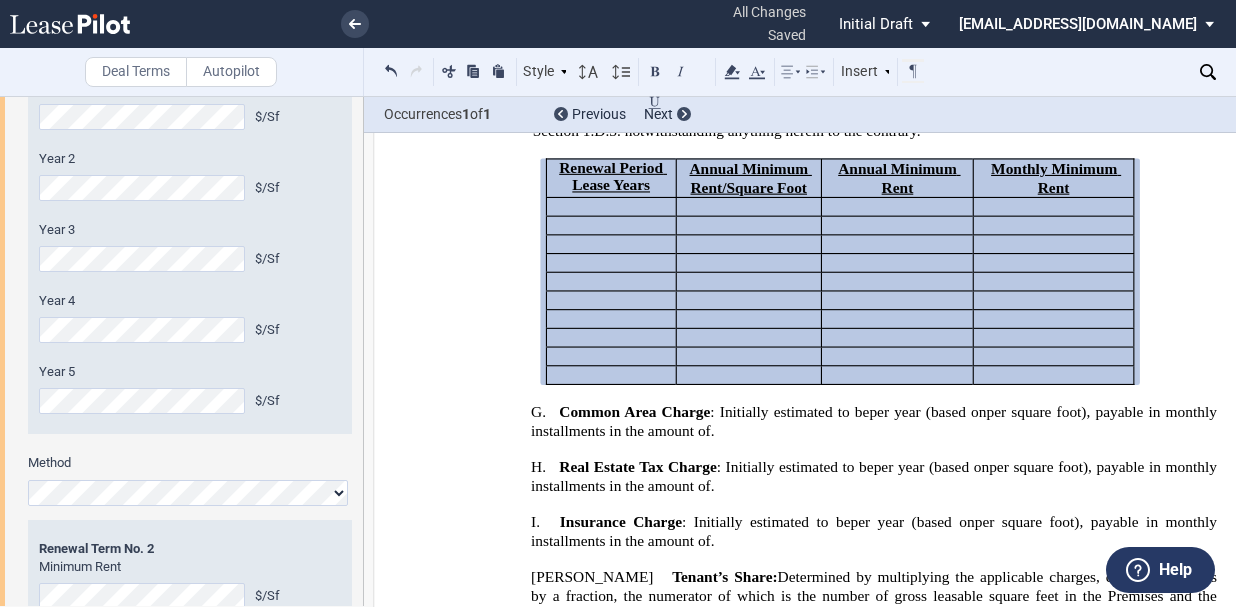 scroll, scrollTop: 1560, scrollLeft: 0, axis: vertical 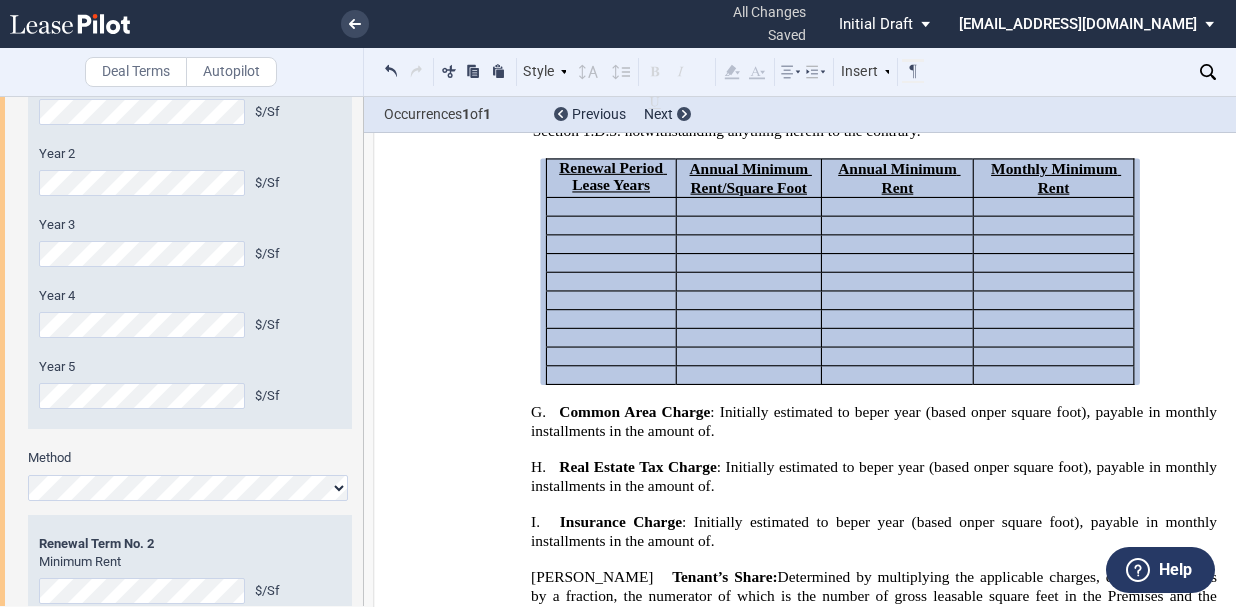 click on "Minimum Rent - Term
Method
Hide
Year 1
$/Sf
Year 2
$/Sf
Year 3
$/Sf
Year 4
$/Sf
Year 5
$/Sf" at bounding box center (181, 82) 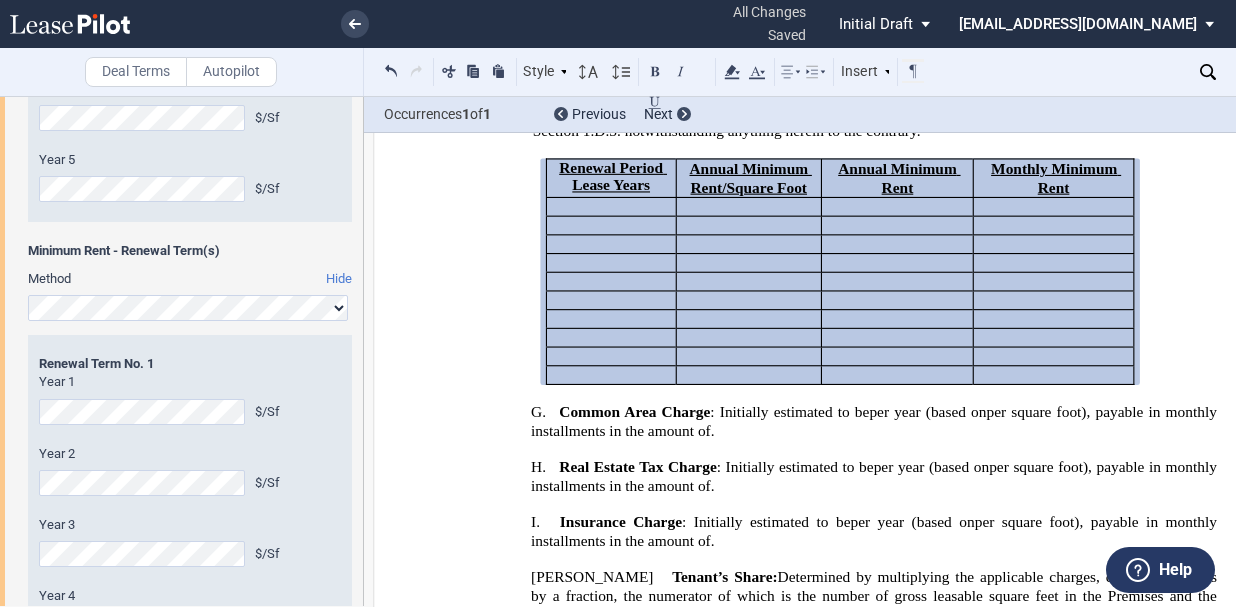 scroll, scrollTop: 1360, scrollLeft: 0, axis: vertical 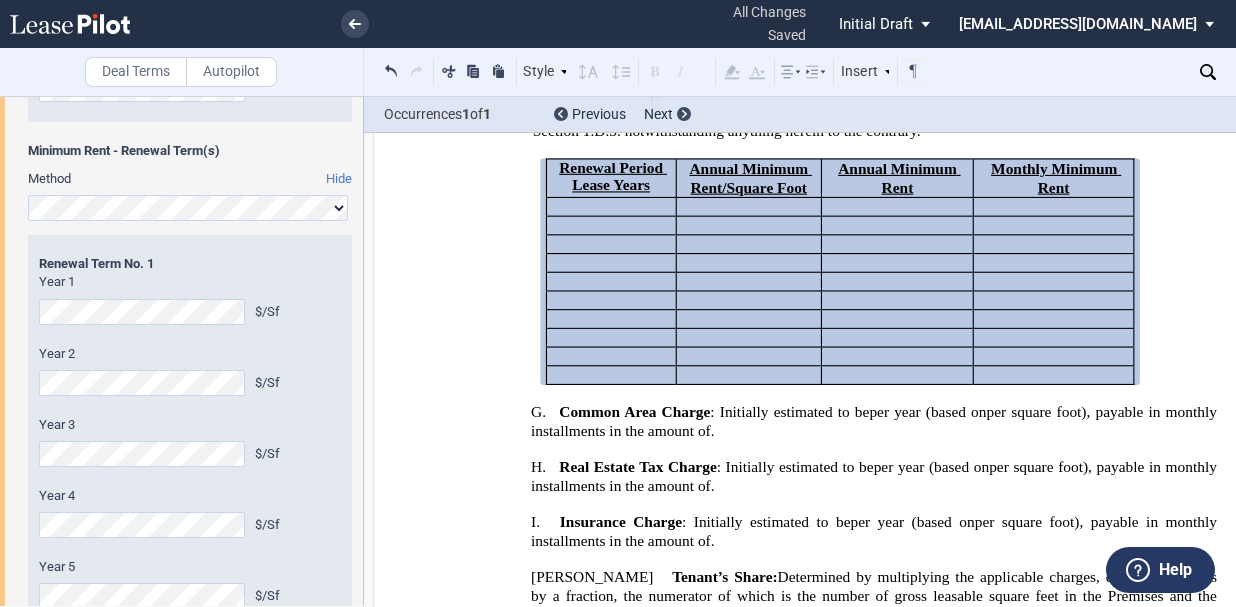 click on "Renewal Term
Renewal Term No. 1
Year 1
$/Sf
Year 2
$/Sf
Year 3
$/Sf
Year 4
$/Sf
Year 5
$/Sf" at bounding box center (190, 432) 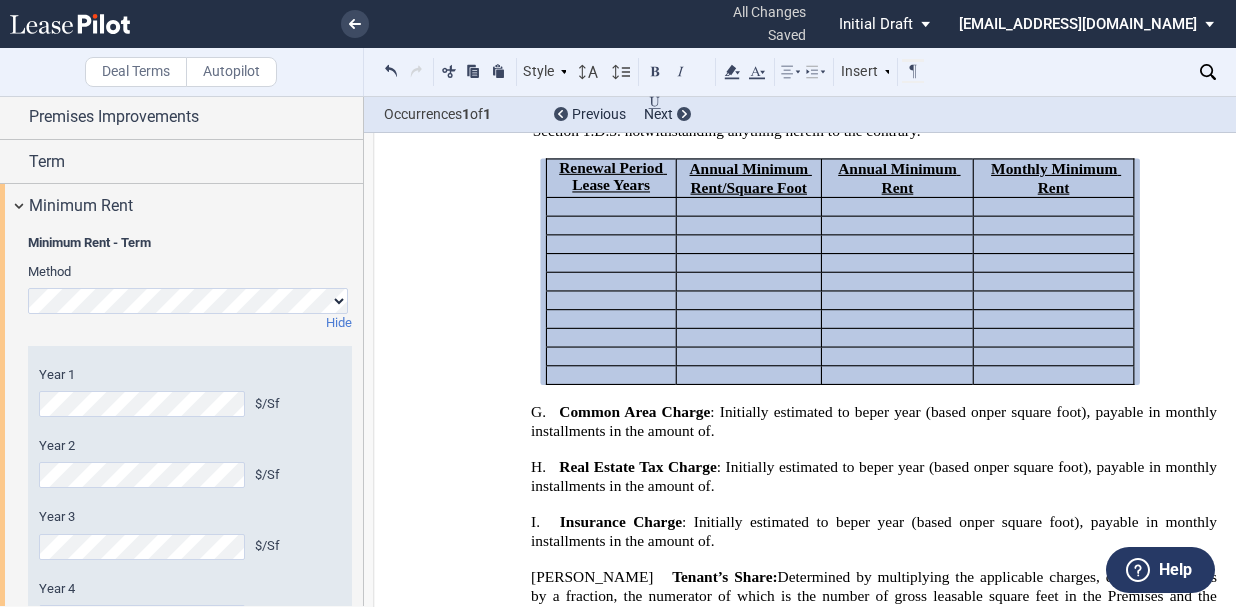 scroll, scrollTop: 860, scrollLeft: 0, axis: vertical 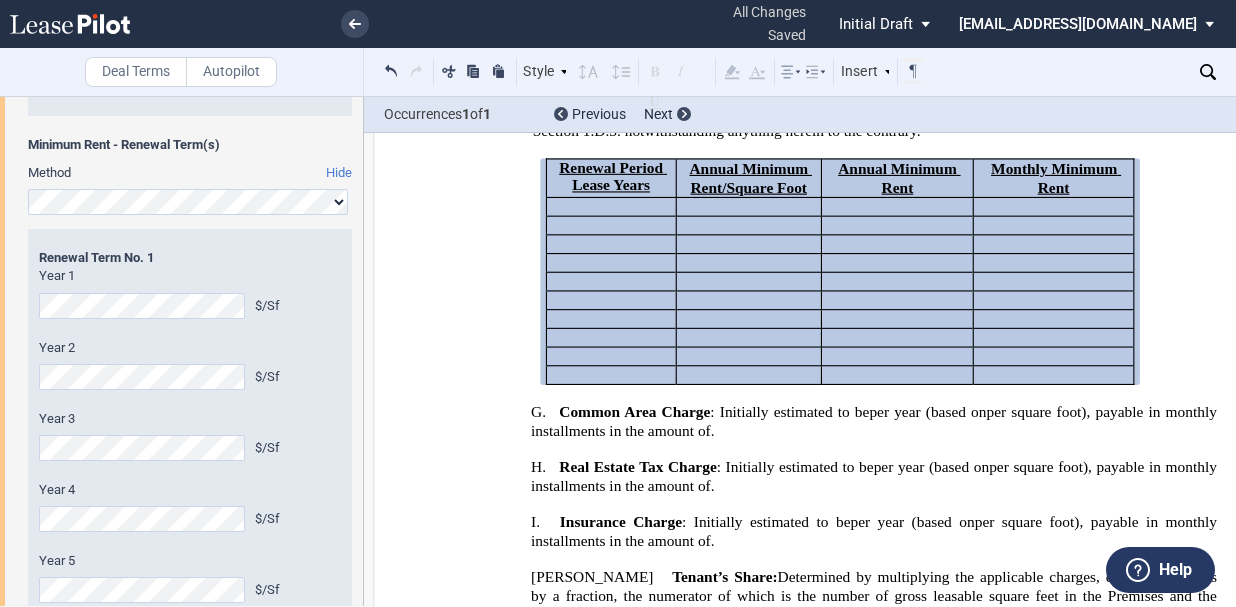 click on "Minimum Rent - Term
Method
Hide
Year 1
$/Sf
Year 2
$/Sf
Year 3
$/Sf
Year 4
$/Sf
Year 5
$/Sf" at bounding box center [181, 276] 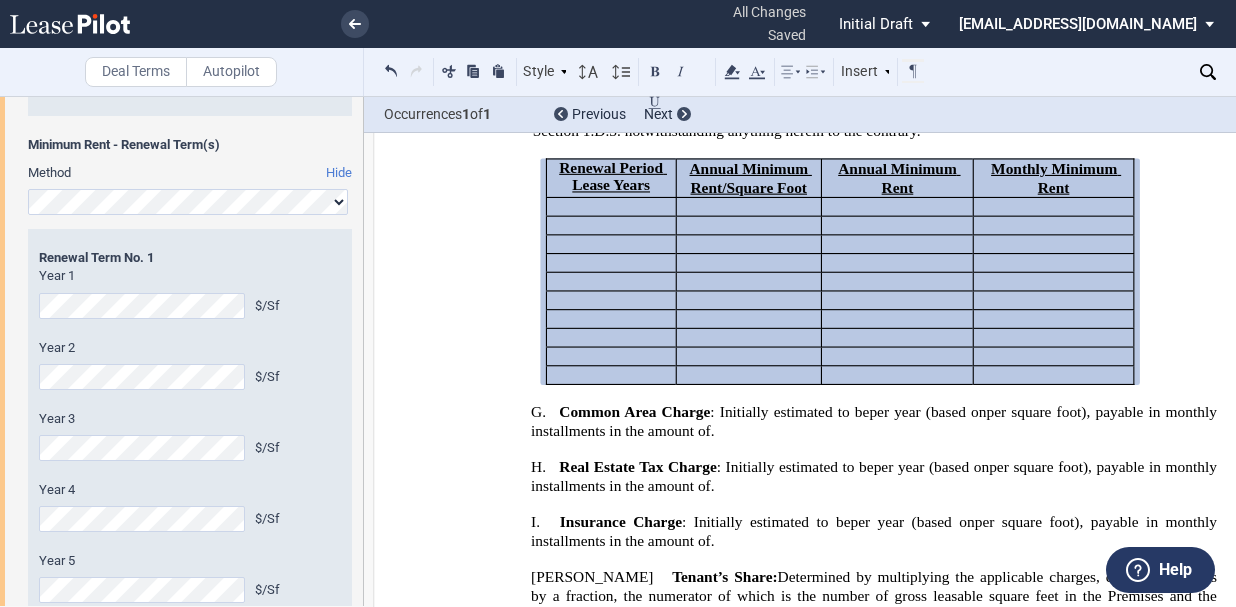 scroll, scrollTop: 1166, scrollLeft: 0, axis: vertical 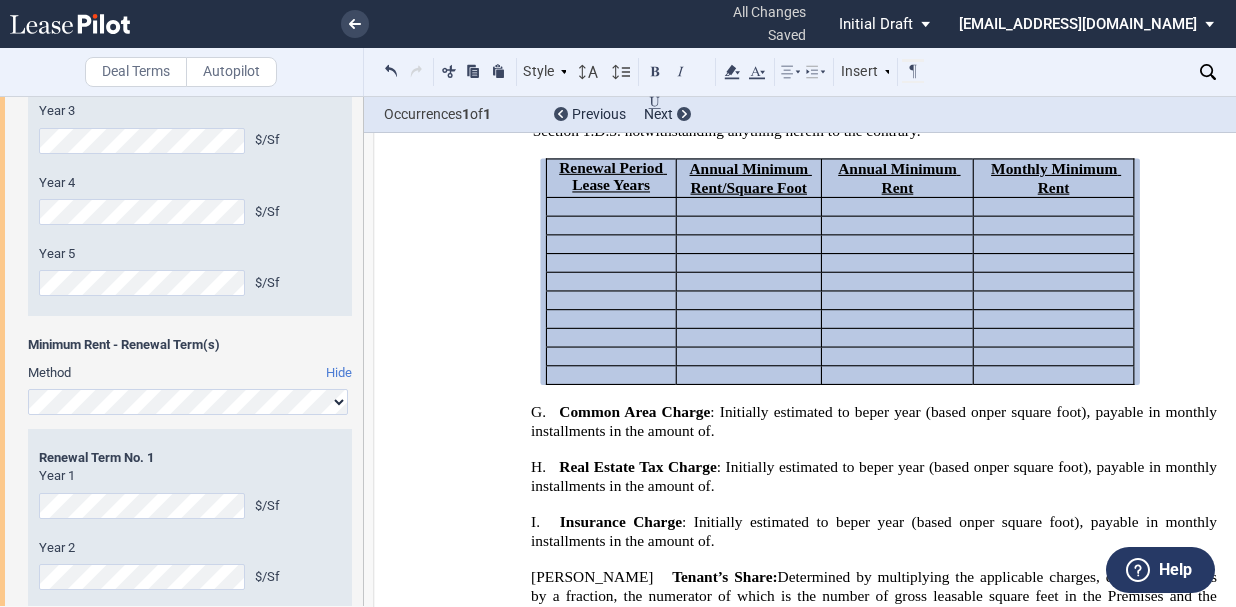 click on "﻿
LEASE
﻿
This Lease (“Lease”), is made effective this ______________,  2025  (the “Effective Date”), by and between  FNRP REALTY ADVISORS LLC , a [US_STATE] limited liability company (“Asset Manager”) as the appointed Asset Manager for  WESTWOOD SC LLC, WESTWOOD SC TIC 1 LLC, WESTWOOD SC TIC 2 LLC, WESTWOOD SC TIC 3 LLC, WESTWOOD SC TIC 4 LLC AND WESTWOOD SC TIC 5 LLC ,  a   [US_STATE]   limited liability company each a [US_STATE] limited liability company as tenants-in-common   (“Landlord”) (collectively, “Landlord”) , and  ﻿ ﻿ ,   ﻿ ﻿   ﻿ ﻿   ﻿ ﻿  an individual  d/b/a “ ﻿ ﻿ ” (“Tenant”).
﻿
!!SET_LEVEL_0!! !!LEASE_LEVEL_1!!
1.          Fundamental Lease Terms:    For purposes of this Lease, the following terms are defined as follows:
﻿
!!SET_LEVEL_1!! !!LEASE_LEVEL_2!!
A. ,  ," at bounding box center (822, 13908) 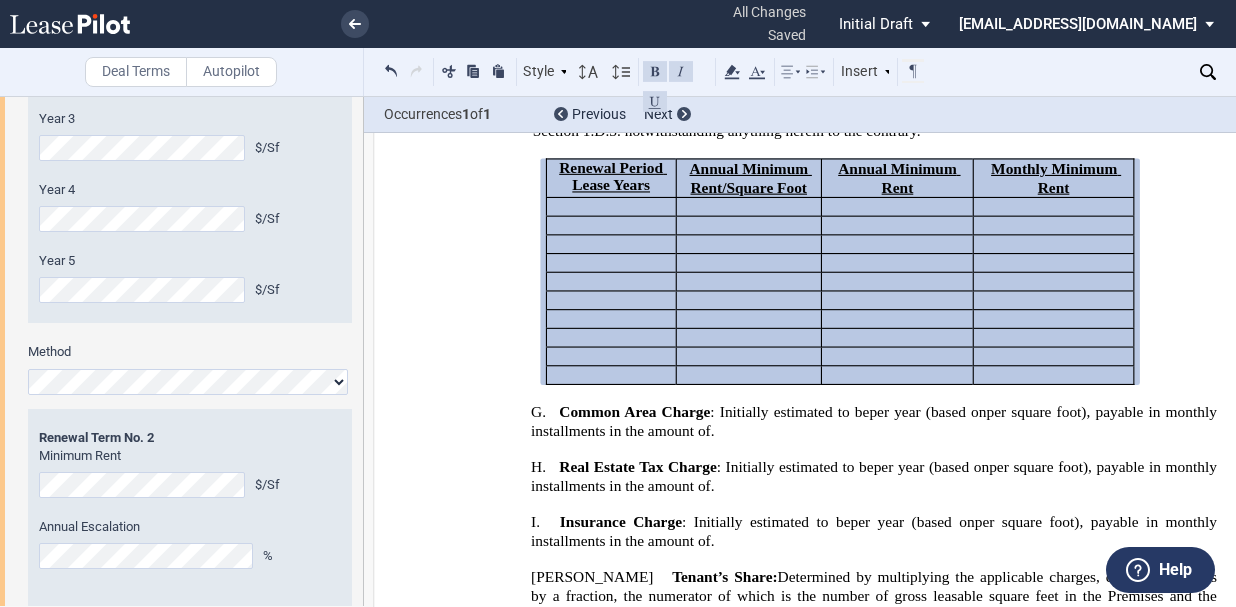 scroll, scrollTop: 1766, scrollLeft: 0, axis: vertical 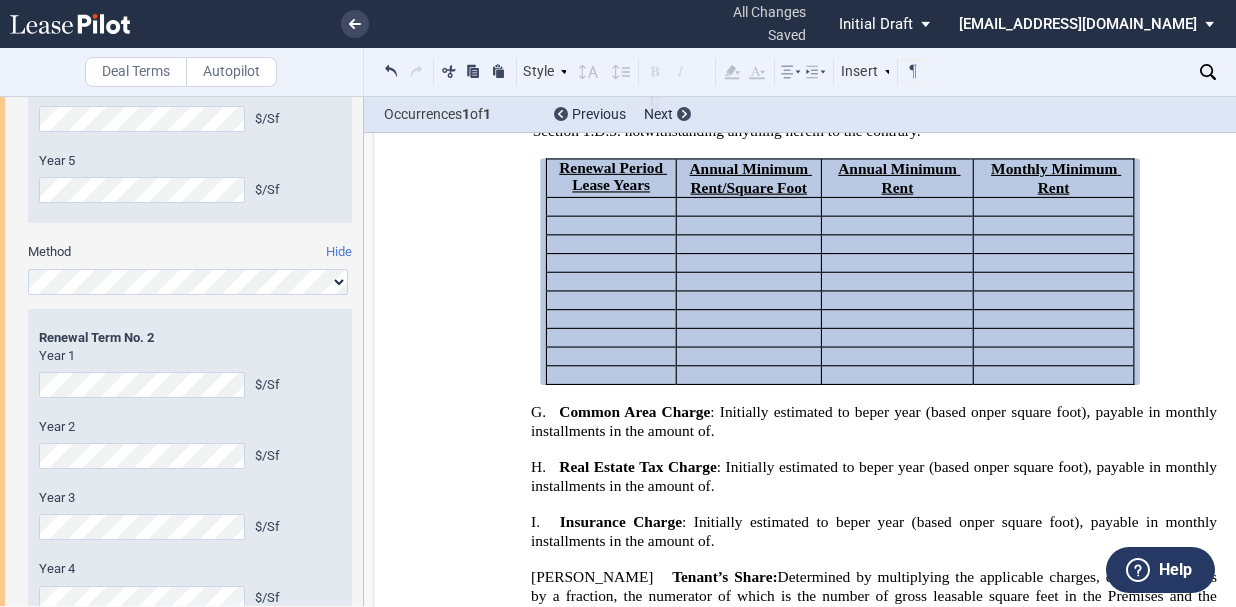 click on ".bocls-1{fill:#26354a;fill-rule:evenodd}
Loading...
×
all changes saved
Pending...
Pending...
Initial Draft
Initial Draft
In Negotiation
Final Draft
[EMAIL_ADDRESS][DOMAIN_NAME]
Change Password
2-Factor Authentication
Form Management
Building Management
User Management
Sign Out
Deal Terms
Autopilot
Style
1. Section
A. Subsection 1
A. Subsection 2
1. Subsection 3
(i) Subsection 4
(a) Subsection 5
(a) Subsection 6
Normal
Normal
8pt
9pt
10pt
10.5pt
11pt
12pt
14pt" at bounding box center (618, 303) 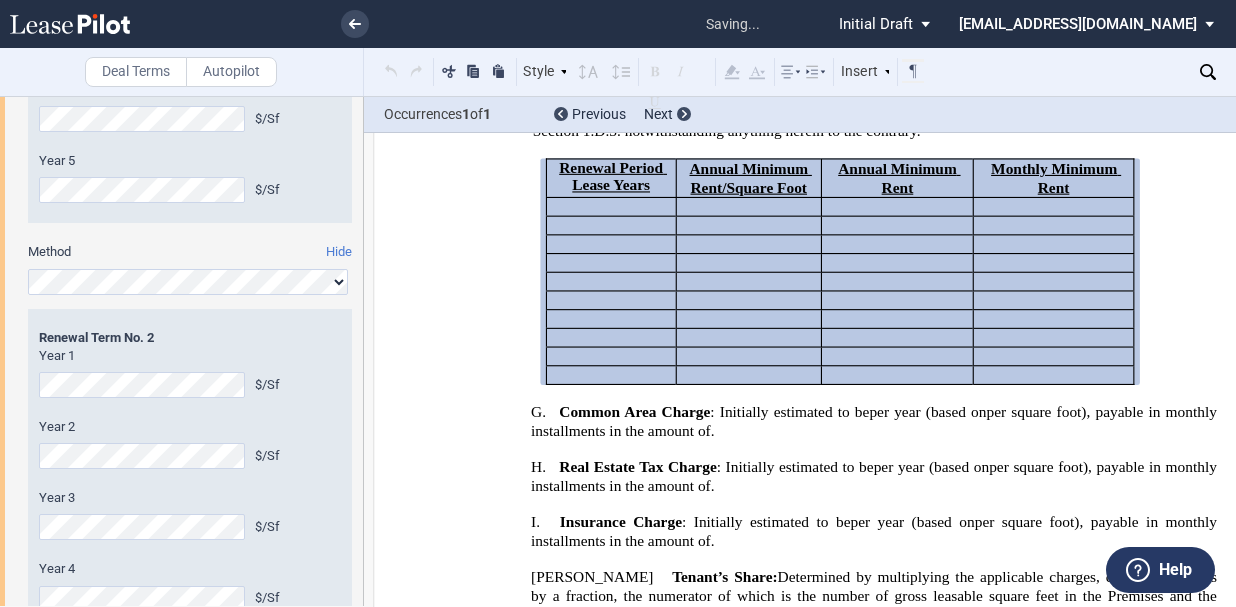 click on "Minimum Rent - Term
Method
Hide
Year 1
$/Sf
Year 2
$/Sf
Year 3
$/Sf
Year 4
$/Sf
Year 5
$/Sf" at bounding box center [181, -23] 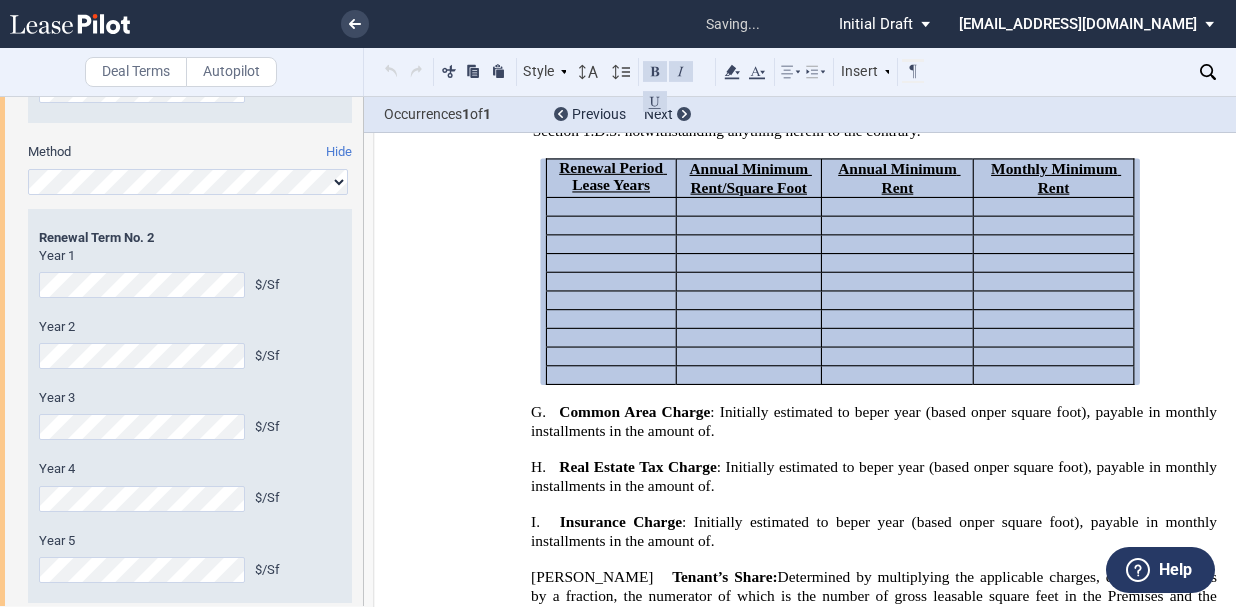 scroll, scrollTop: 1966, scrollLeft: 0, axis: vertical 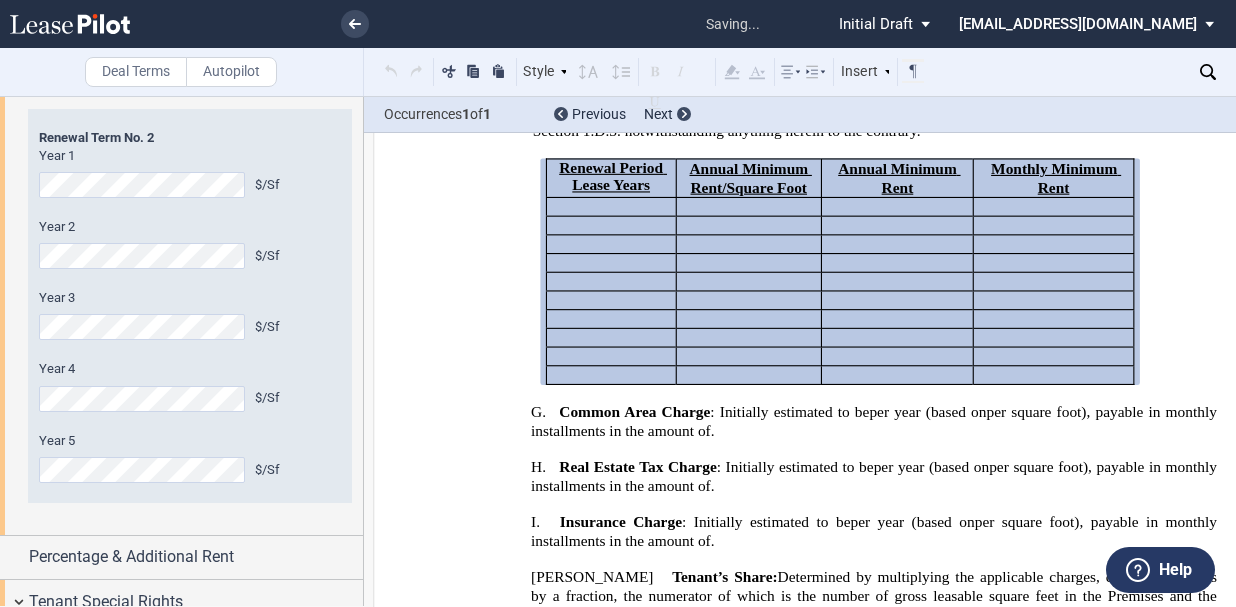 click on "Minimum Rent - Term
Method
Hide
Year 1
$/Sf
Year 2
$/Sf
Year 3
$/Sf
Year 4
$/Sf
Year 5
$/Sf" at bounding box center [181, -223] 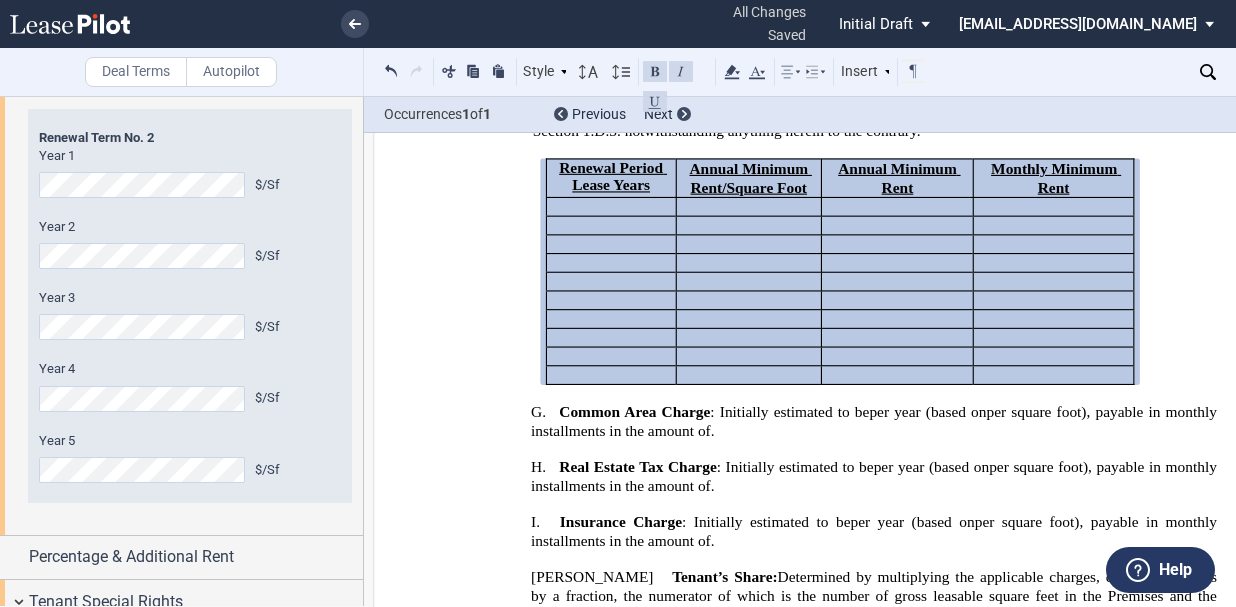 scroll, scrollTop: 945, scrollLeft: 0, axis: vertical 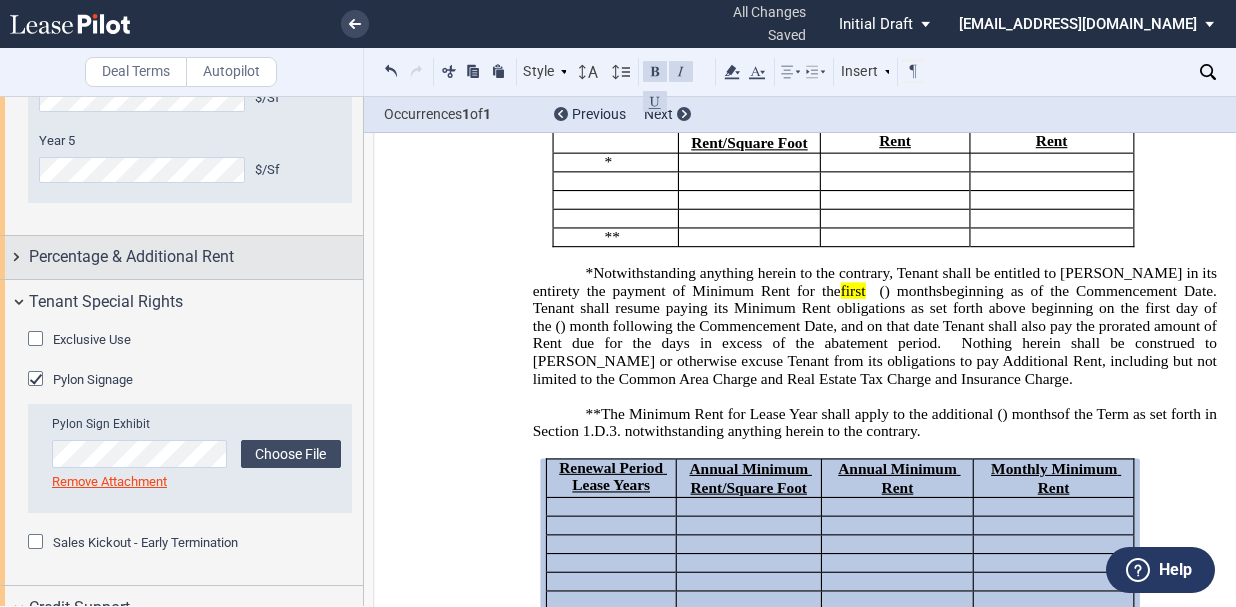 click on "Percentage & Additional Rent" at bounding box center [131, 257] 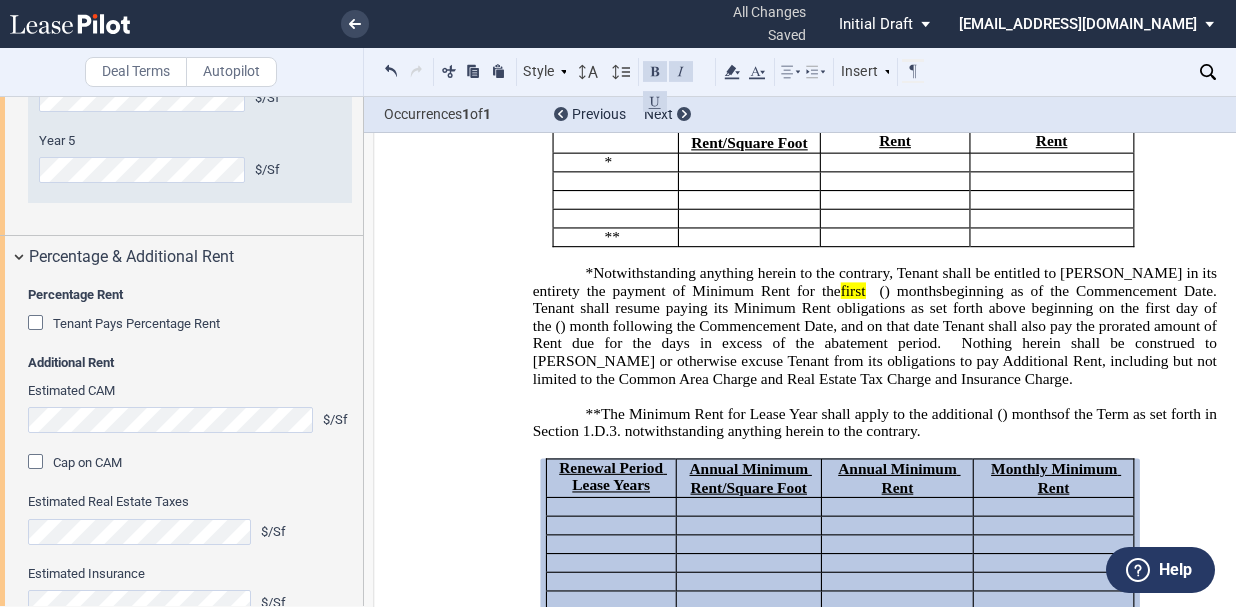 scroll, scrollTop: 2466, scrollLeft: 0, axis: vertical 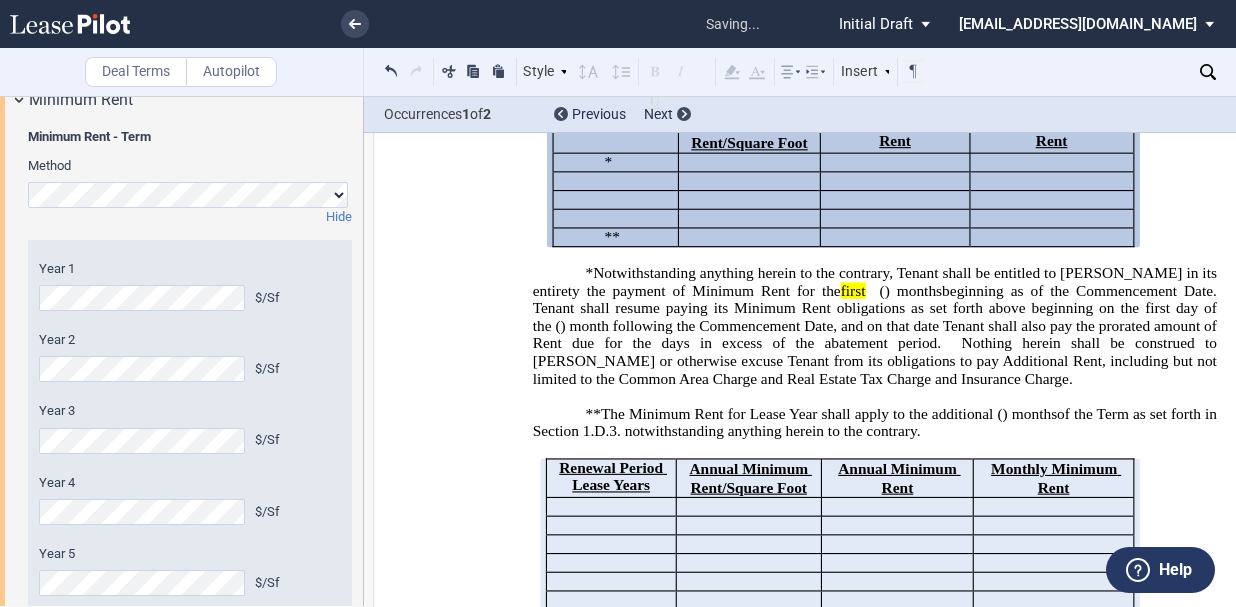 click on "Year 1
$/Sf
Year 2
$/Sf
Year 3
$/Sf
Year 4
$/Sf
Year 5
$/Sf
Minimum Rent
$/Sf
Annual Escalation
%" at bounding box center [190, 428] 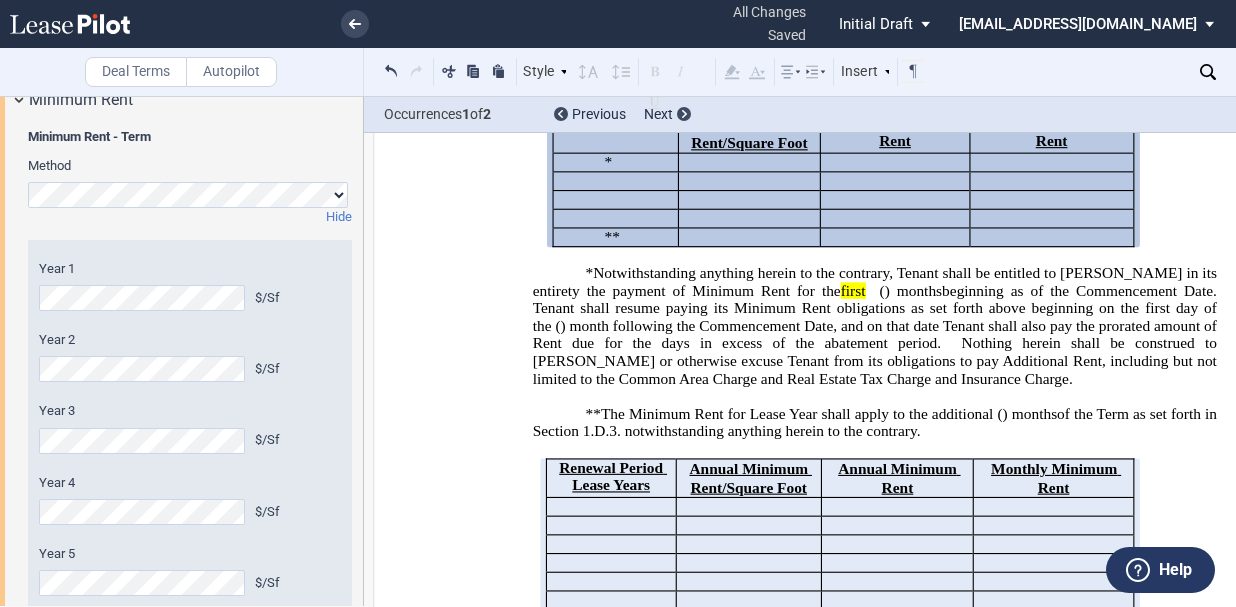 click on "Minimum Rent - Term
Method
Hide
Year 1
$/Sf
Year 2
$/Sf
Year 3
$/Sf
Year 4
$/Sf
Year 5
$/Sf" at bounding box center (181, 877) 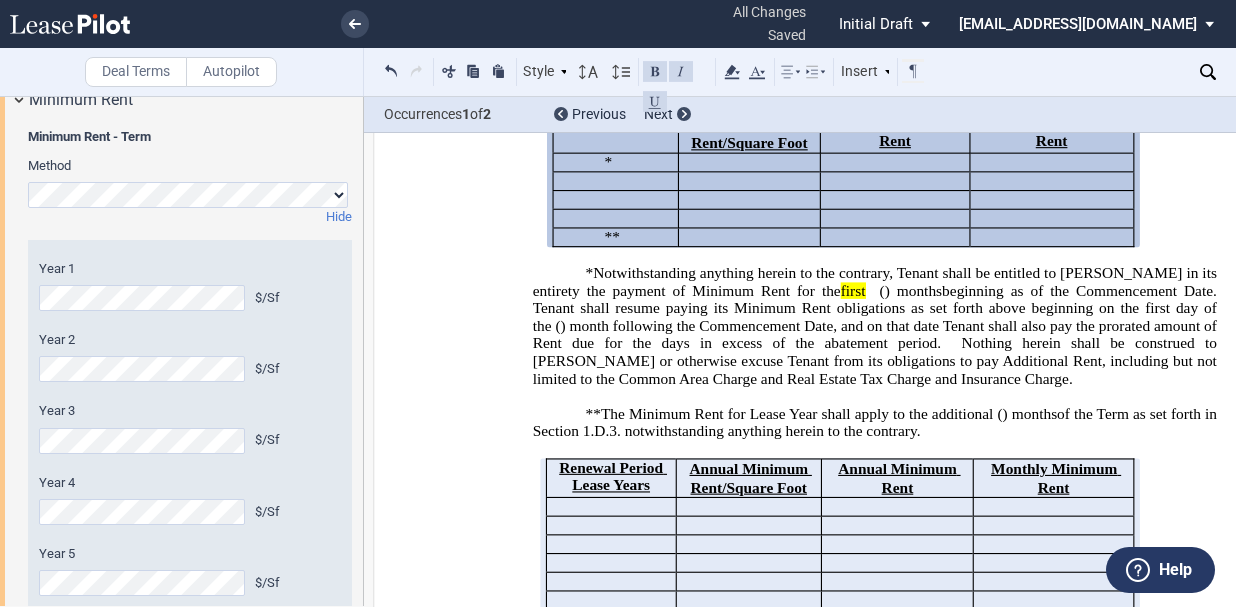 click on "Minimum Rent - Term
Method
Hide
Year 1
$/Sf
Year 2
$/Sf
Year 3
$/Sf
Year 4
$/Sf
Year 5
$/Sf" at bounding box center [181, 877] 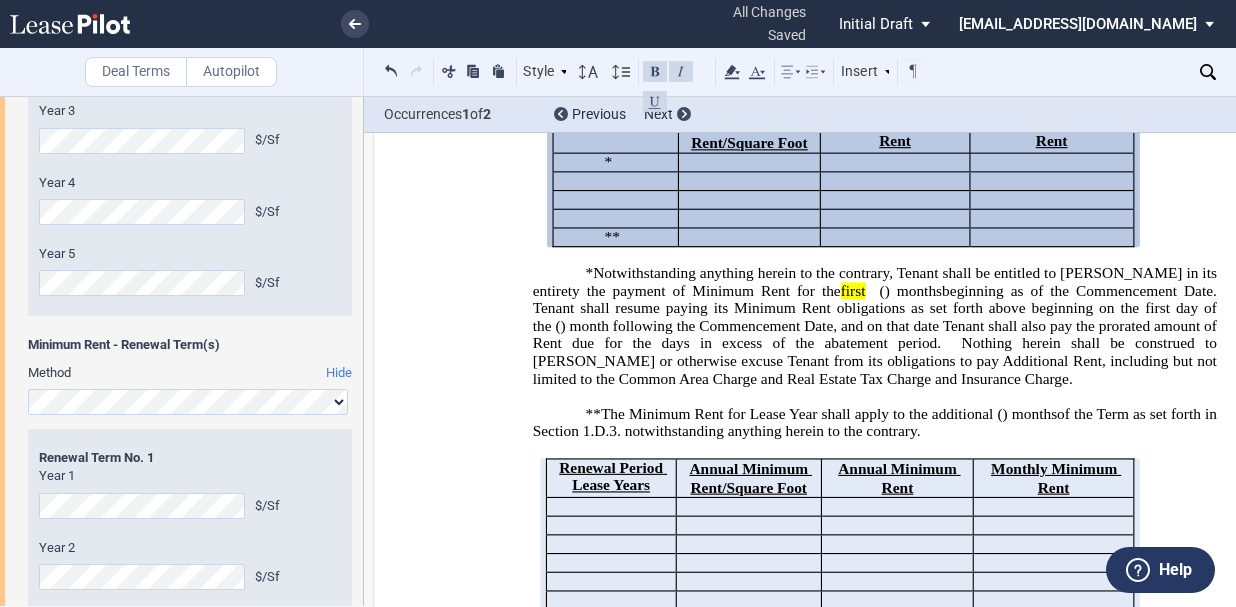 scroll, scrollTop: 1266, scrollLeft: 0, axis: vertical 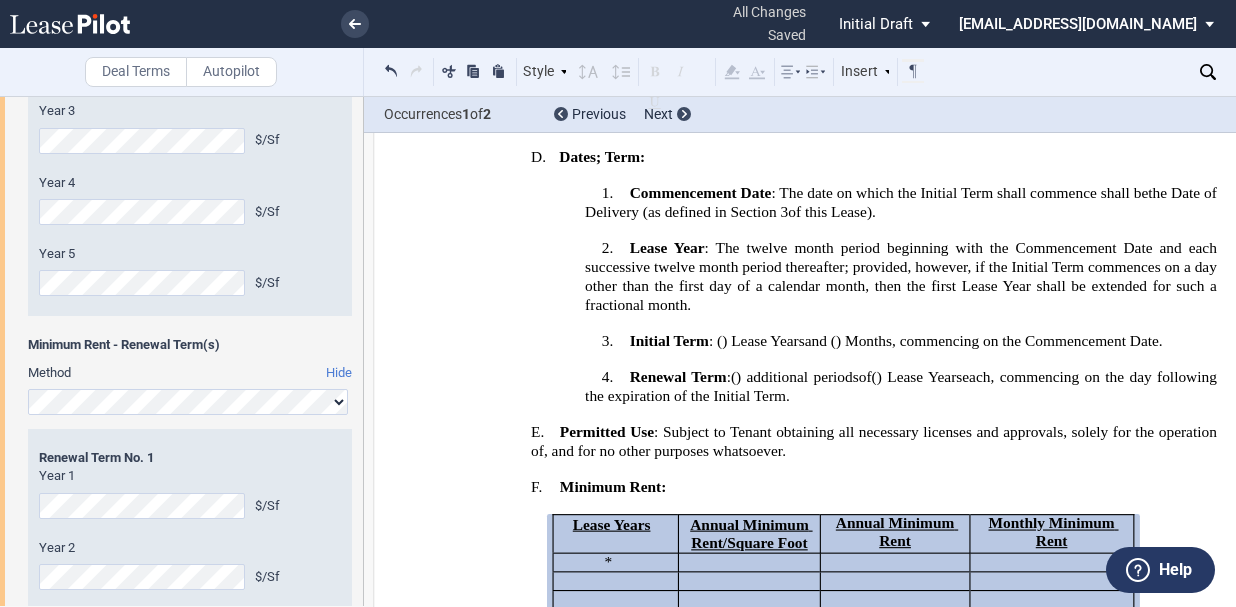 click on "Renewal Term
Renewal Term No. 1
Year 1
$/Sf
Year 2
$/Sf
Year 3
$/Sf
Year 4
$/Sf
Year 5
$/Sf" at bounding box center (190, 626) 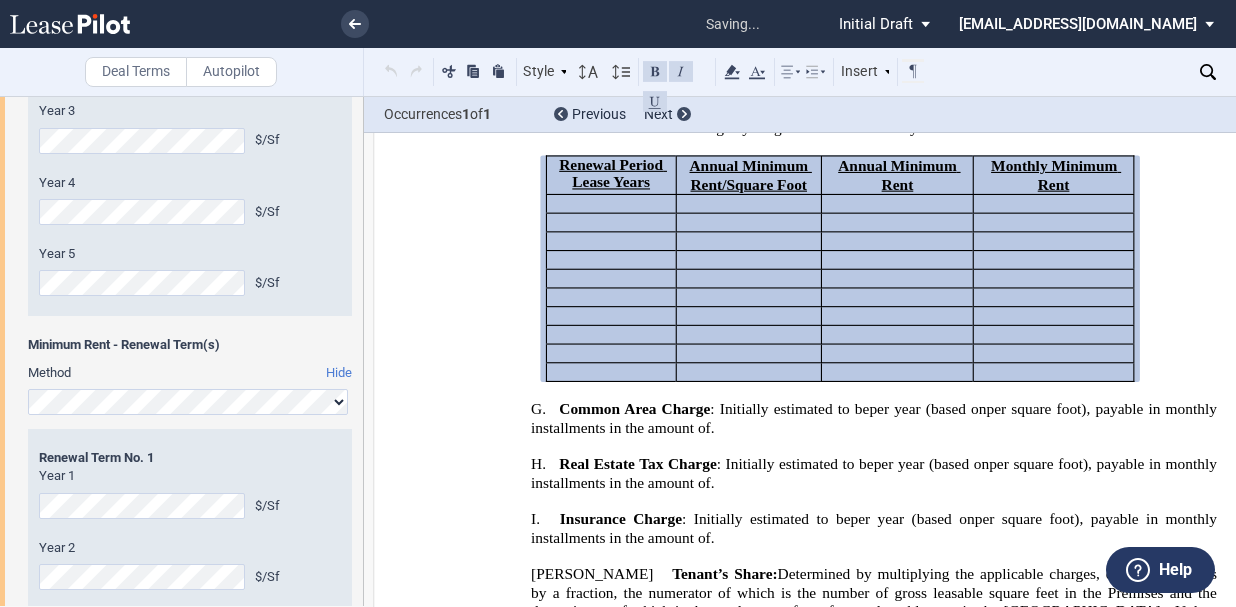 scroll, scrollTop: 1254, scrollLeft: 0, axis: vertical 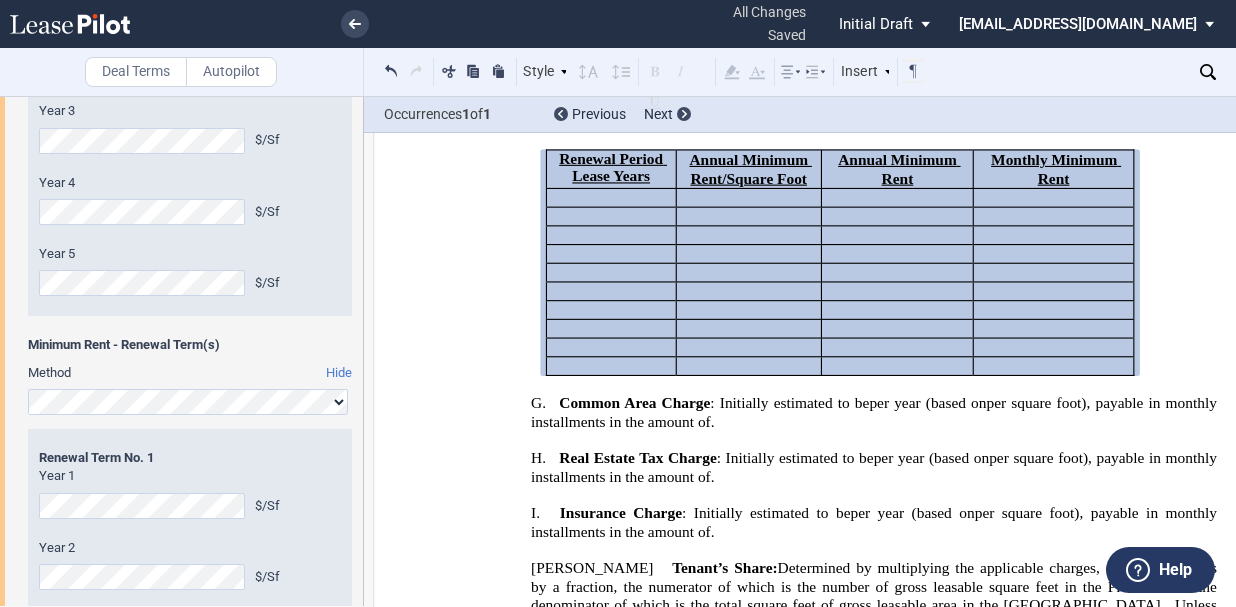 click on ".bocls-1{fill:#26354a;fill-rule:evenodd}
Loading...
×
all changes saved
Pending...
Pending...
Initial Draft
Initial Draft
In Negotiation
Final Draft
[EMAIL_ADDRESS][DOMAIN_NAME]
Change Password
2-Factor Authentication
Form Management
Building Management
User Management
Sign Out
Deal Terms
Autopilot
Style
1. Section
A. Subsection 1
A. Subsection 2
1. Subsection 3
(i) Subsection 4
(a) Subsection 5
(a) Subsection 6
Normal
Normal
8pt
9pt
10pt
10.5pt
11pt
12pt
14pt" at bounding box center [618, 303] 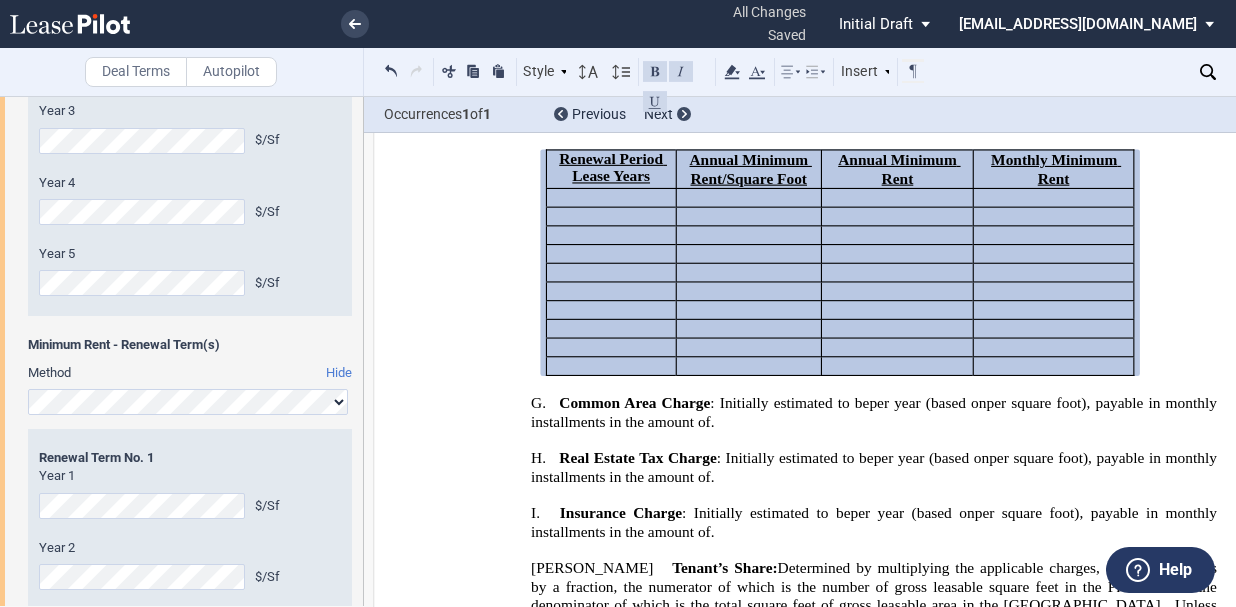 scroll, scrollTop: 1366, scrollLeft: 0, axis: vertical 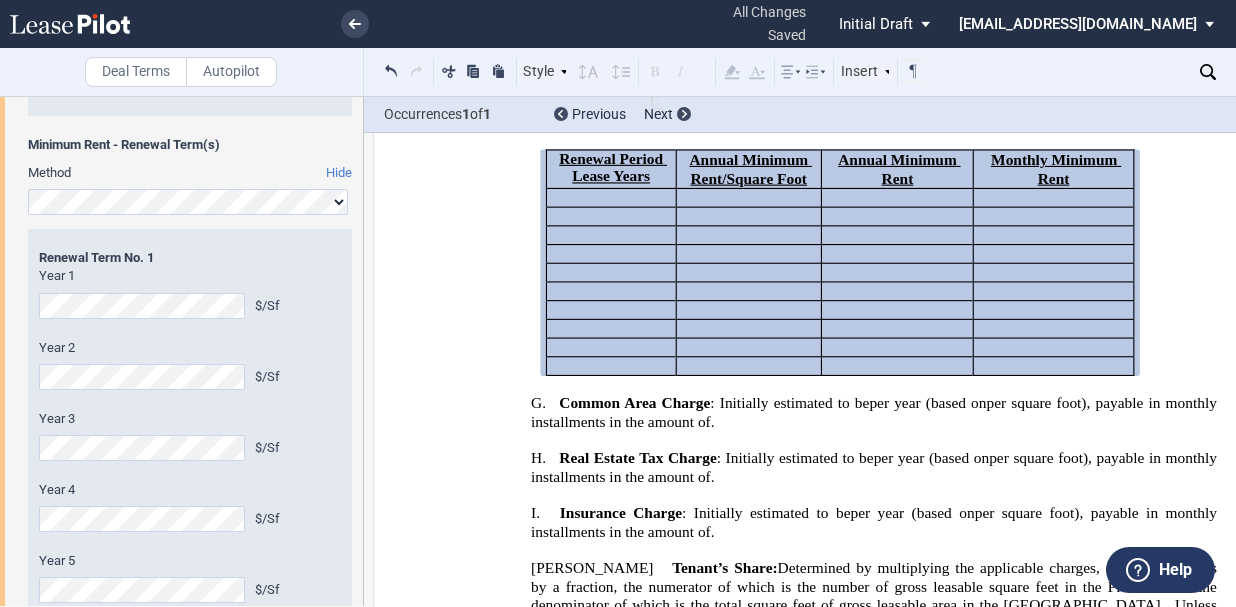 click on "Renewal Term
Renewal Term No. 1
Year 1
$/Sf
Year 2
$/Sf
Year 3
$/Sf
Year 4
$/Sf
Year 5
$/Sf" at bounding box center [190, 426] 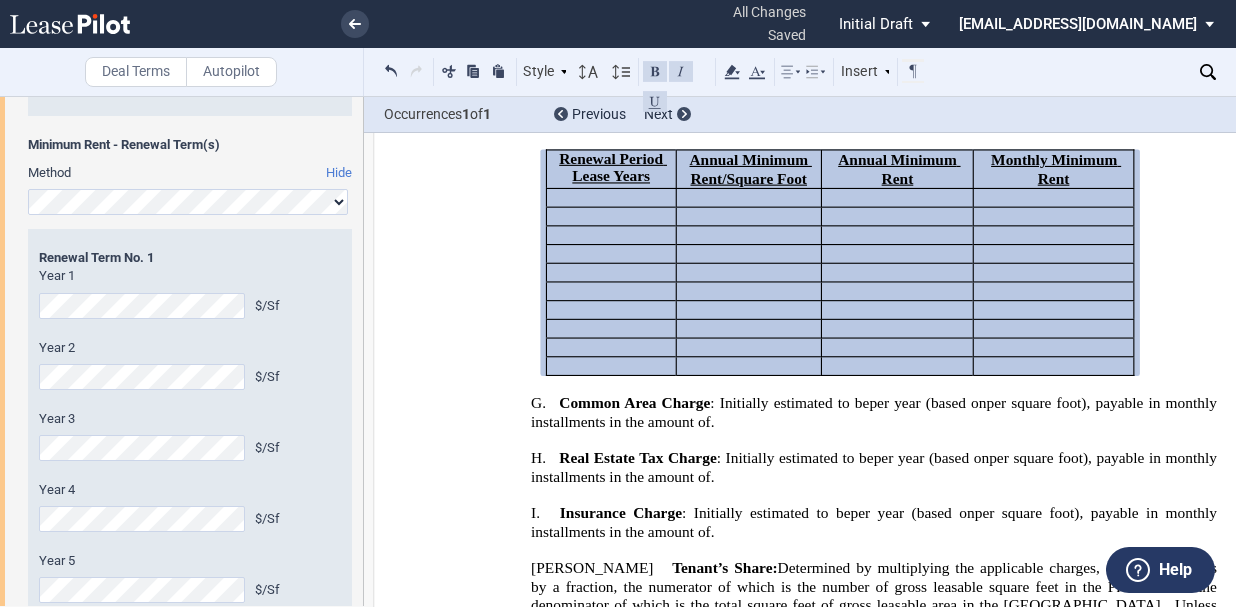 click on "Minimum Rent - Term
Method
Hide
Year 1
$/Sf
Year 2
$/Sf
Year 3
$/Sf
Year 4
$/Sf
Year 5
$/Sf" at bounding box center [181, 377] 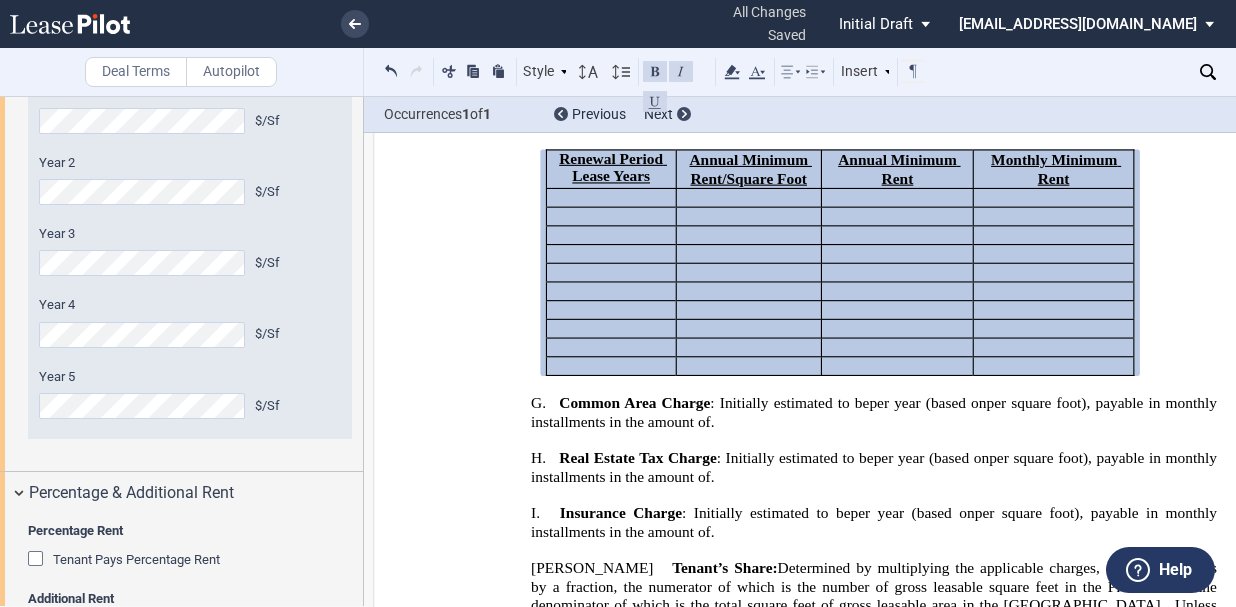 scroll, scrollTop: 1931, scrollLeft: 0, axis: vertical 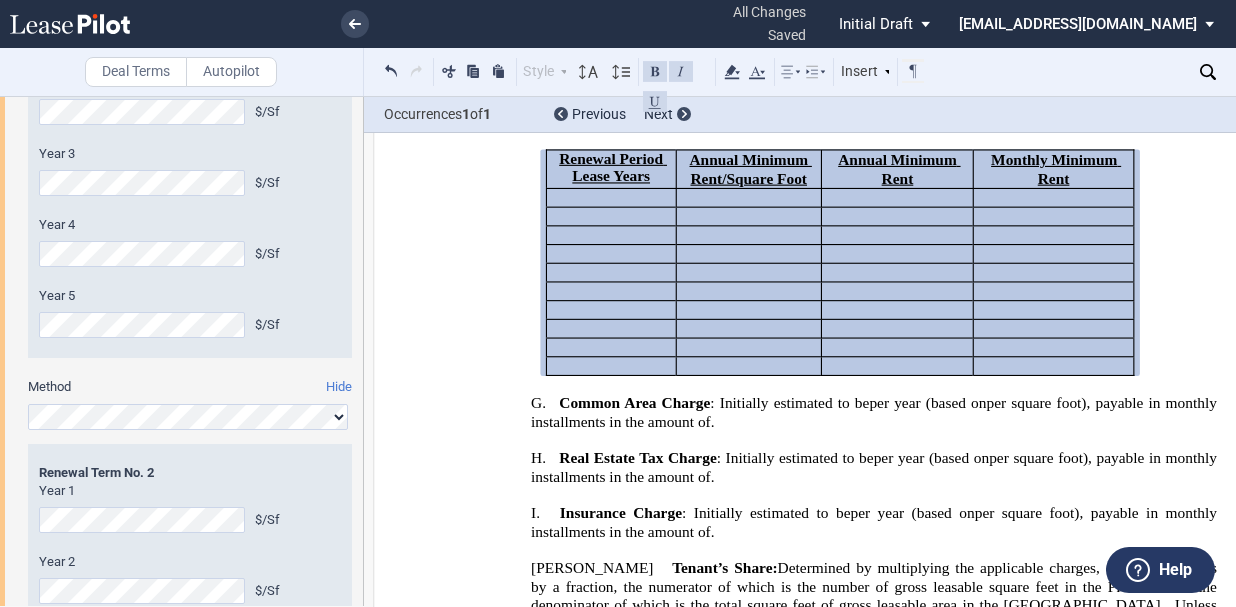 drag, startPoint x: 364, startPoint y: 311, endPoint x: 364, endPoint y: 295, distance: 16 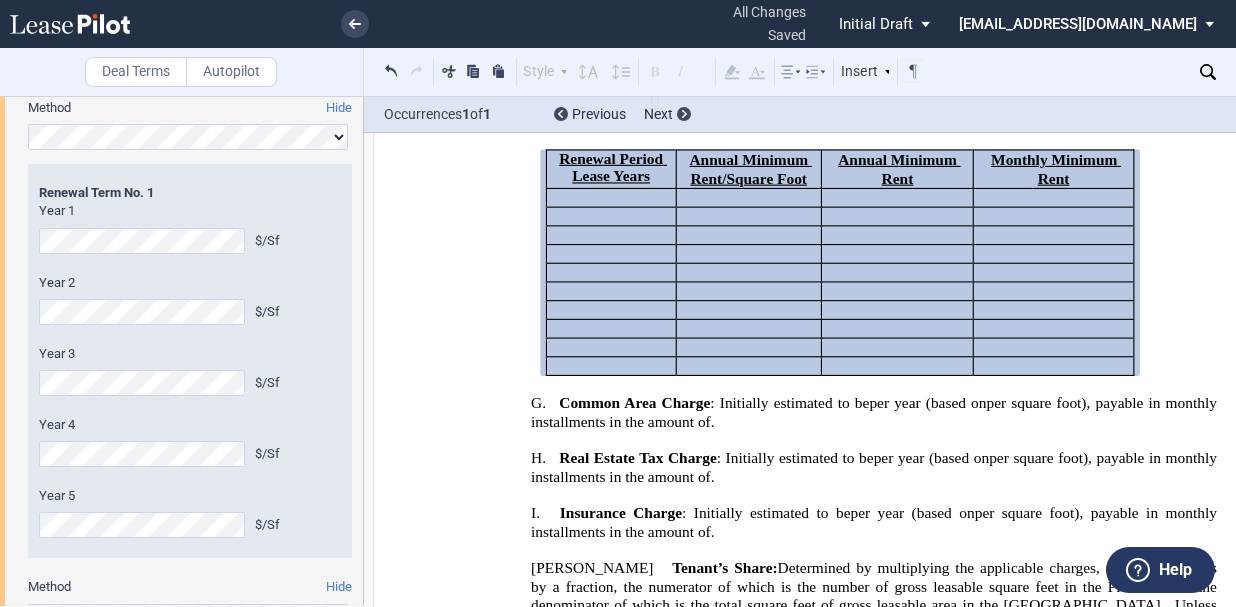 click on "Minimum Rent - Term
Method
Hide
Year 1
$/Sf
Year 2
$/Sf
Year 3
$/Sf
Year 4
$/Sf
Year 5
$/Sf" at bounding box center (181, 312) 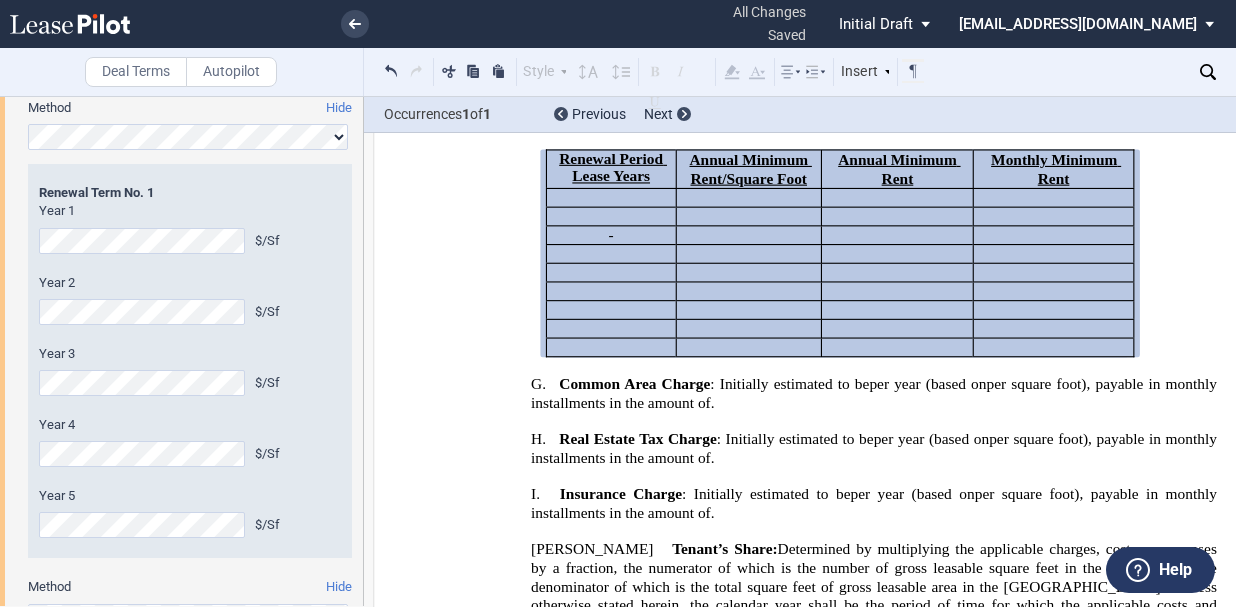 click on "Year 4
$/Sf" 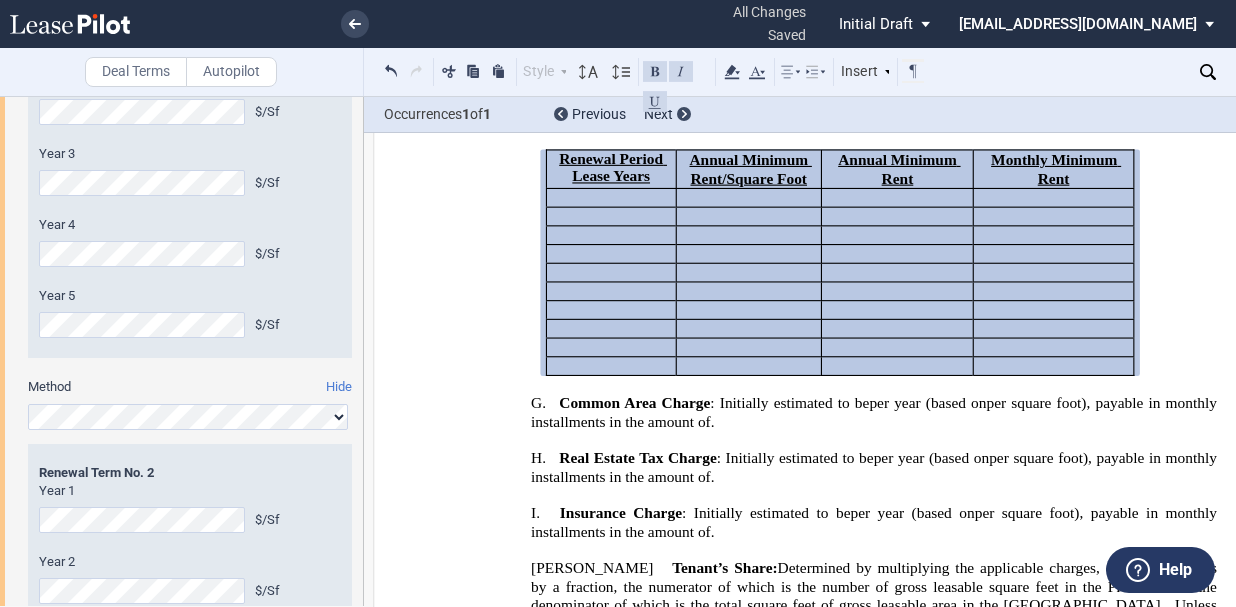 scroll, scrollTop: 1831, scrollLeft: 0, axis: vertical 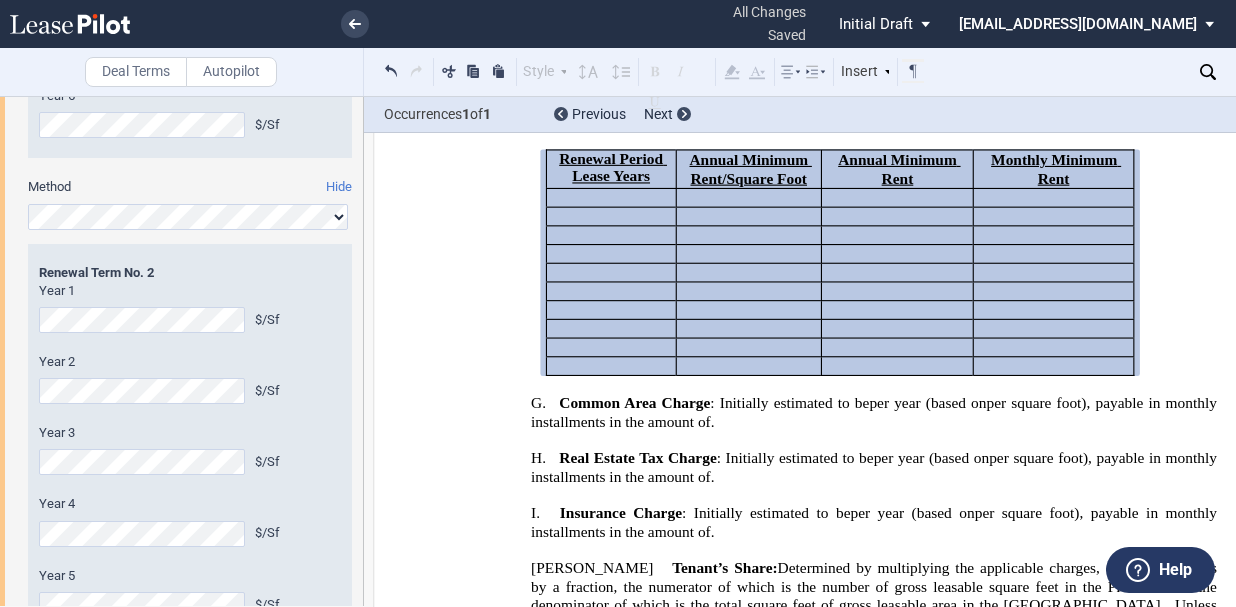 click on "Minimum Rent - Term
Method
Hide
Year 1
$/Sf
Year 2
$/Sf
Year 3
$/Sf
Year 4
$/Sf
Year 5
$/Sf" at bounding box center [181, -88] 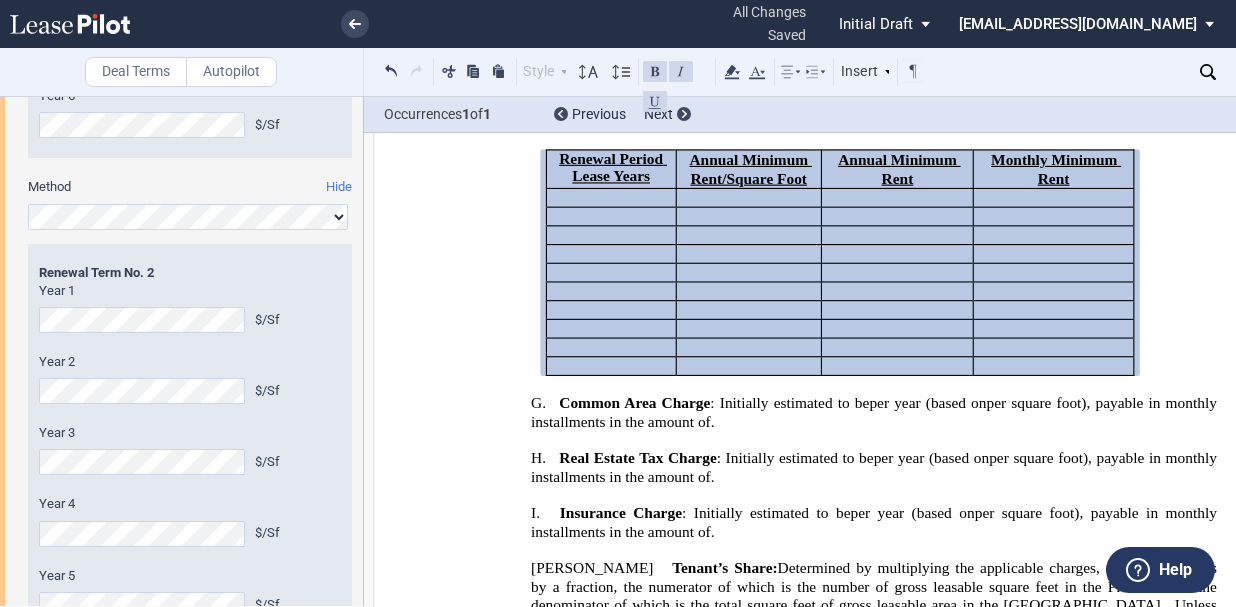drag, startPoint x: 38, startPoint y: 445, endPoint x: 117, endPoint y: 499, distance: 95.692215 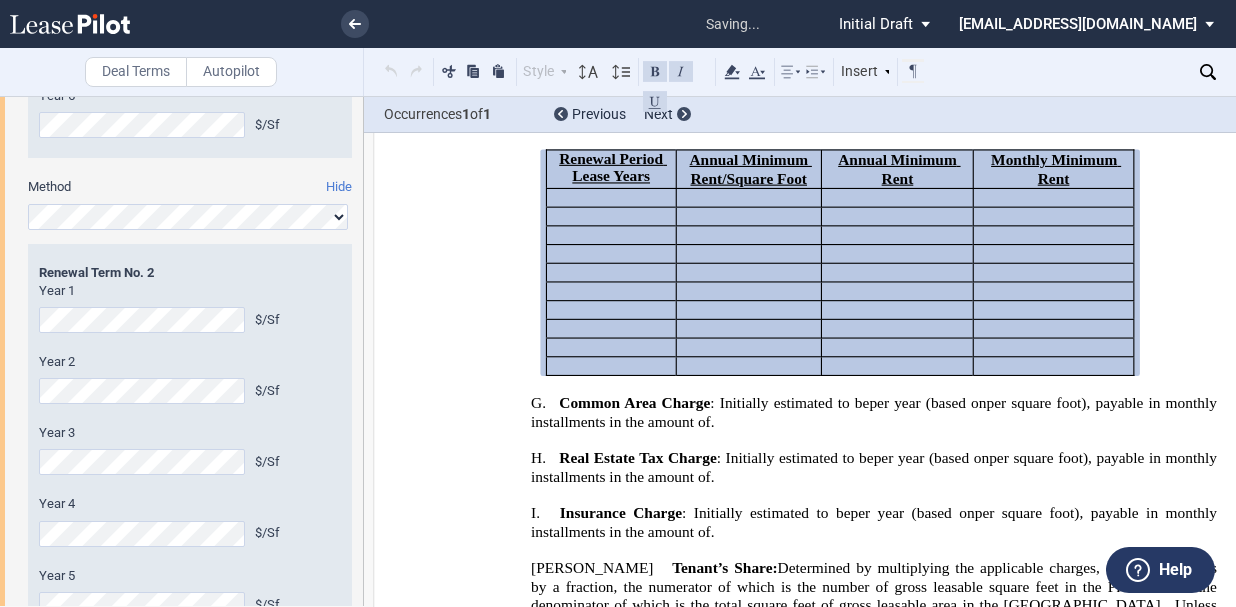 scroll, scrollTop: 1931, scrollLeft: 0, axis: vertical 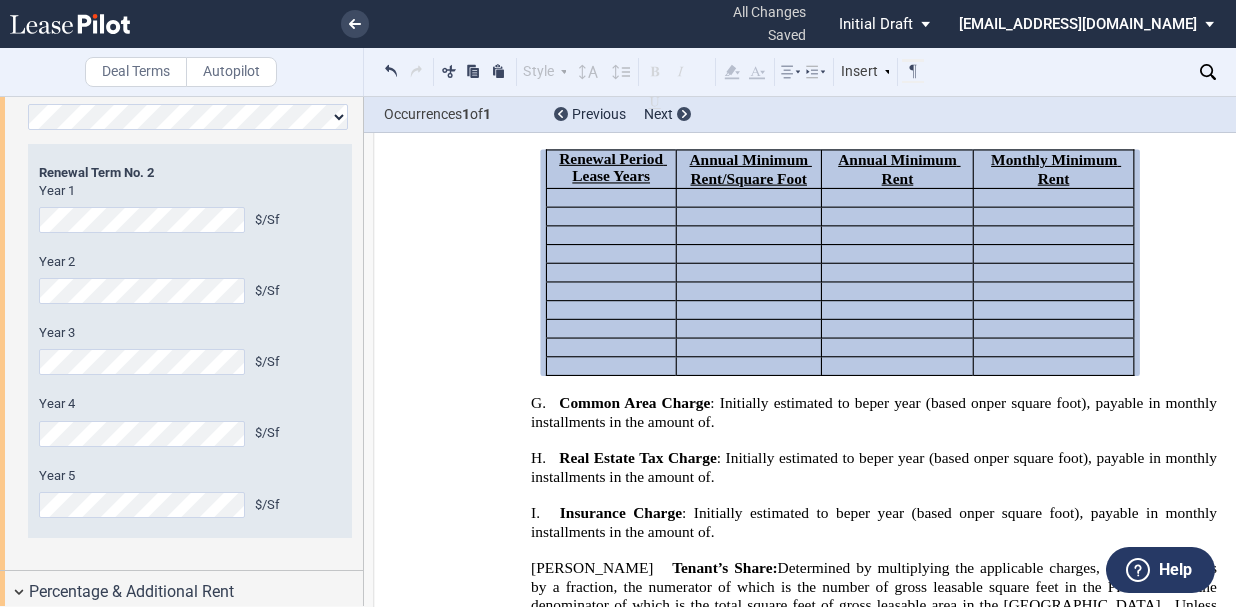 drag, startPoint x: 117, startPoint y: 499, endPoint x: 24, endPoint y: 509, distance: 93.53609 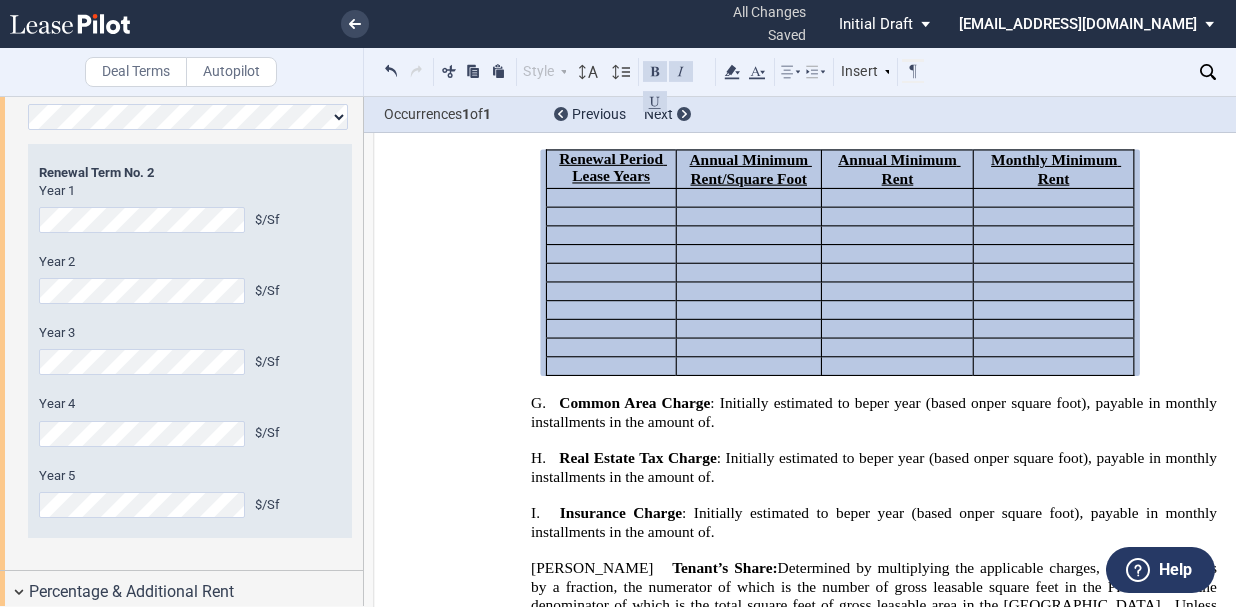 click on "Minimum Rent - Term
Method
Hide
Year 1
$/Sf
Year 2
$/Sf
Year 3
$/Sf
Year 4
$/Sf
Year 5
$/Sf" at bounding box center [181, -188] 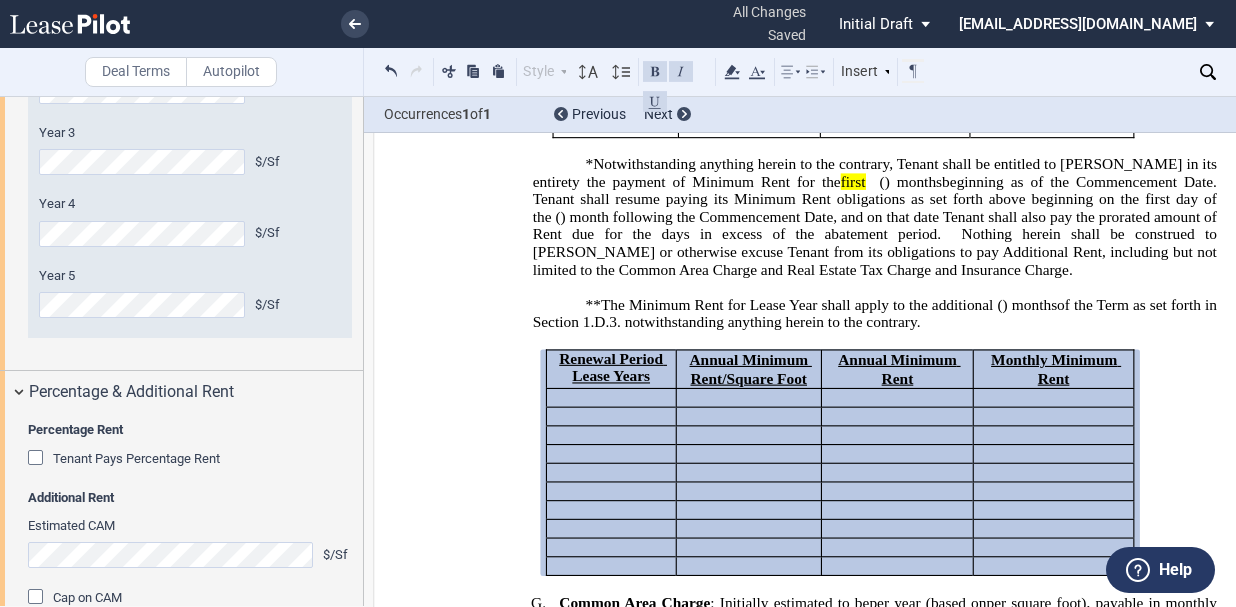 scroll, scrollTop: 1254, scrollLeft: 0, axis: vertical 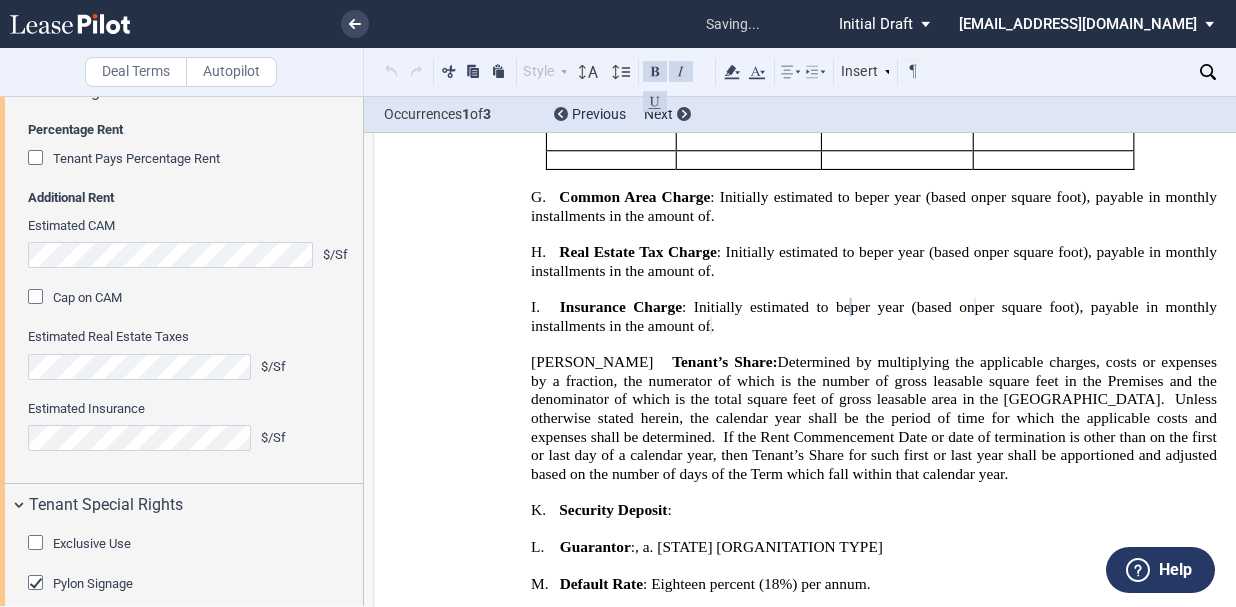 click on "Cap on CAM" 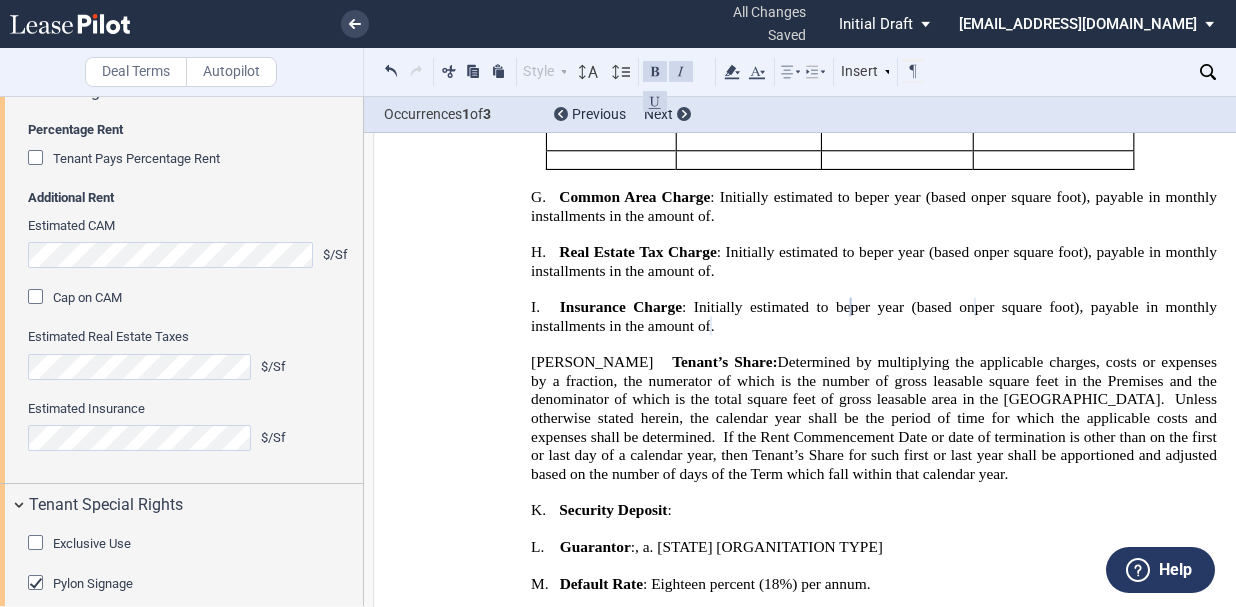 click 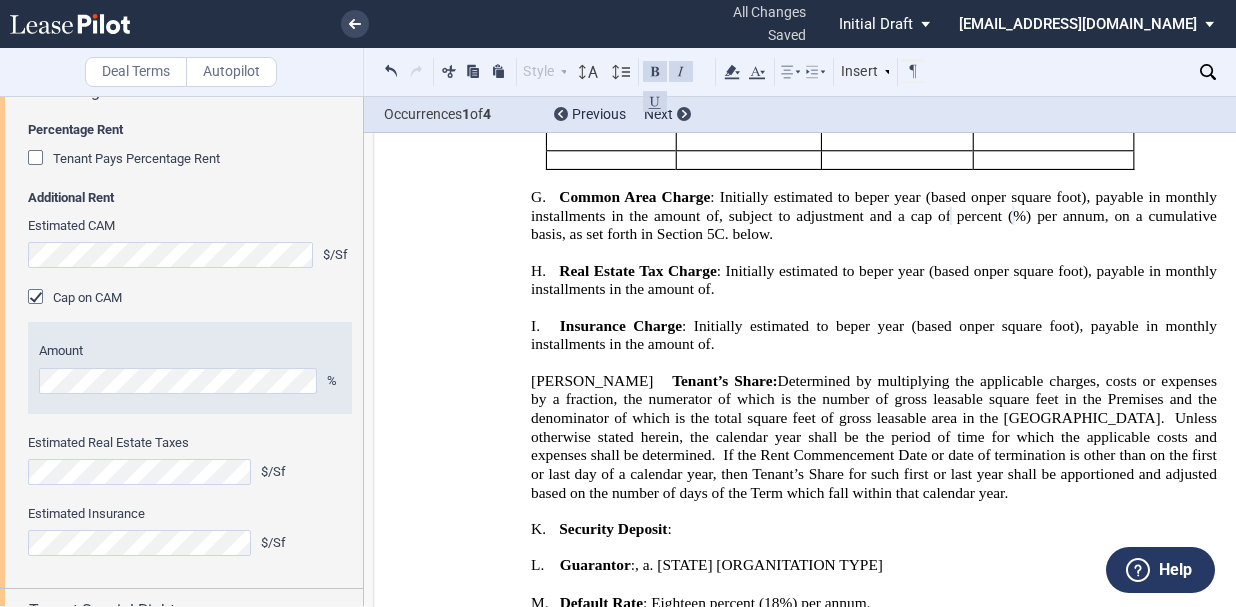click on "Amount" 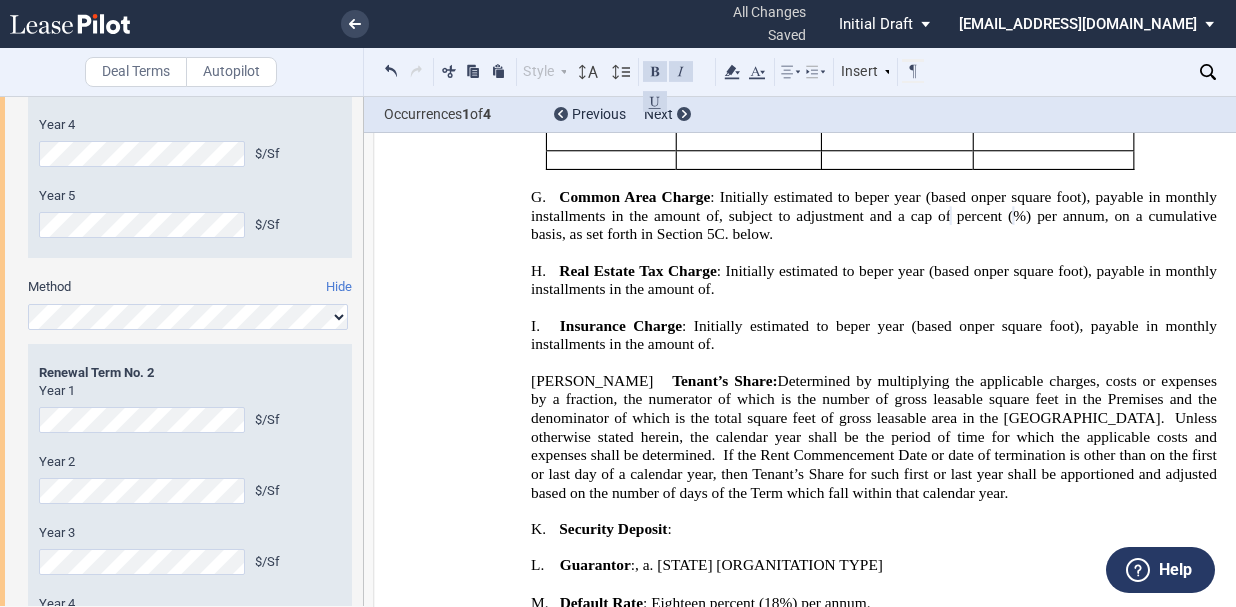 scroll, scrollTop: 2231, scrollLeft: 0, axis: vertical 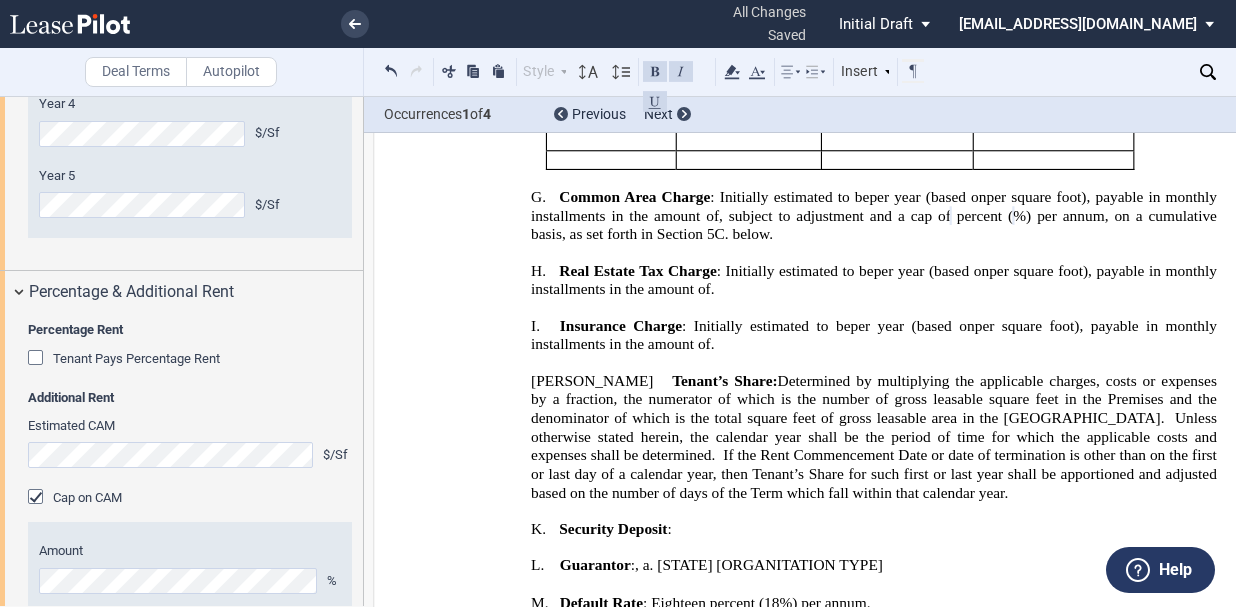 click on "Tenant Pays Percentage Rent
Amount
%" at bounding box center [190, 369] 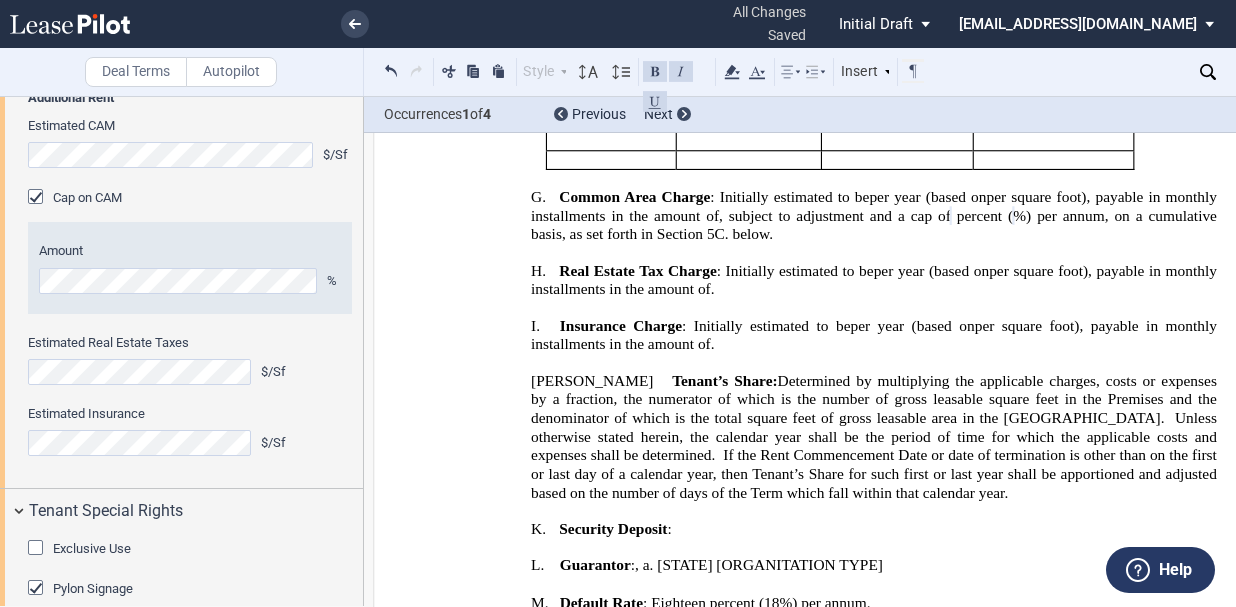 scroll, scrollTop: 2331, scrollLeft: 0, axis: vertical 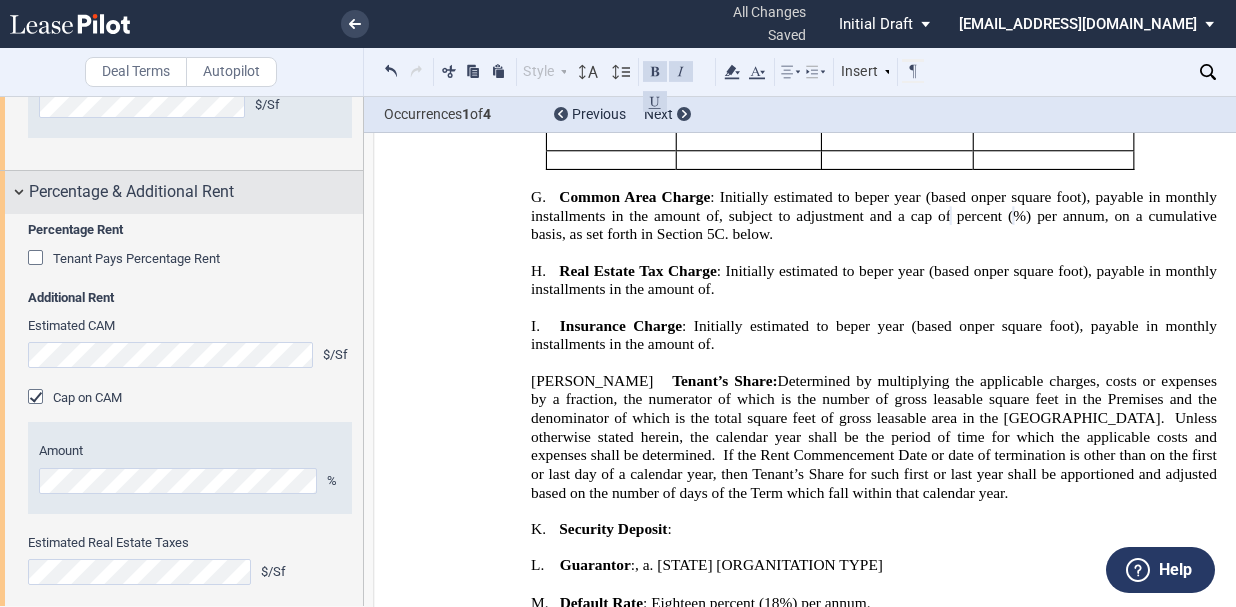 click on "Percentage & Additional Rent" at bounding box center [181, 192] 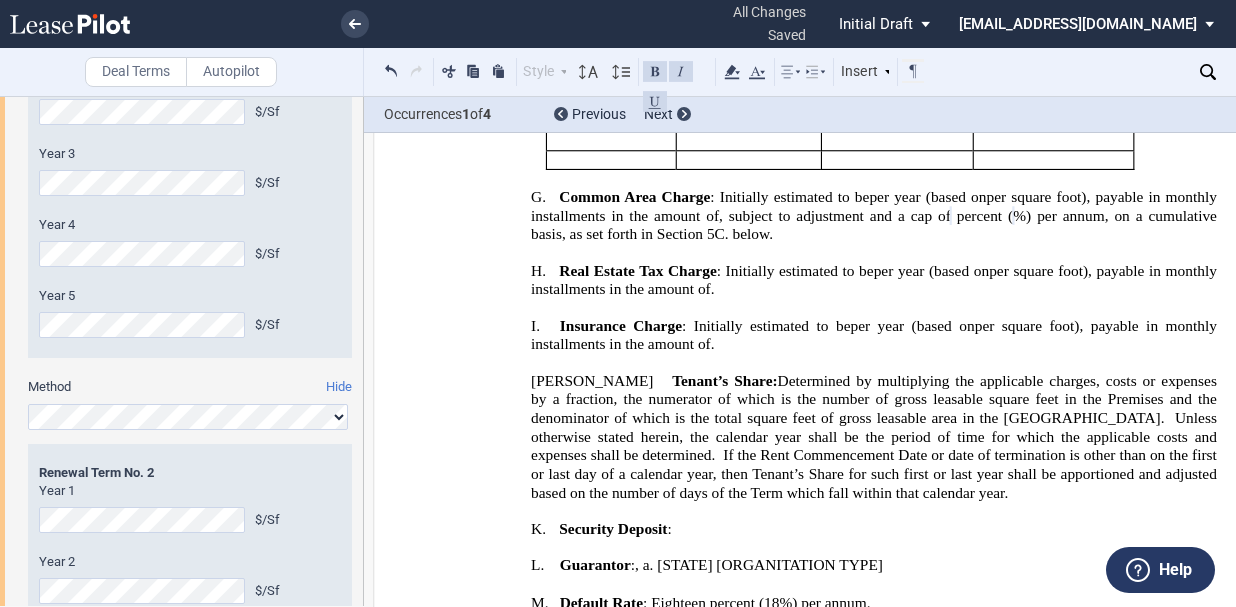 scroll, scrollTop: 1431, scrollLeft: 0, axis: vertical 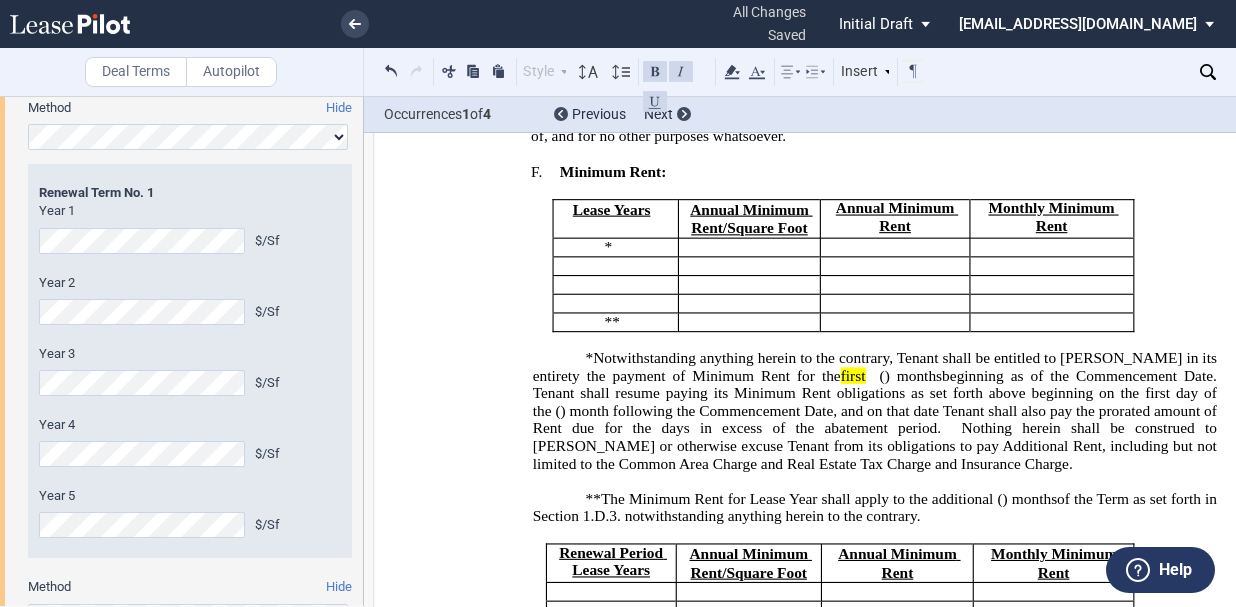 drag, startPoint x: 886, startPoint y: 433, endPoint x: 905, endPoint y: 411, distance: 29.068884 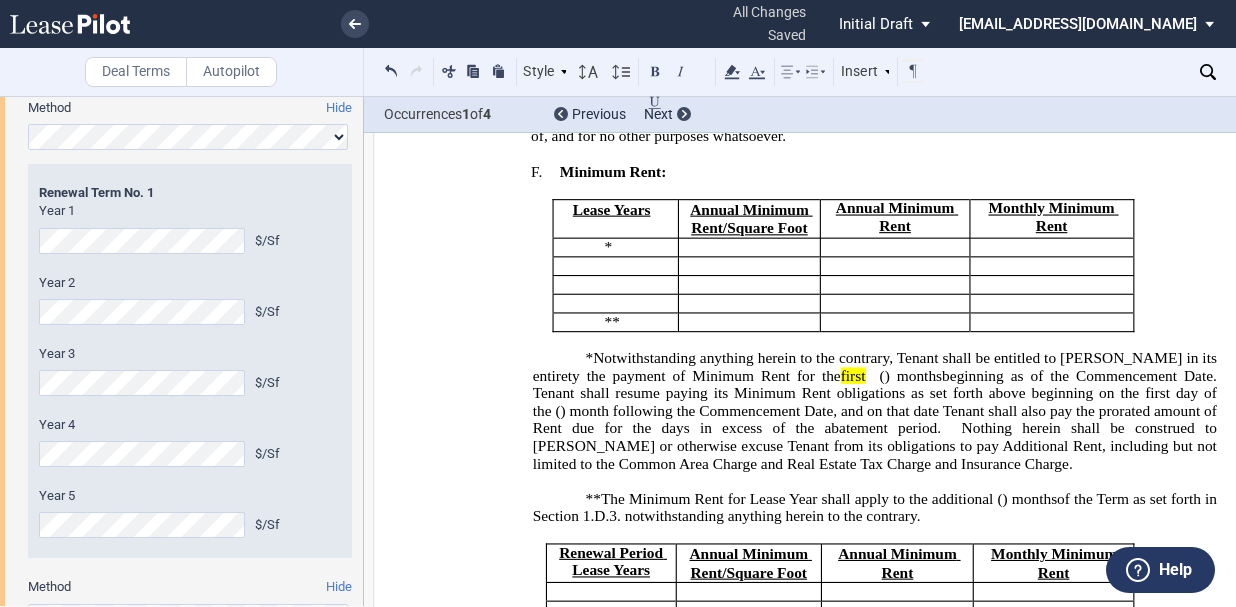 scroll, scrollTop: 1631, scrollLeft: 0, axis: vertical 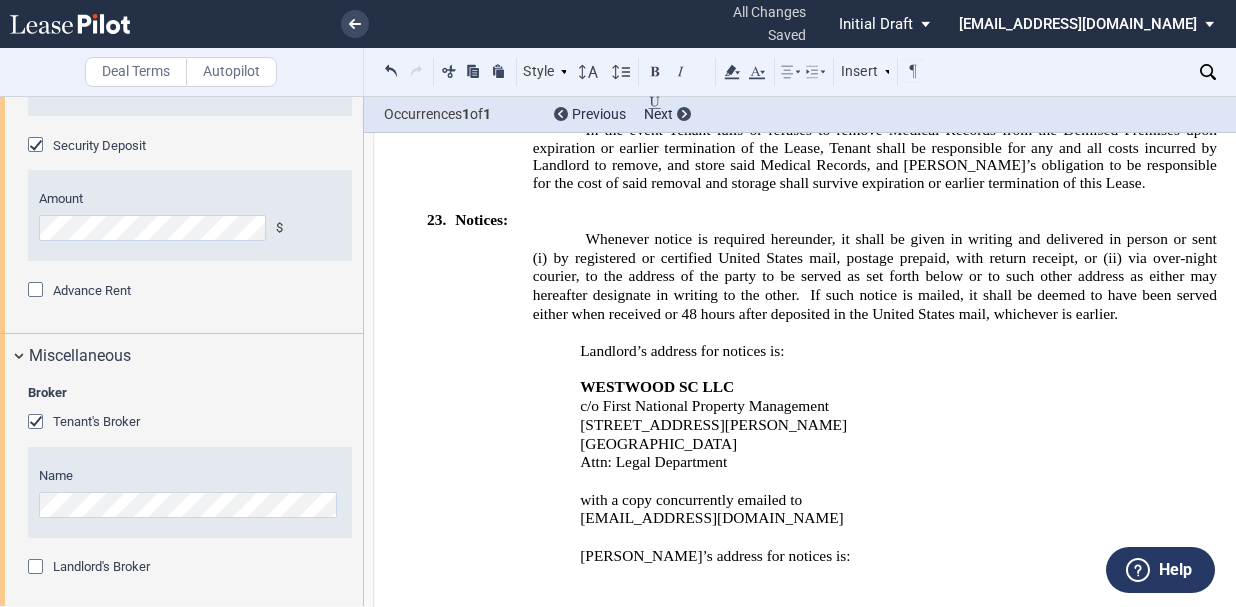 click on "Name" at bounding box center (190, 505) 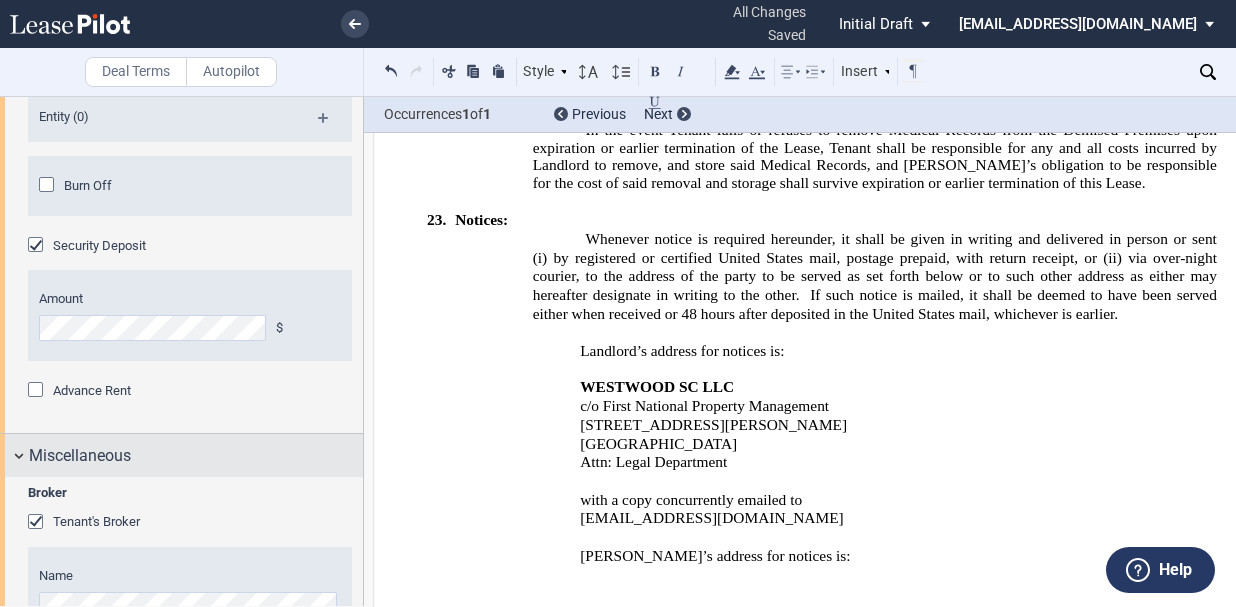 scroll, scrollTop: 3123, scrollLeft: 0, axis: vertical 